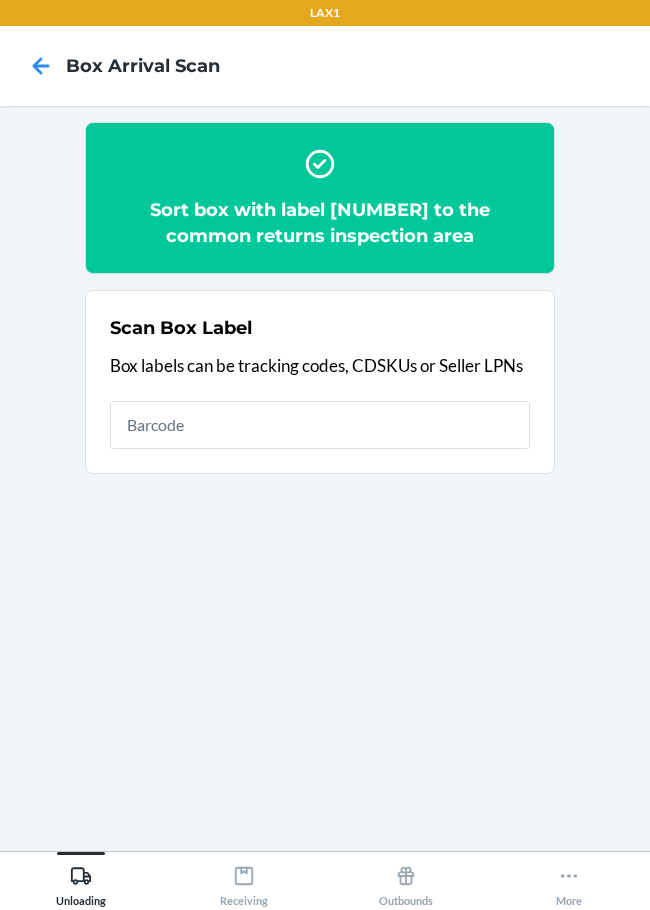 scroll, scrollTop: 0, scrollLeft: 0, axis: both 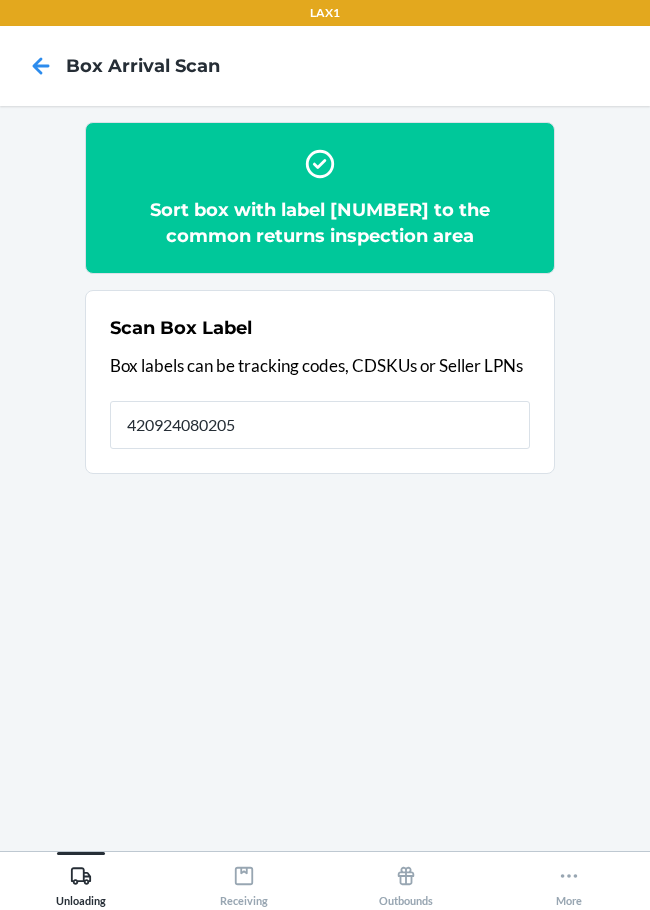type on "420924080205" 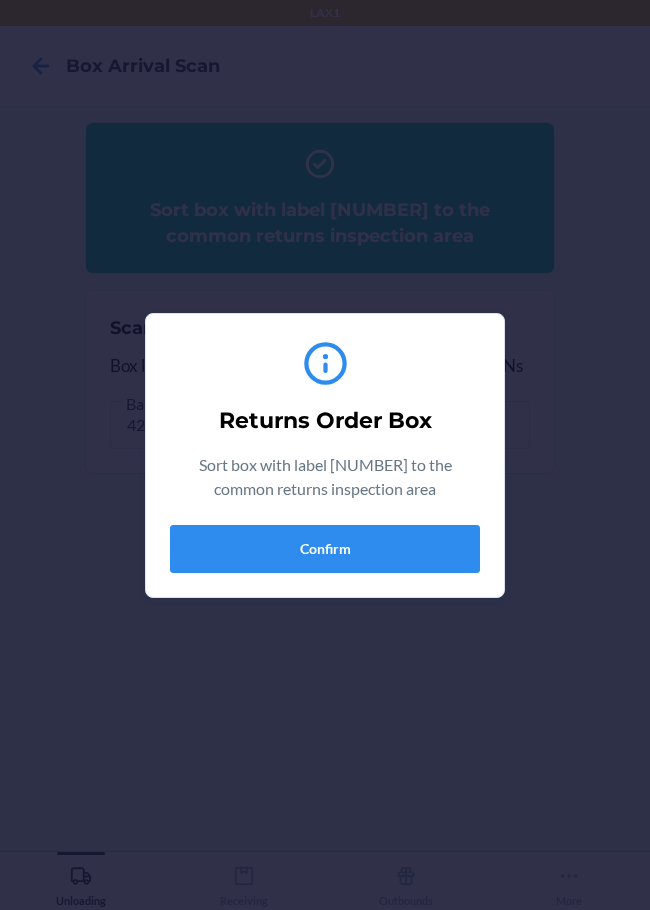 click on "Returns Order Box Sort box with label [ORDER_ID] to the common returns inspection area Confirm" at bounding box center (325, 455) 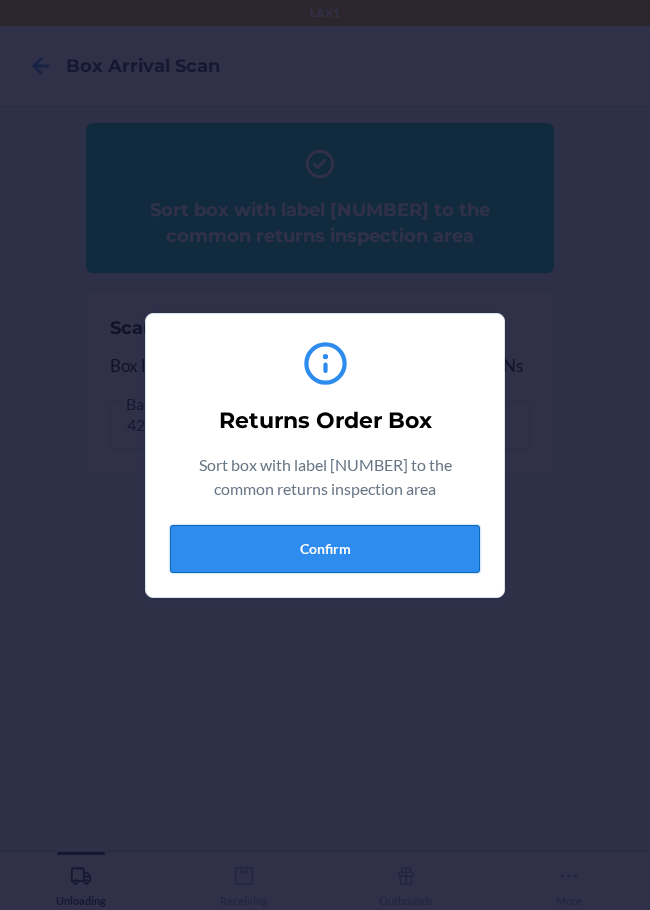 click on "Confirm" at bounding box center [325, 549] 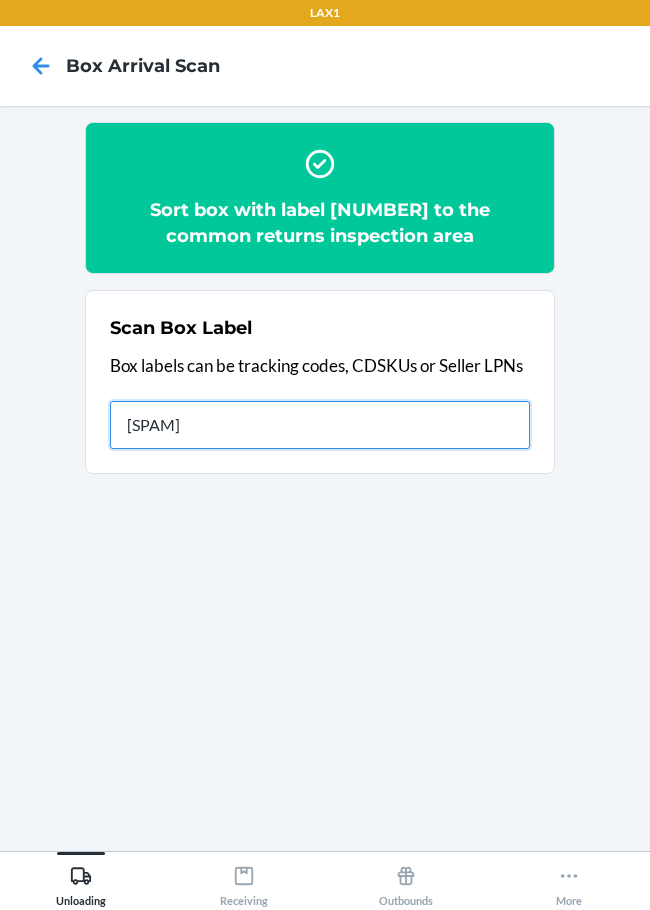 type on "[SPAM]" 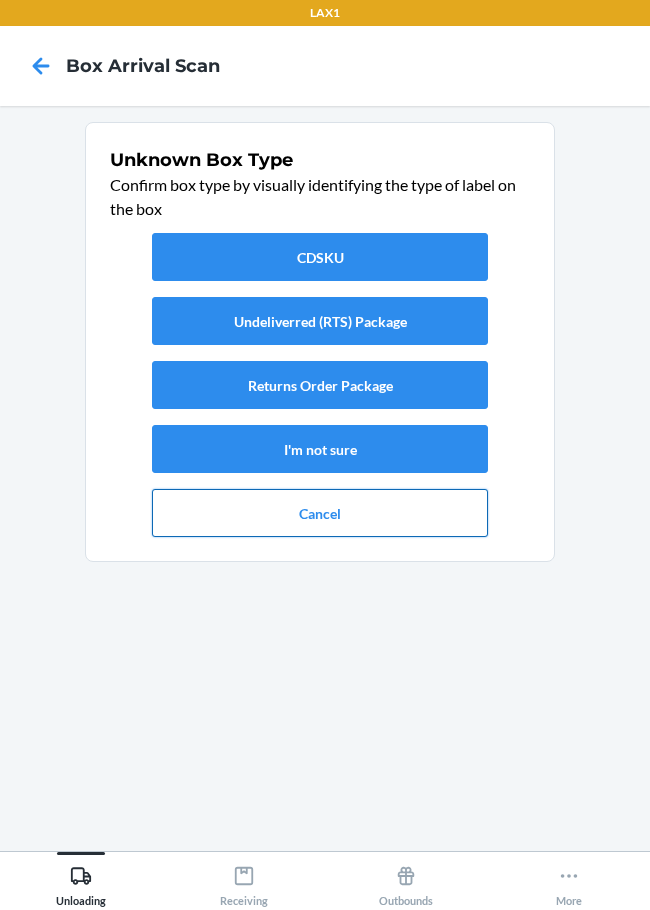 click on "Cancel" at bounding box center [320, 513] 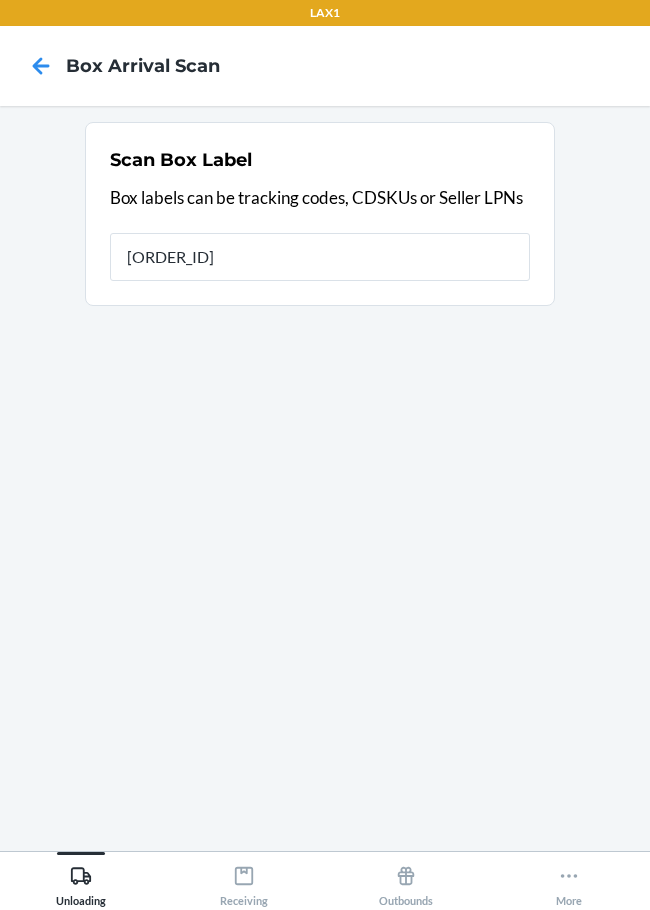 type on "[ORDER_ID]" 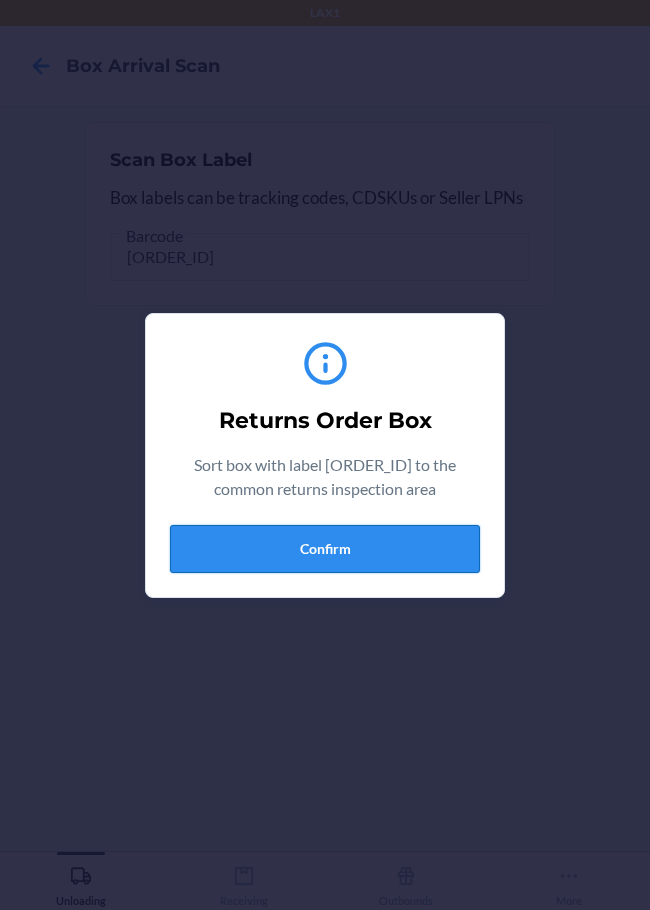 click on "Confirm" at bounding box center (325, 549) 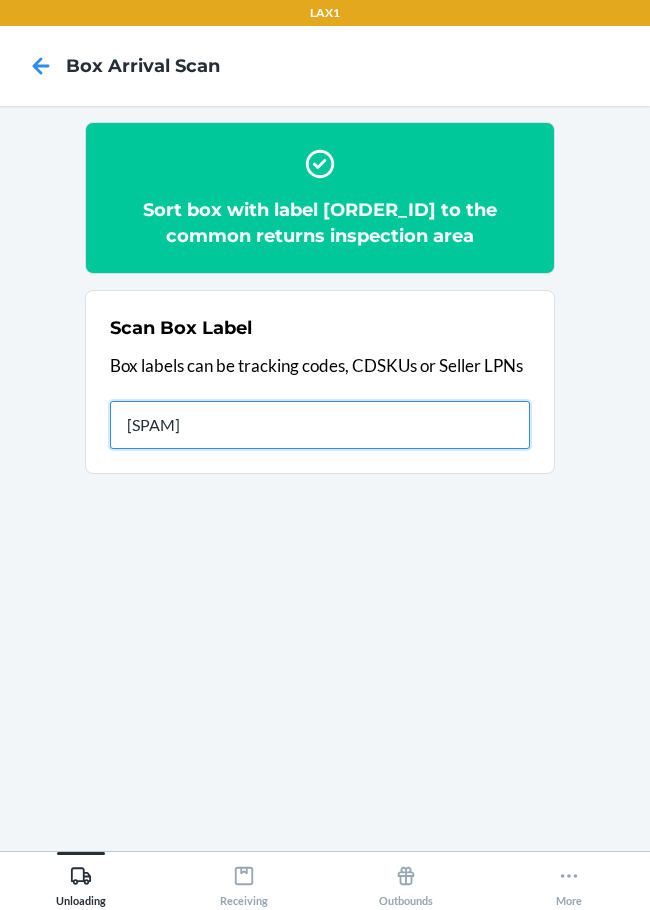 type on "[SPAM]" 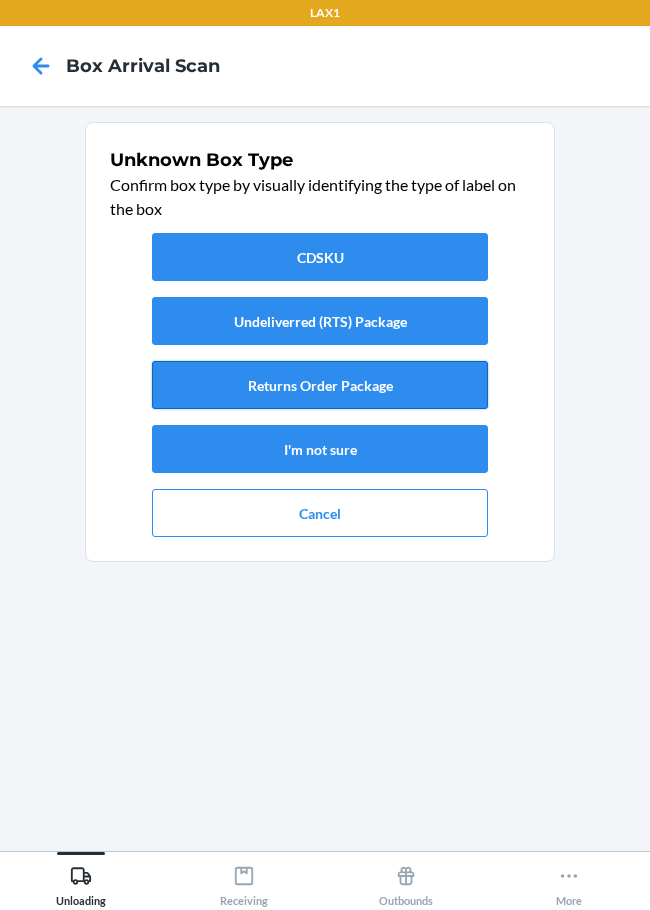 click on "Returns Order Package" at bounding box center [320, 385] 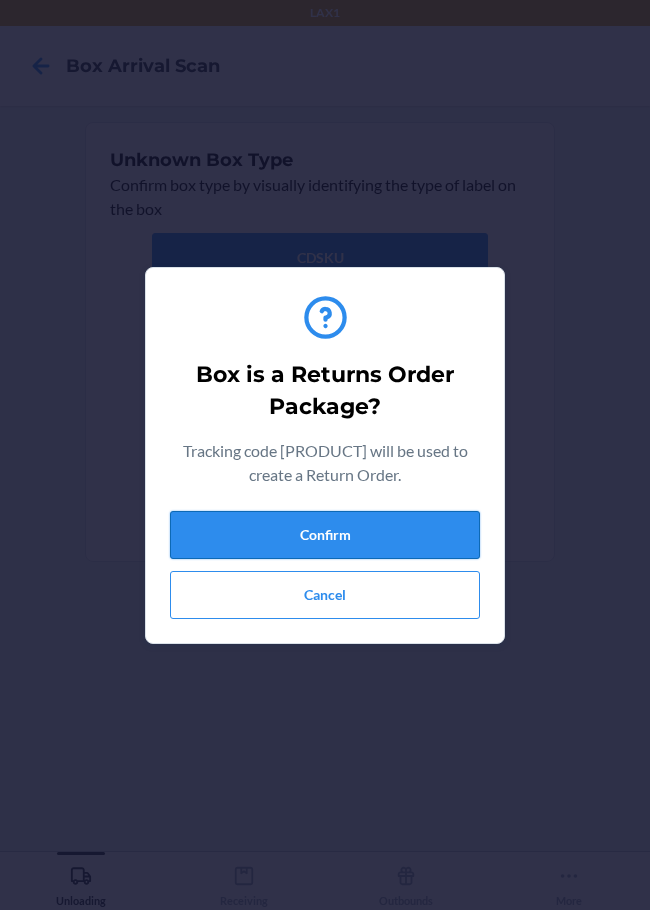 click on "Confirm" at bounding box center (325, 535) 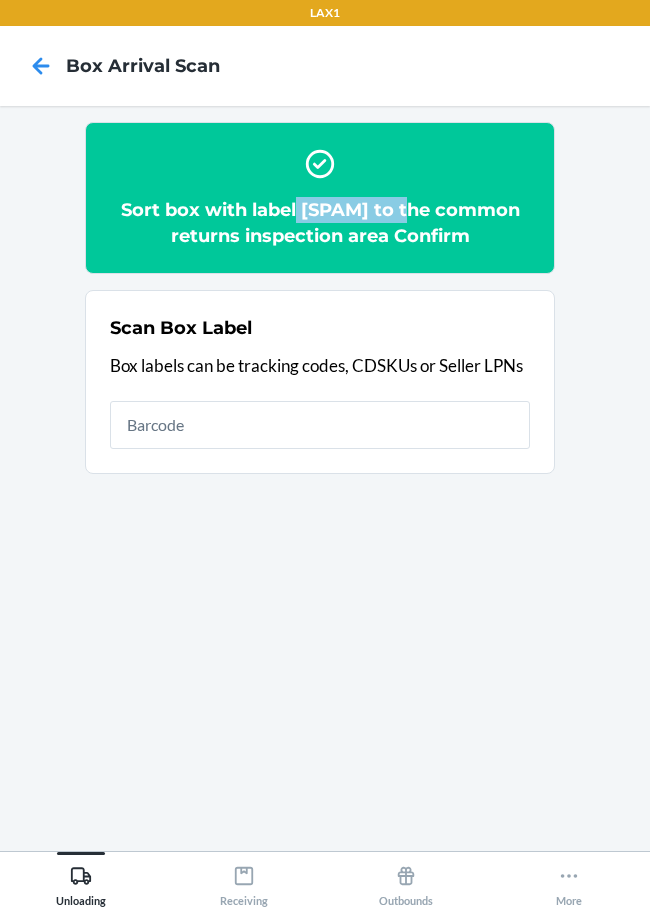 drag, startPoint x: 309, startPoint y: 208, endPoint x: 448, endPoint y: 212, distance: 139.05754 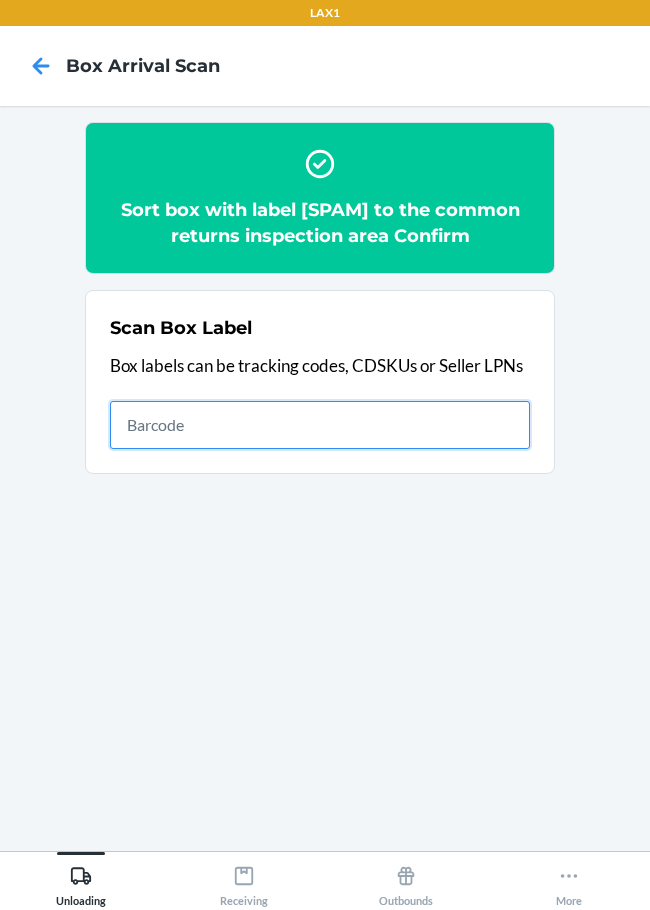 click at bounding box center (320, 425) 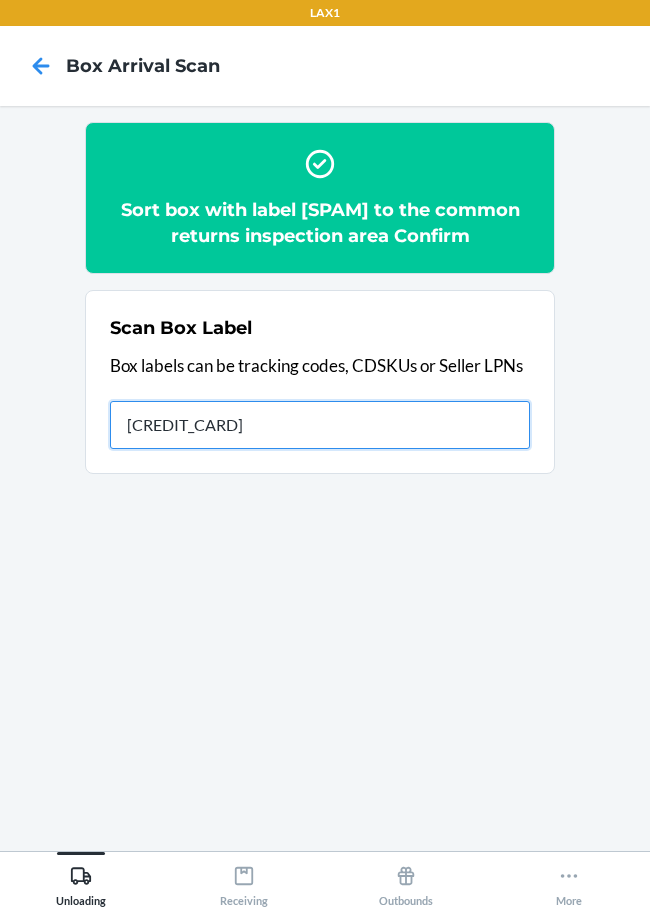 type on "[CREDIT_CARD]" 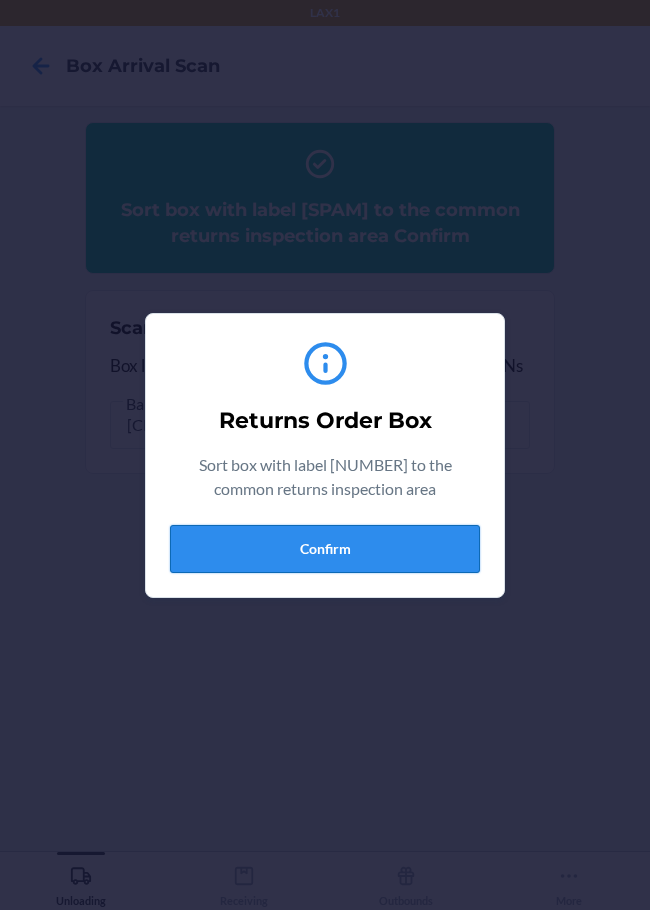 click on "Confirm" at bounding box center (325, 549) 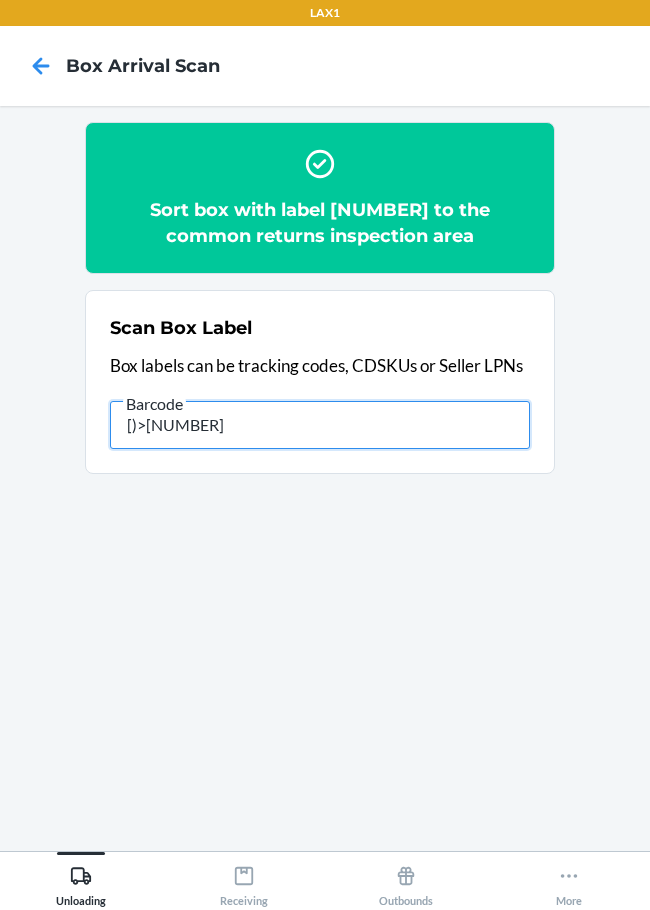 scroll, scrollTop: 0, scrollLeft: 1290, axis: horizontal 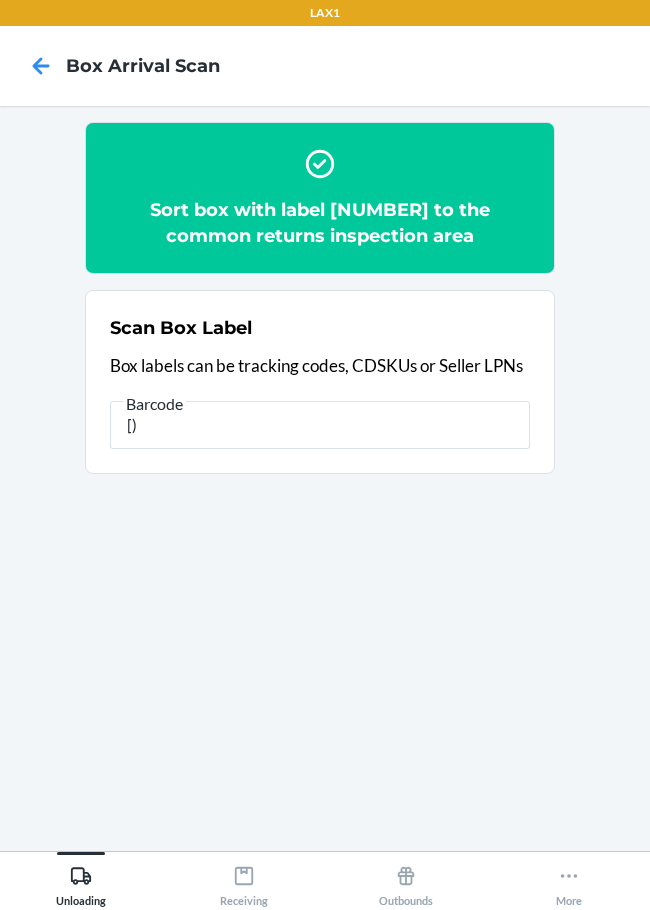 type on "[" 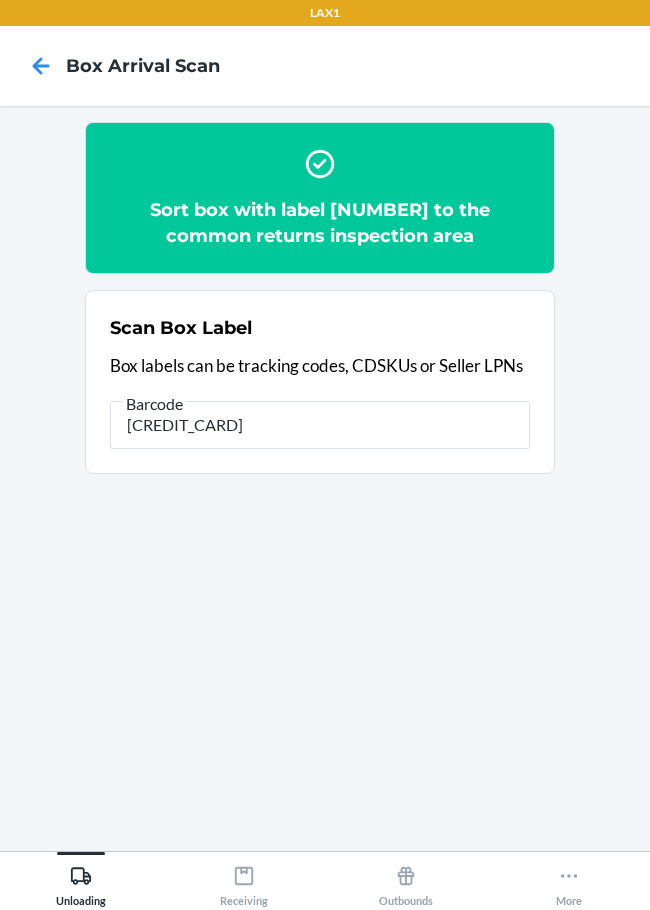 type on "[CREDIT_CARD]" 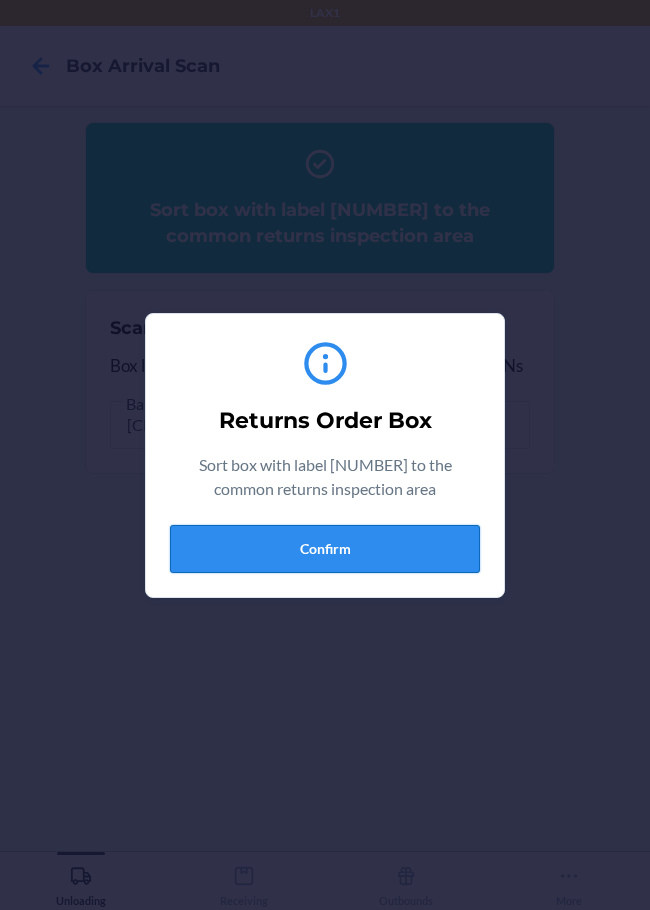 click on "Confirm" at bounding box center (325, 549) 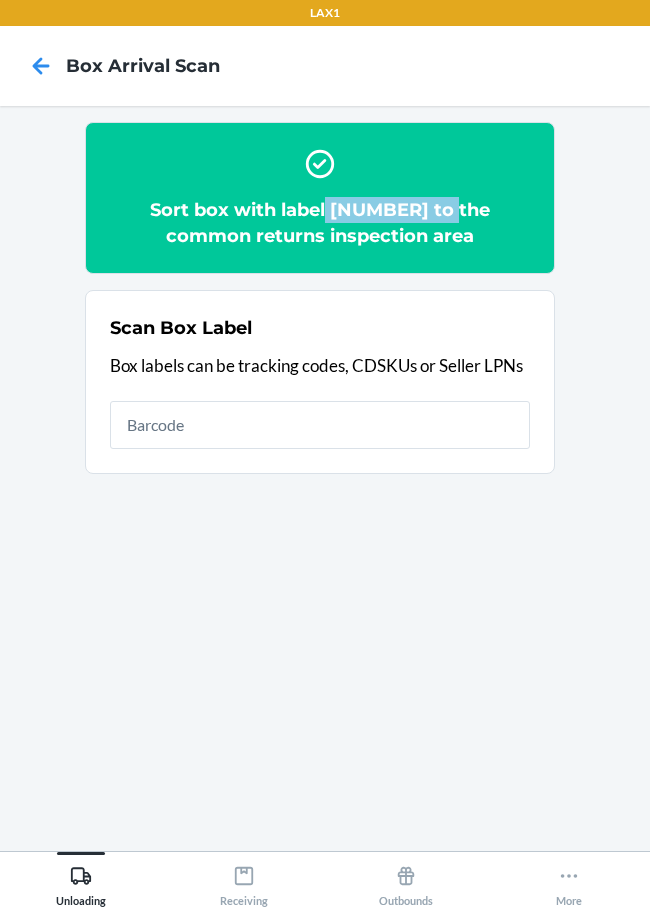 drag, startPoint x: 310, startPoint y: 205, endPoint x: 447, endPoint y: 210, distance: 137.09122 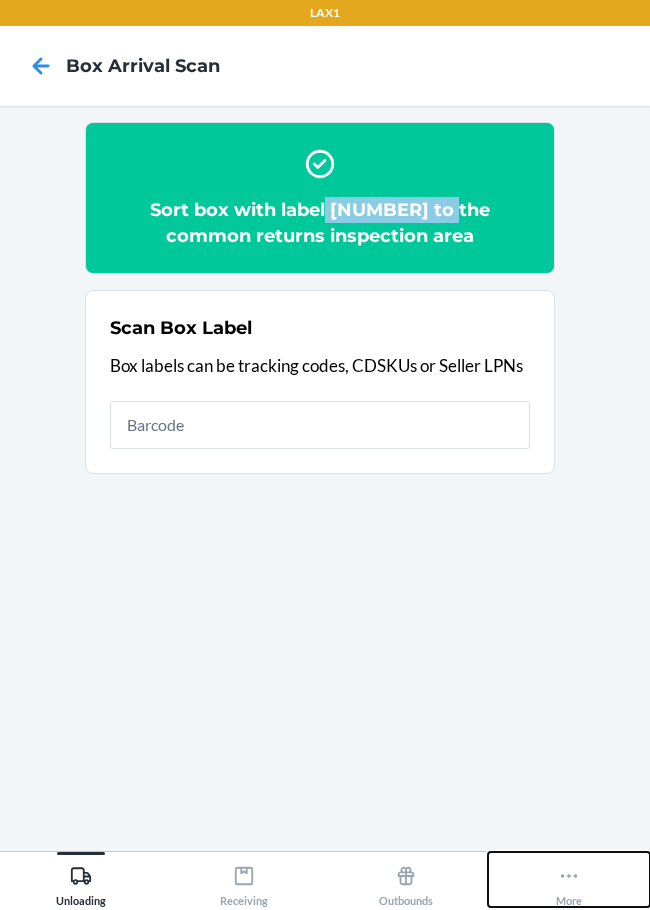 click 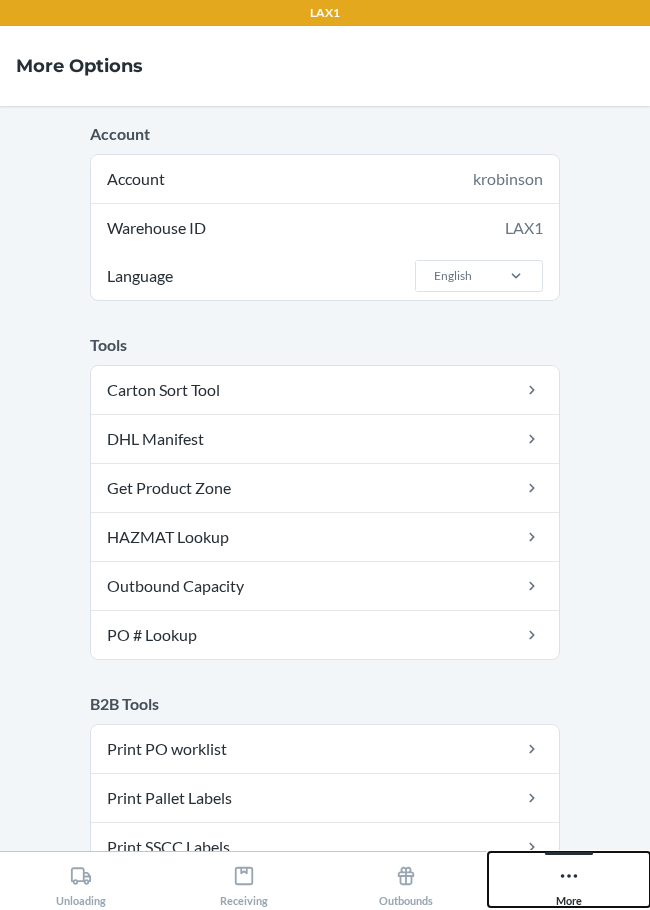 scroll, scrollTop: 400, scrollLeft: 0, axis: vertical 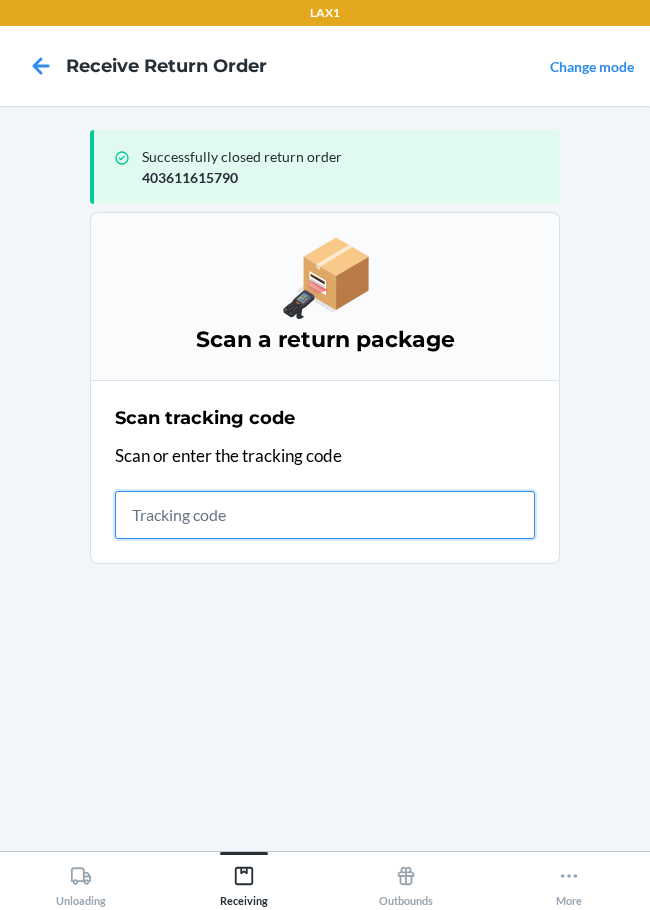 click at bounding box center [325, 515] 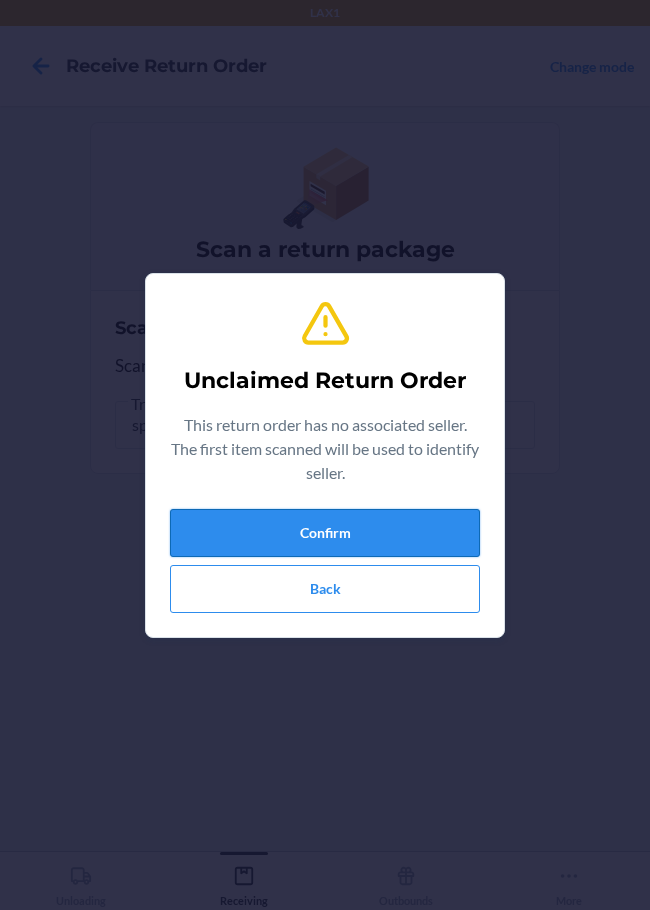 click on "Confirm" at bounding box center [325, 533] 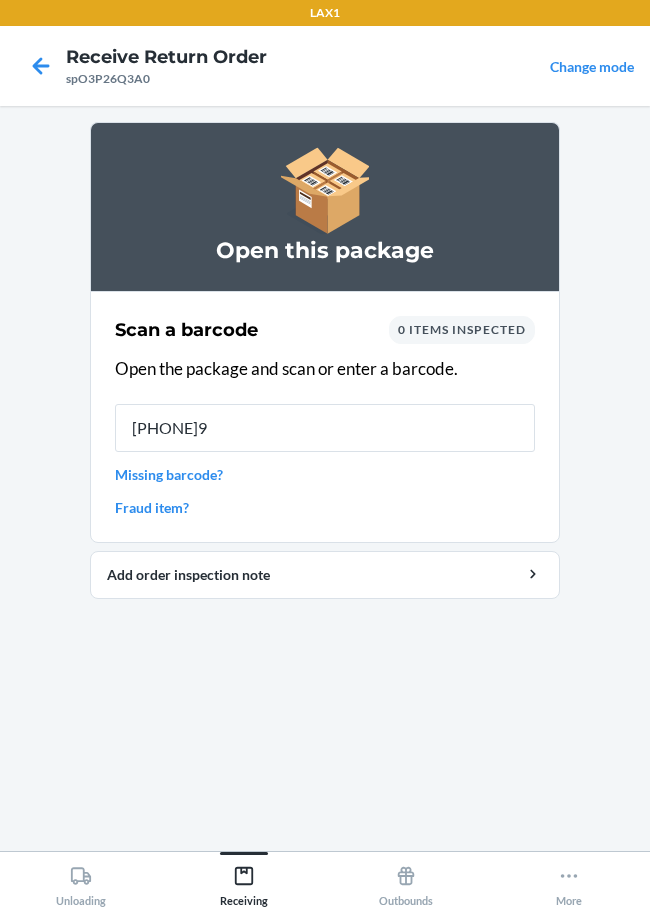 type on "[PHONE]9" 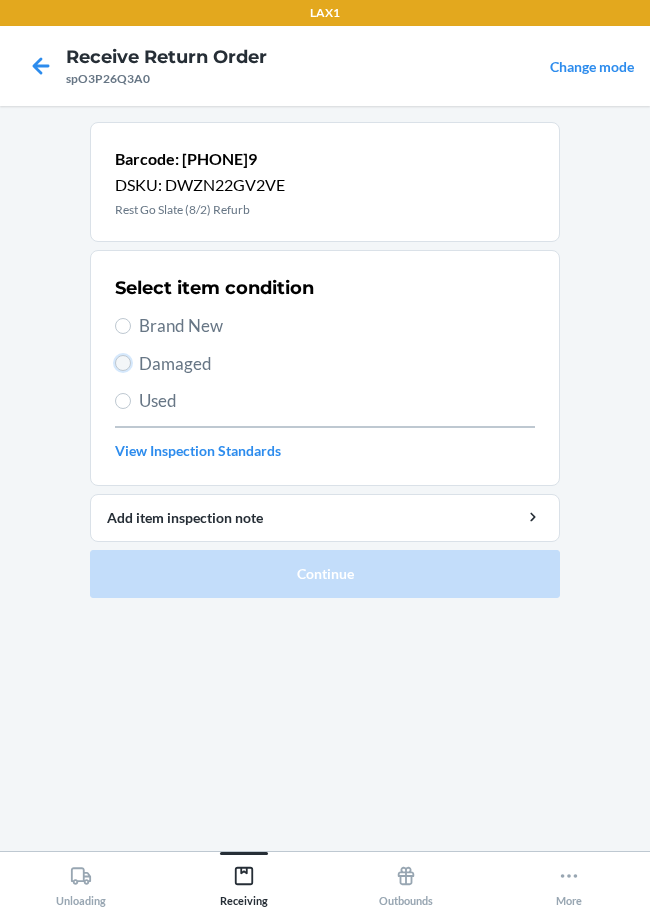 click on "Damaged" at bounding box center [123, 363] 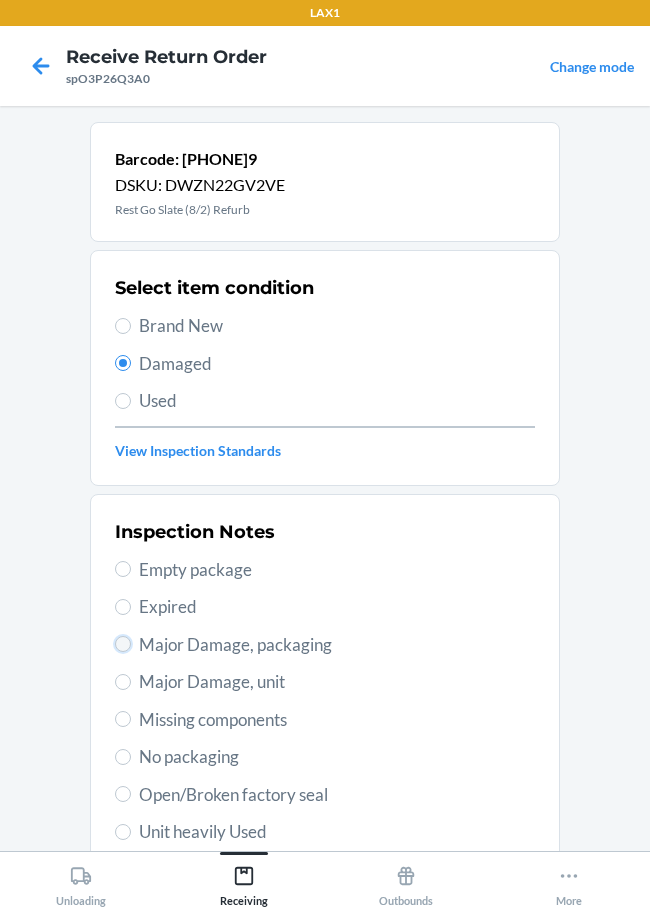 click on "Major Damage, packaging" at bounding box center [123, 644] 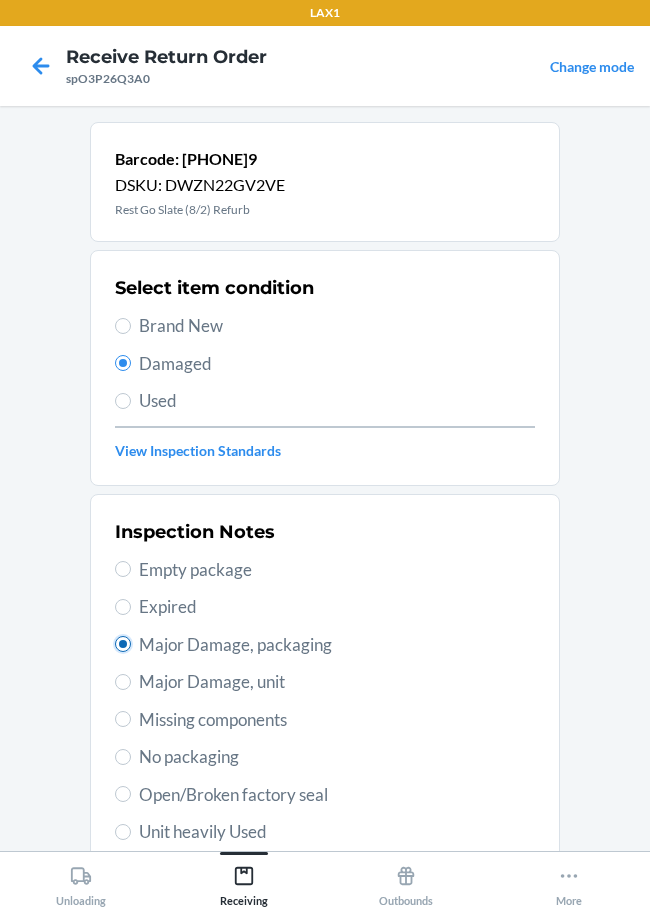 radio on "true" 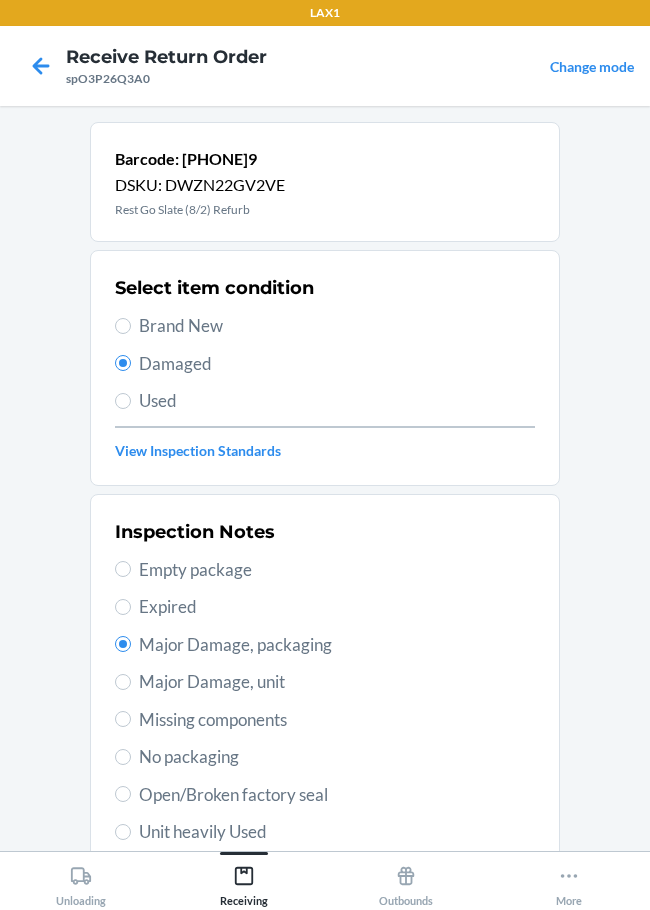 scroll, scrollTop: 297, scrollLeft: 0, axis: vertical 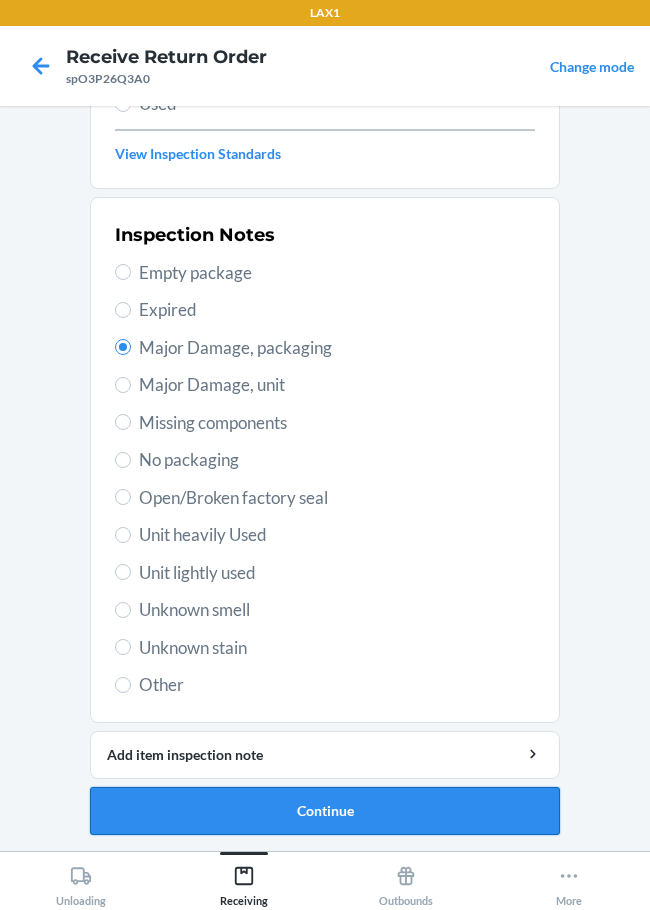 click on "Continue" at bounding box center [325, 811] 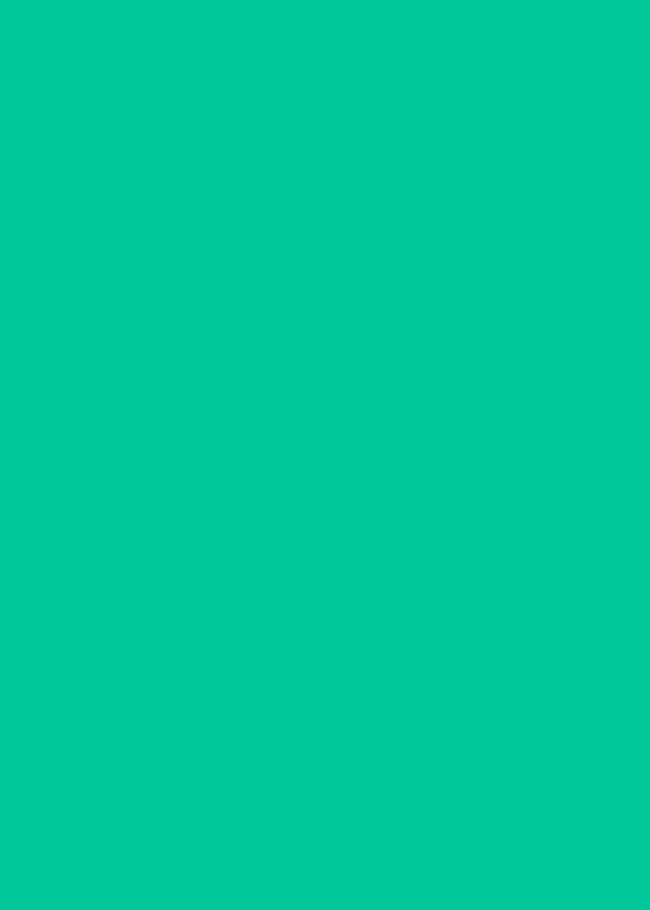 scroll, scrollTop: 120, scrollLeft: 0, axis: vertical 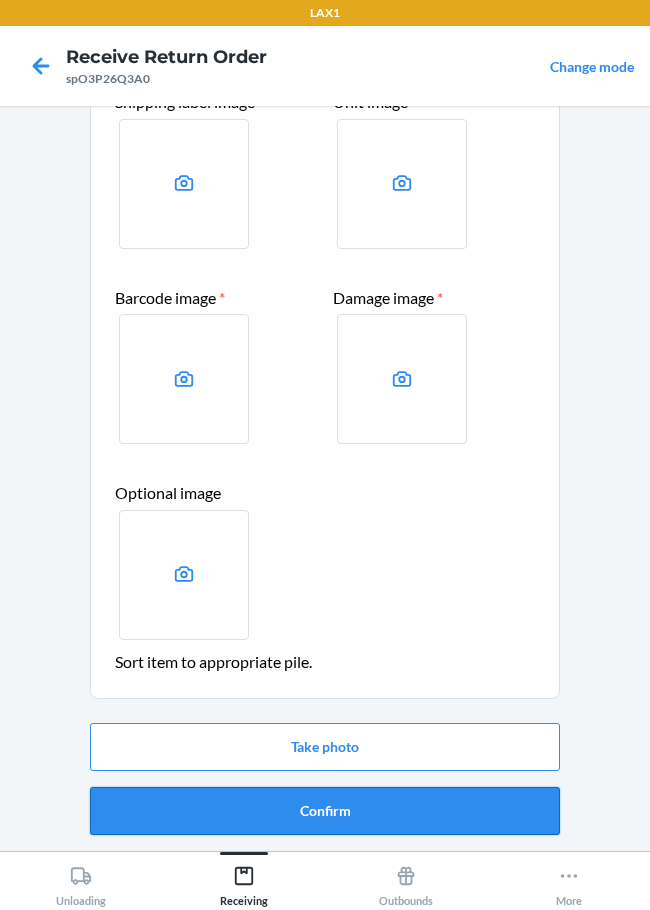 click on "Confirm" at bounding box center (325, 811) 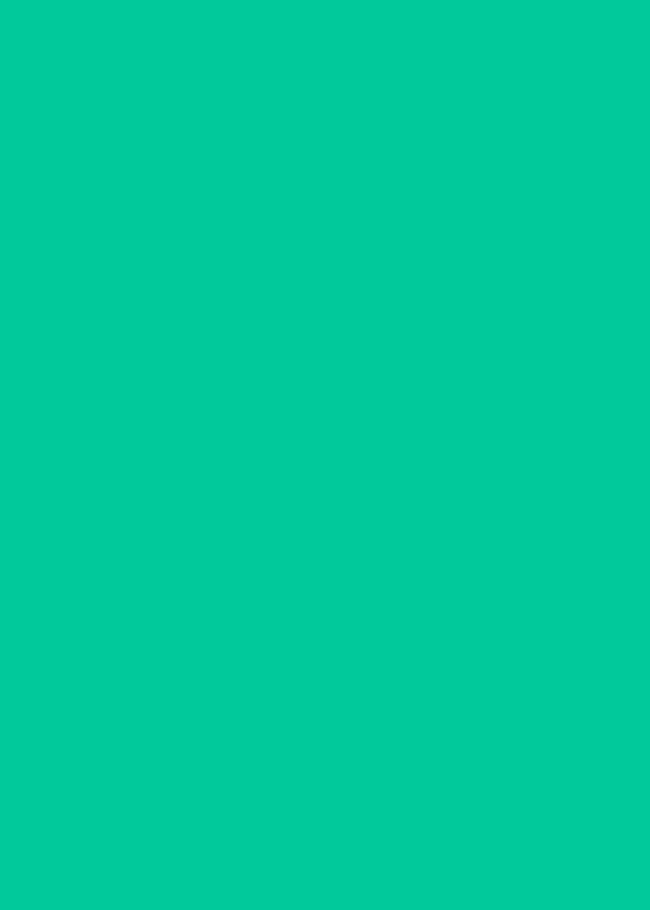 scroll, scrollTop: 0, scrollLeft: 0, axis: both 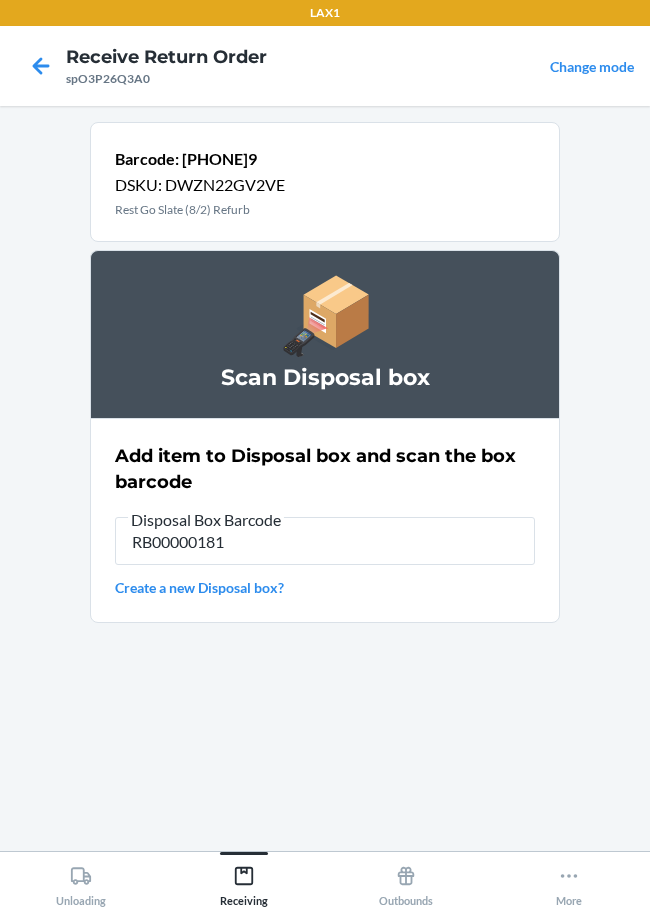 type on "RB000001819" 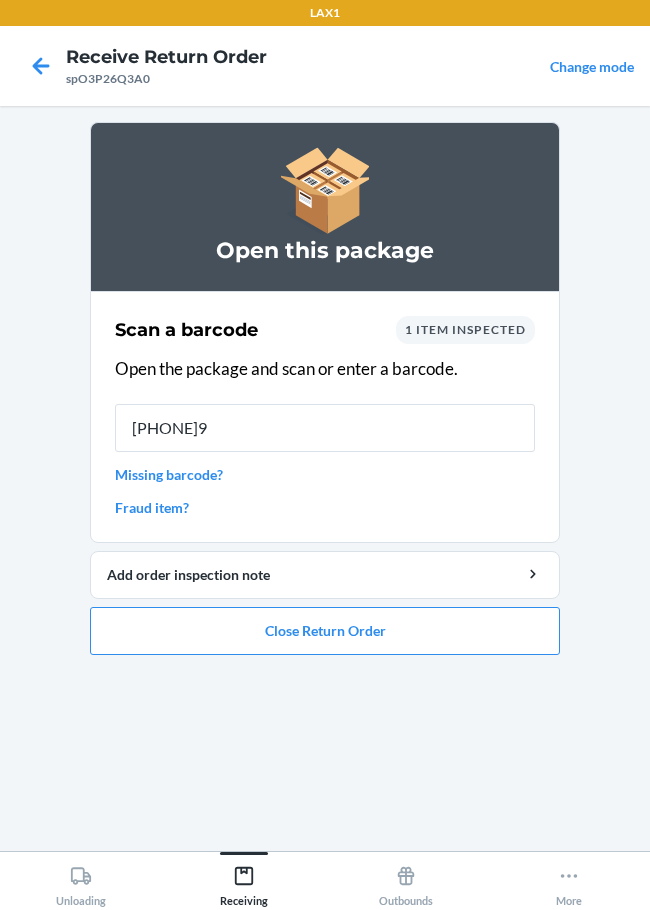 type on "[PHONE]9" 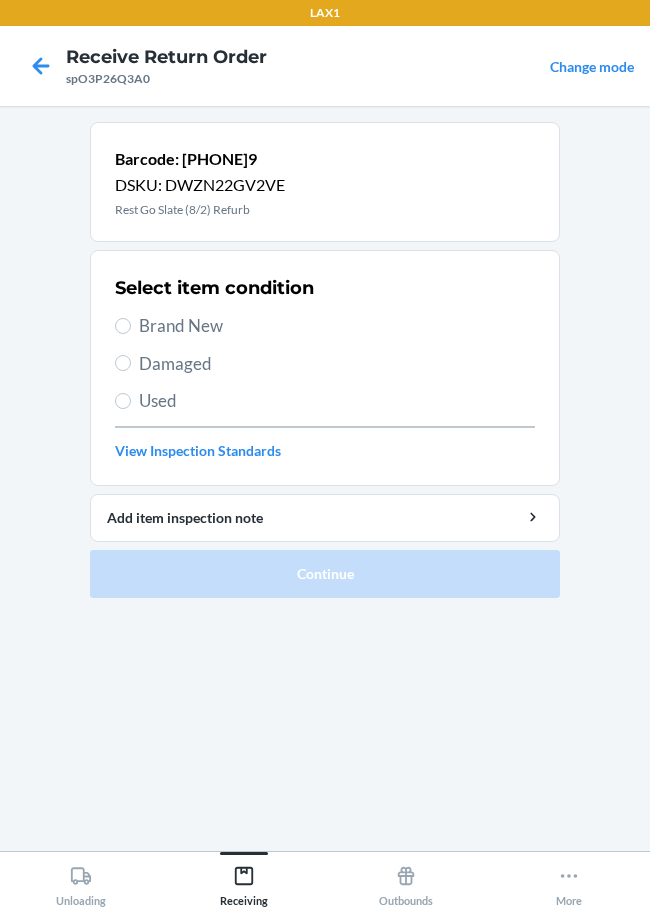 click on "Damaged" at bounding box center [337, 364] 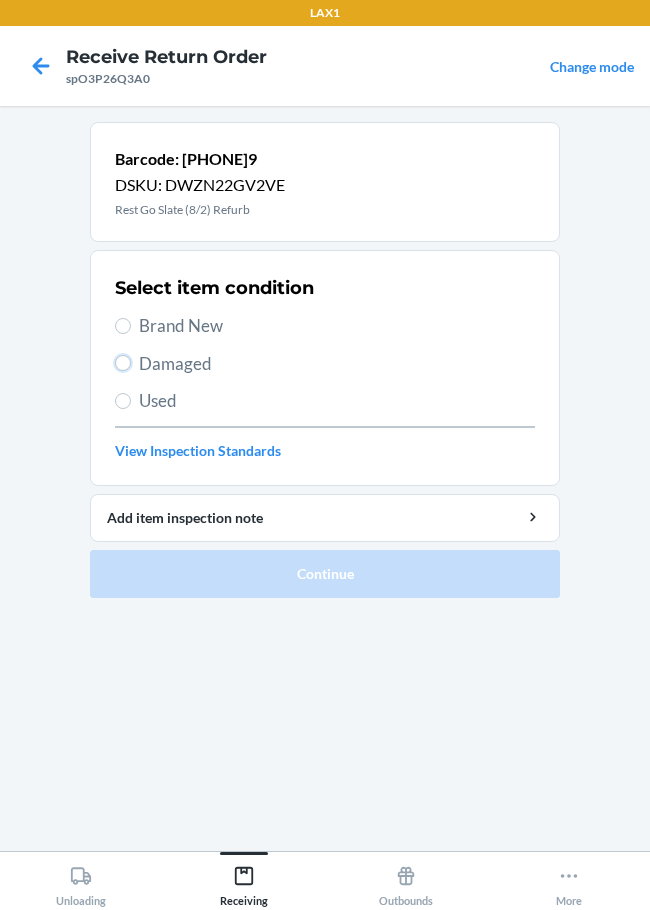 click on "Damaged" at bounding box center [123, 363] 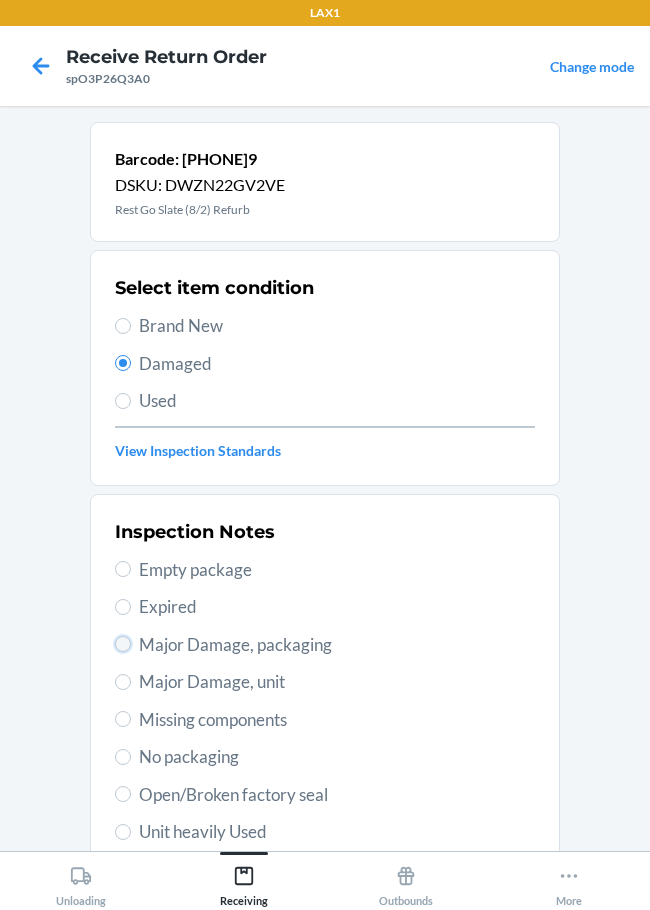 click on "Major Damage, packaging" at bounding box center [123, 644] 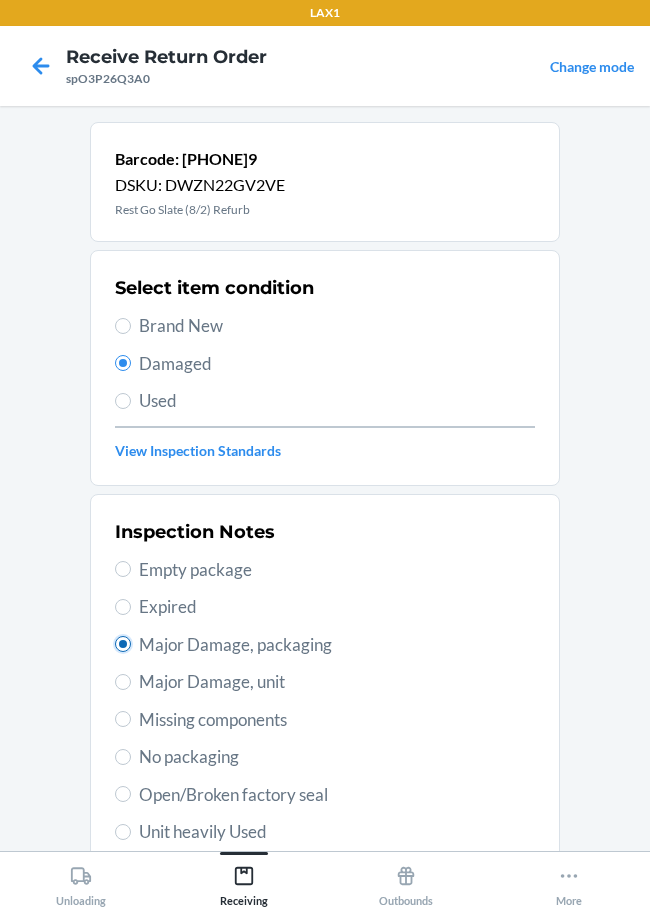 radio on "true" 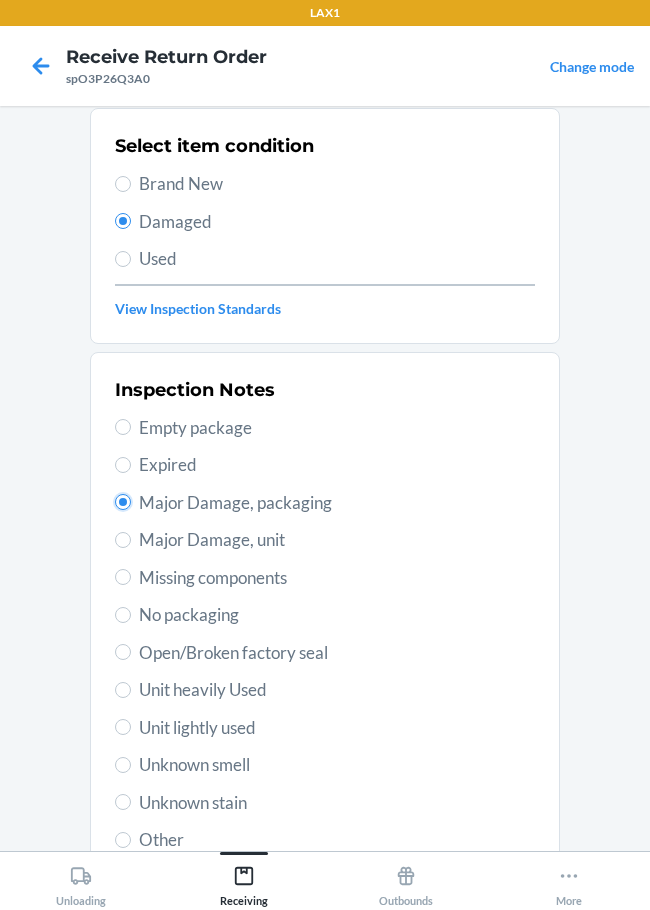 scroll, scrollTop: 297, scrollLeft: 0, axis: vertical 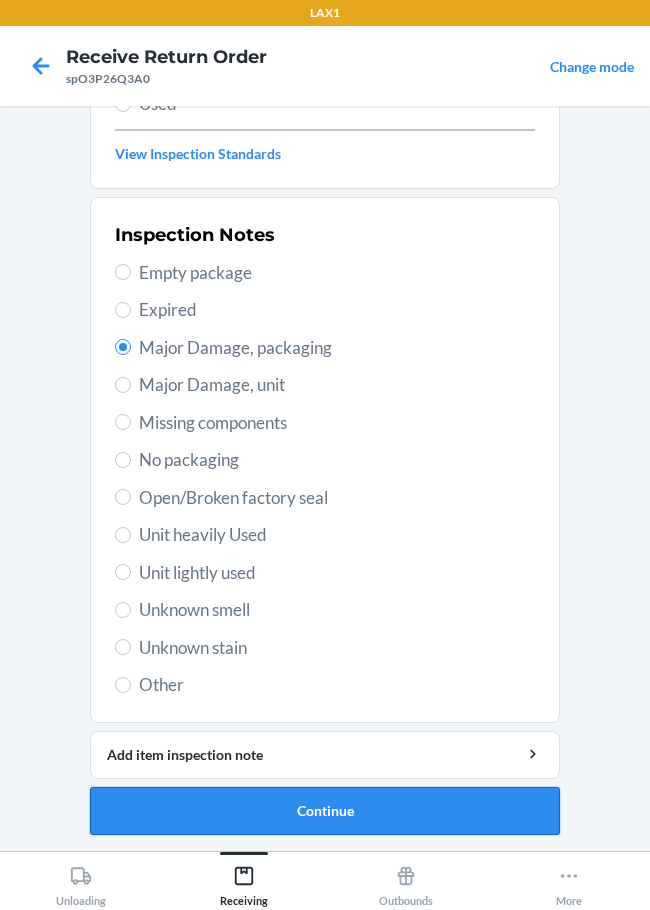 click on "Continue" at bounding box center (325, 811) 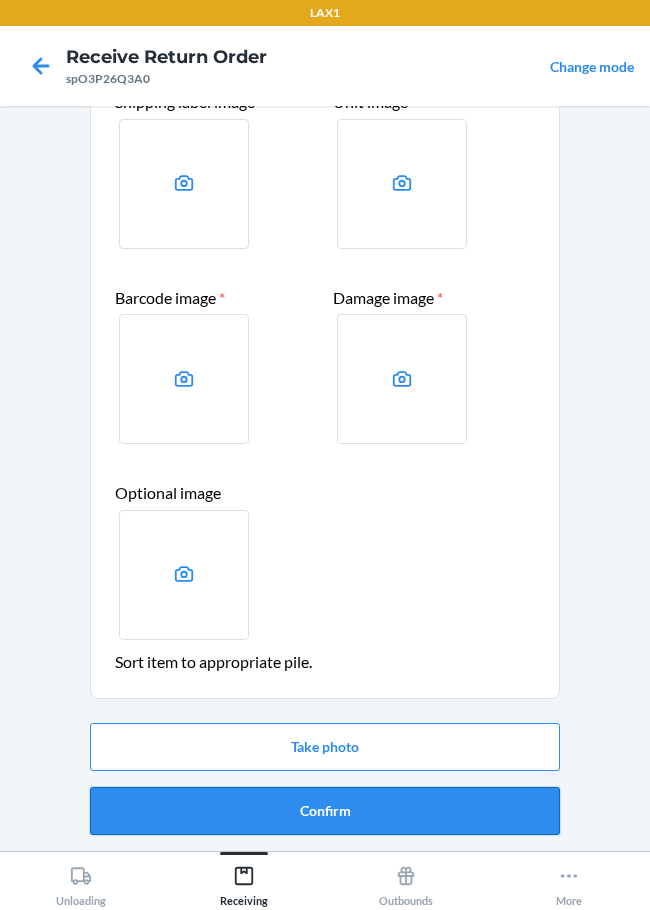 click on "Confirm" at bounding box center (325, 811) 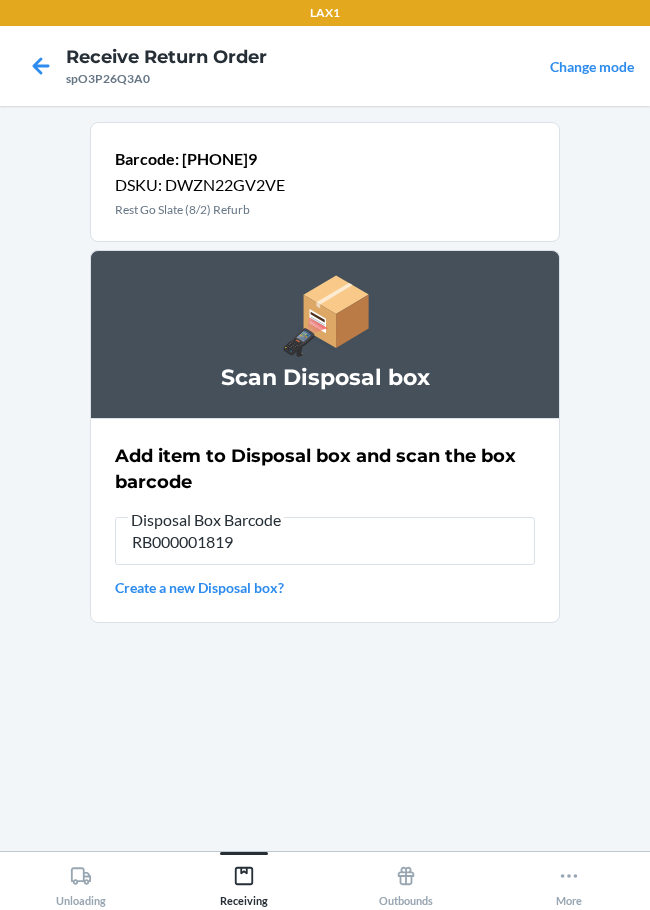 type on "RB000001819" 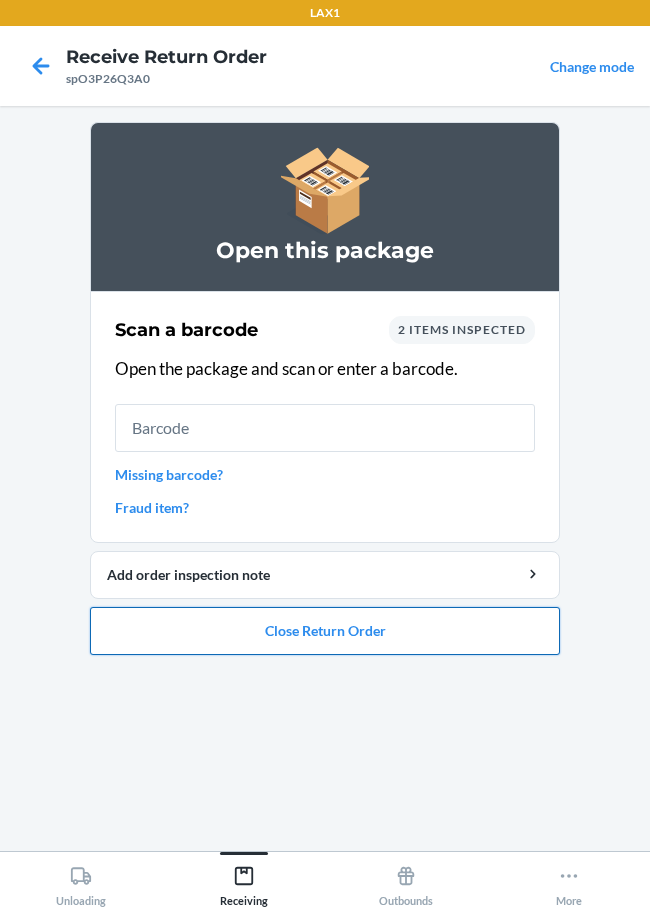 click on "Close Return Order" at bounding box center (325, 631) 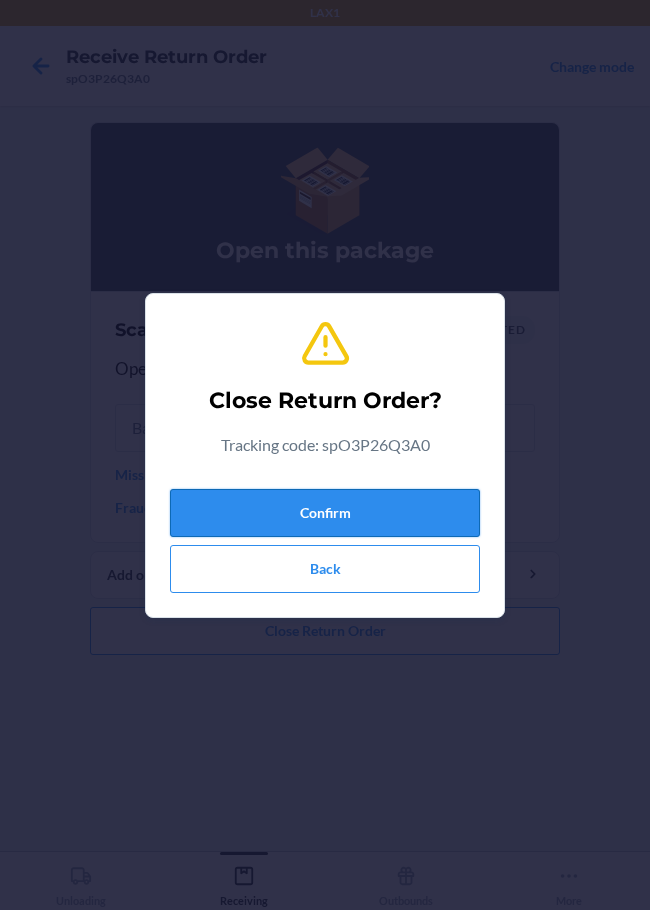 click on "Confirm" at bounding box center [325, 513] 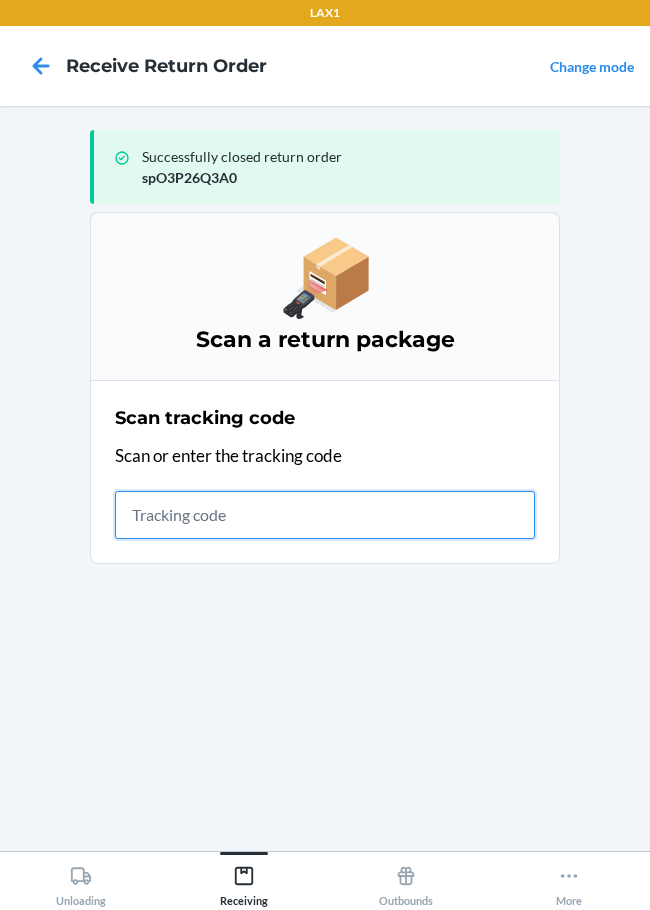 click at bounding box center (325, 515) 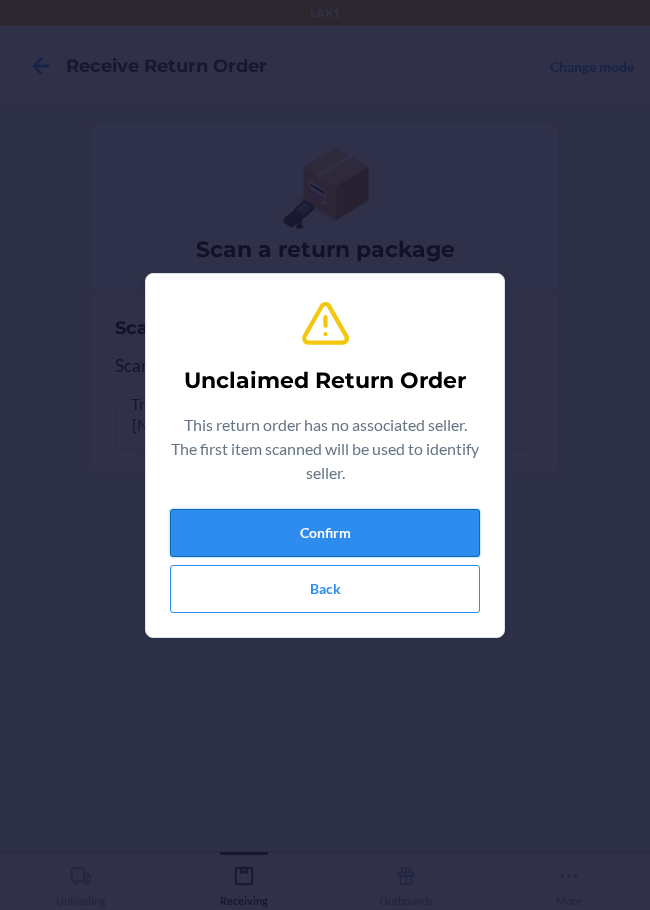 click on "Confirm" at bounding box center [325, 533] 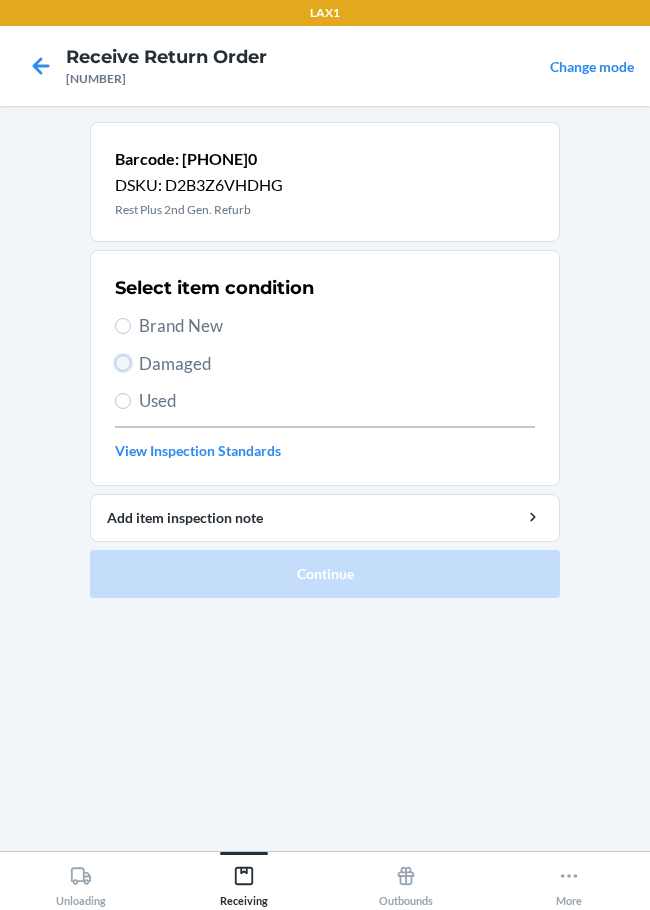 click on "Damaged" at bounding box center (123, 363) 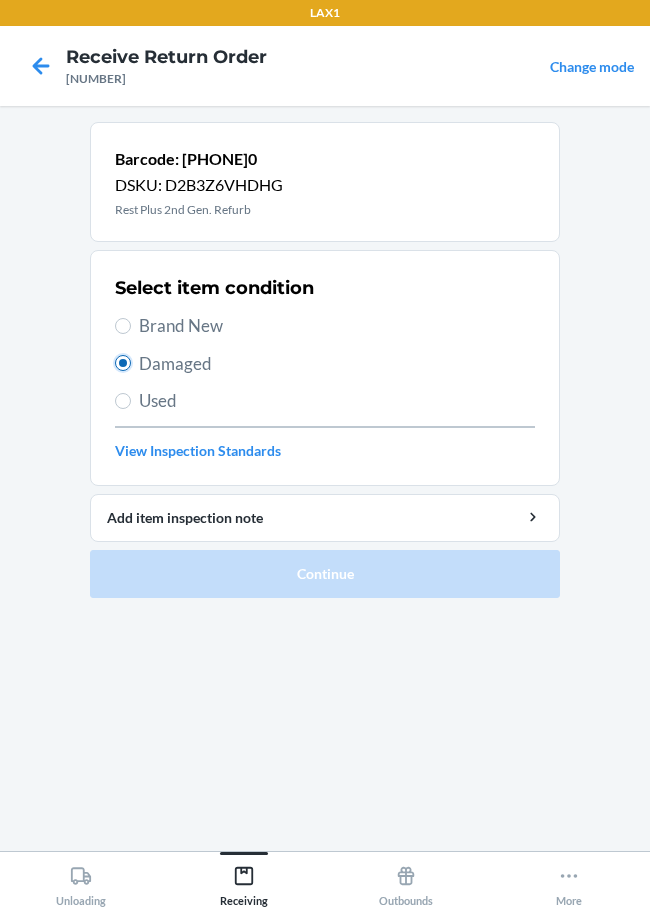 radio on "true" 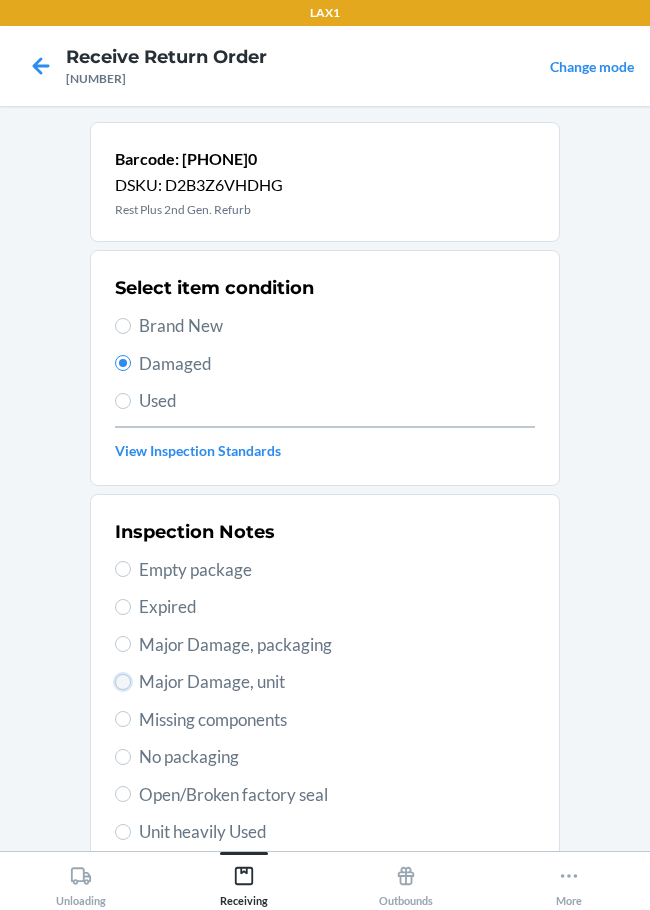 click on "Major Damage, unit" at bounding box center (123, 682) 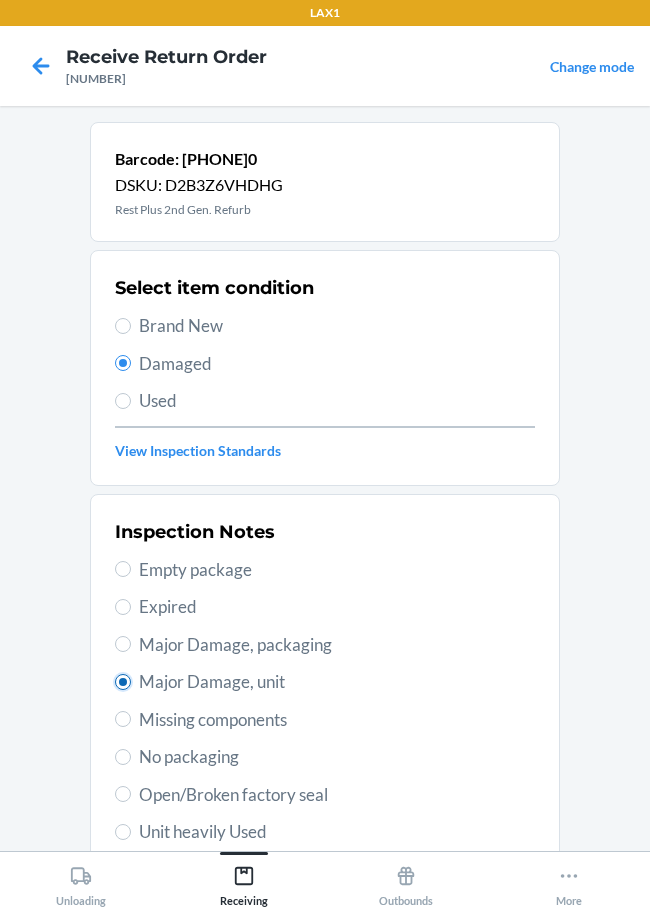 radio on "true" 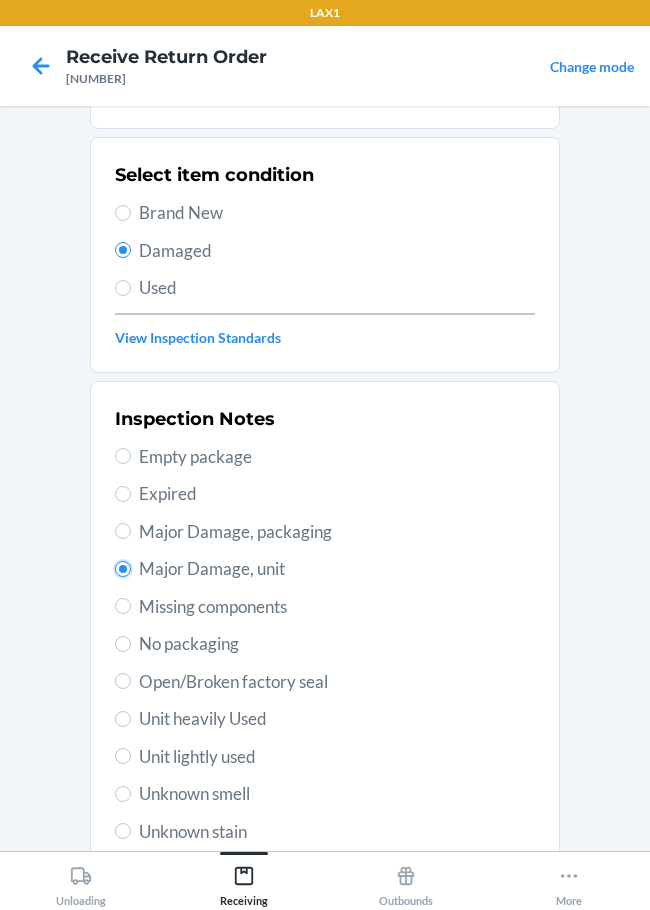 scroll, scrollTop: 297, scrollLeft: 0, axis: vertical 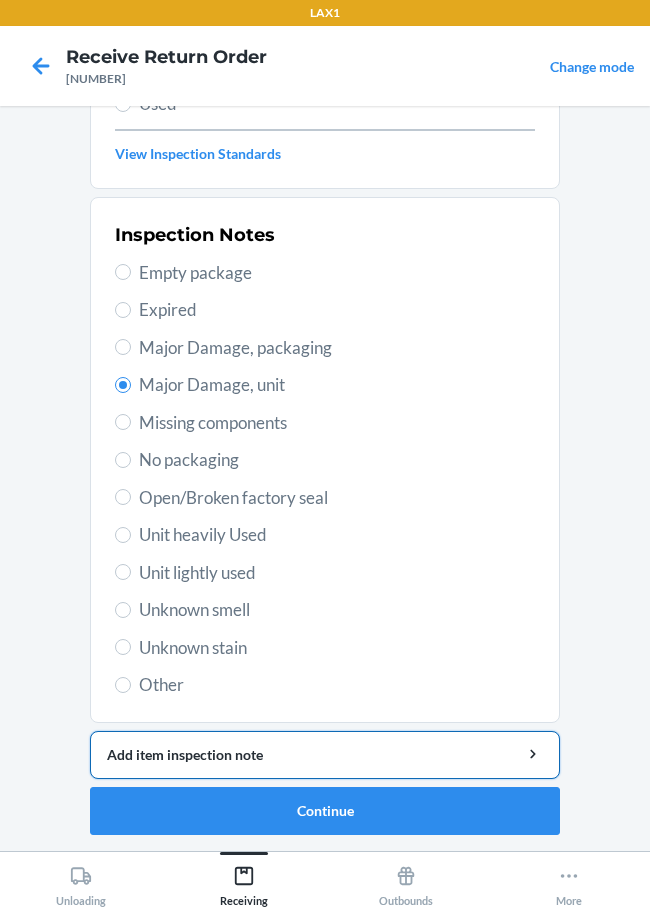 click on "Add item inspection note" at bounding box center (325, 754) 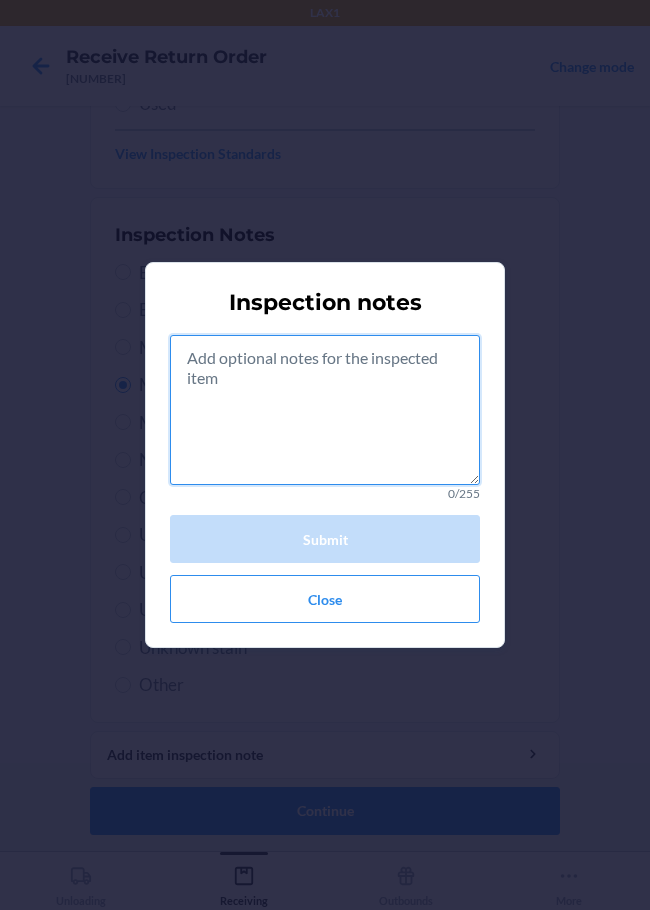 click at bounding box center [325, 410] 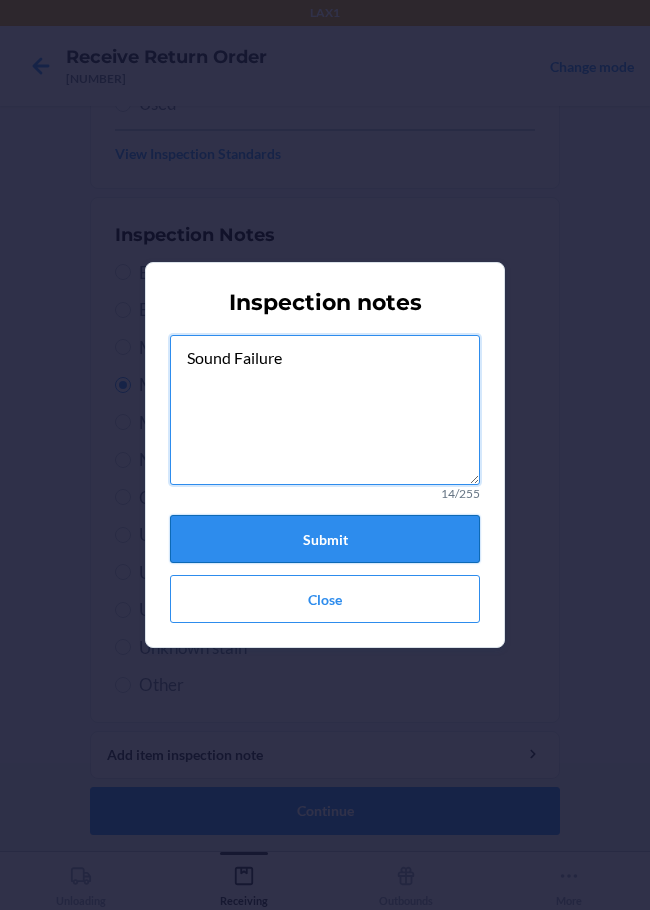 type on "Sound Failure" 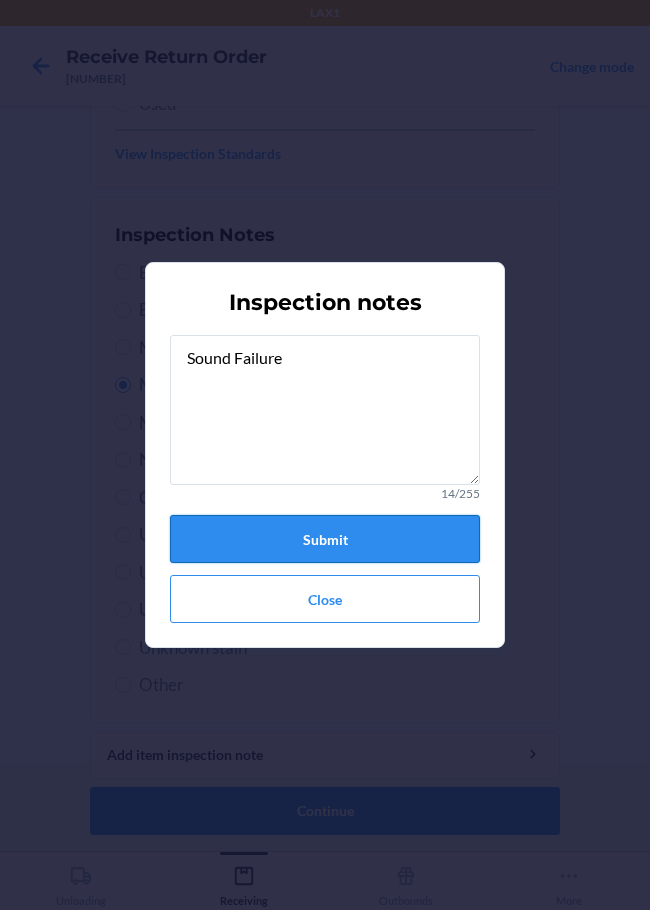 click on "Submit" at bounding box center [325, 539] 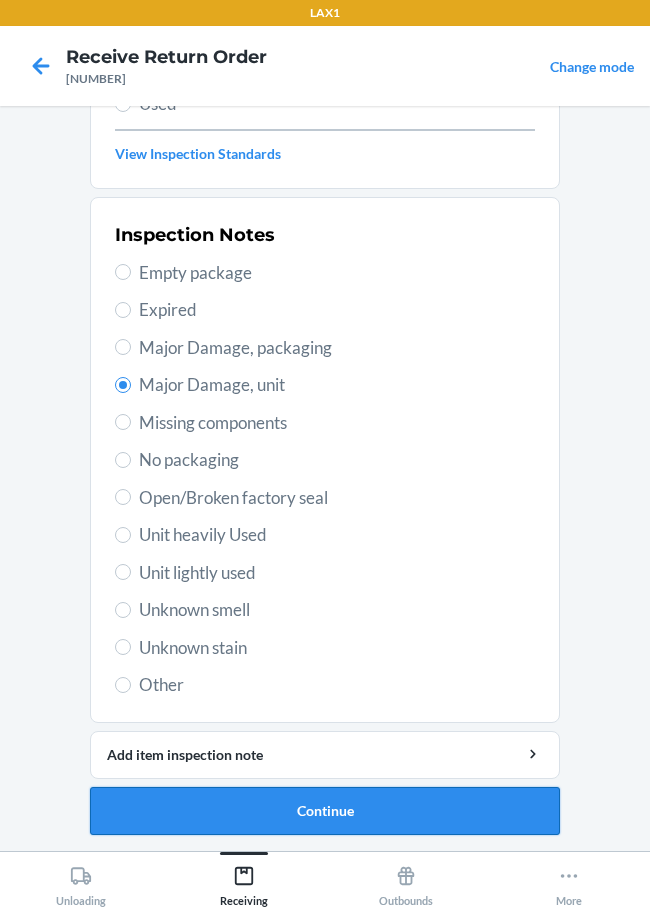 click on "Continue" at bounding box center [325, 811] 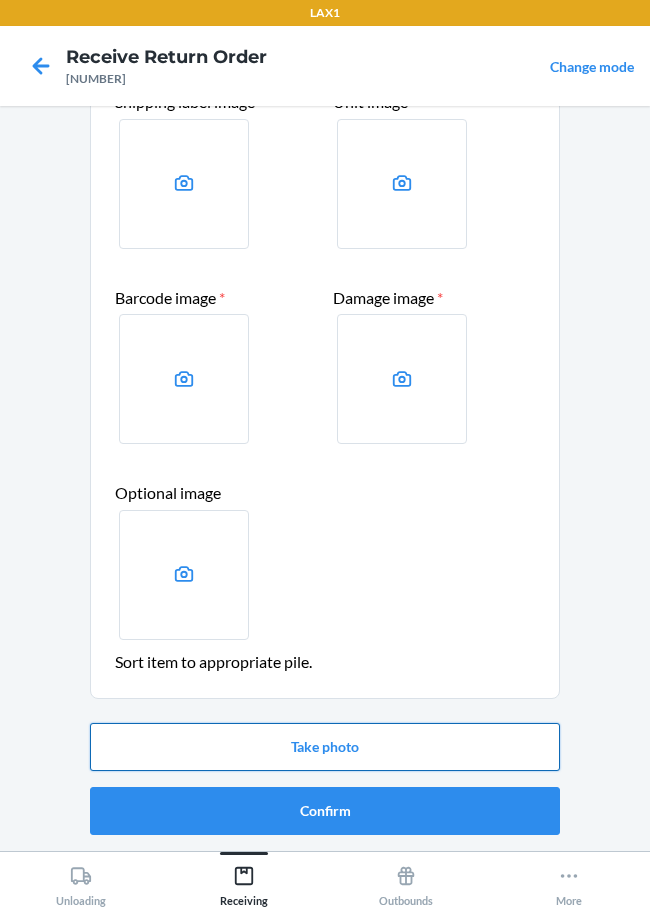 click on "Take photo" at bounding box center [325, 747] 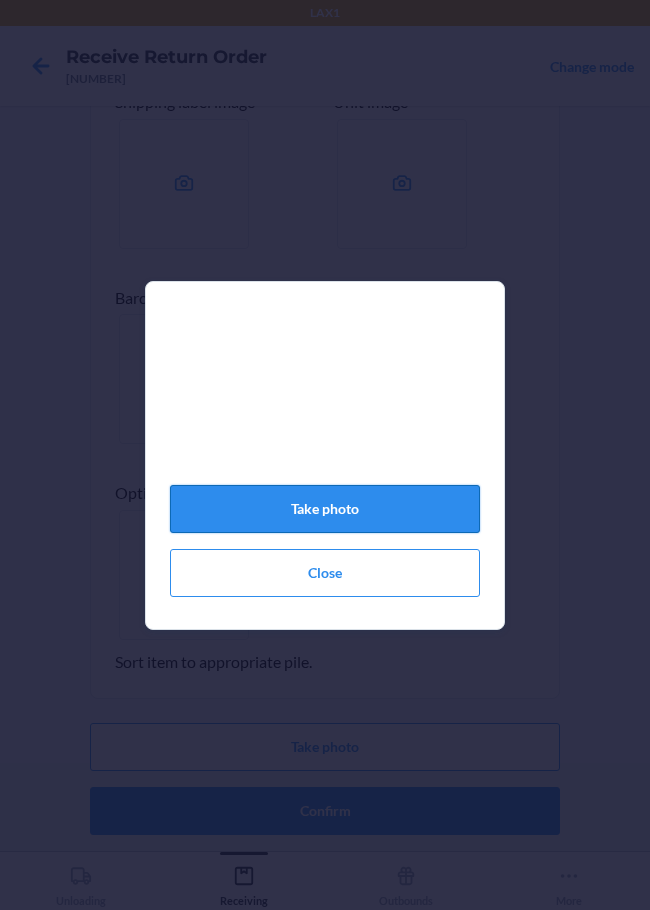 click on "Take photo" 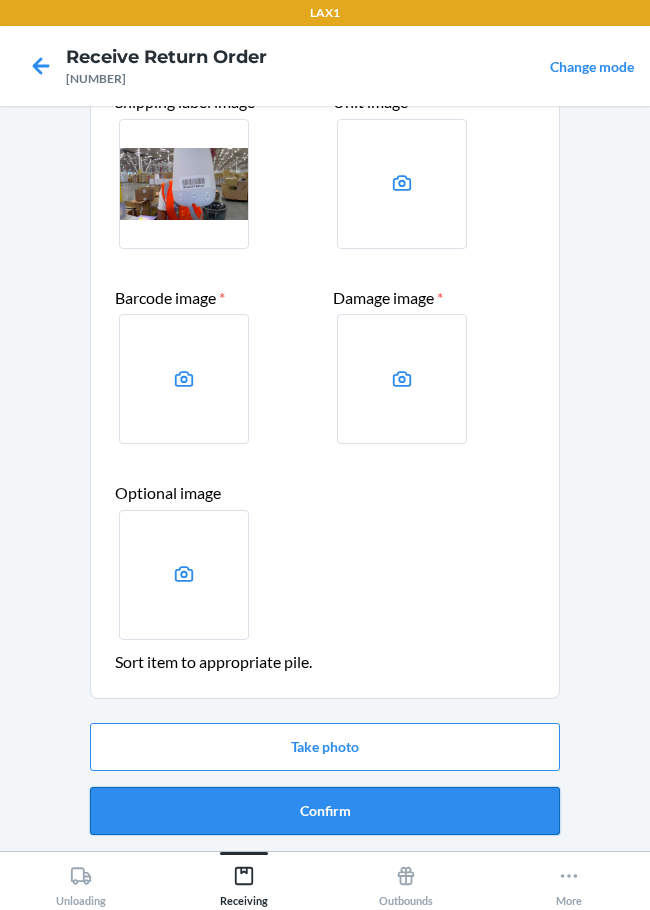 click on "Confirm" at bounding box center [325, 811] 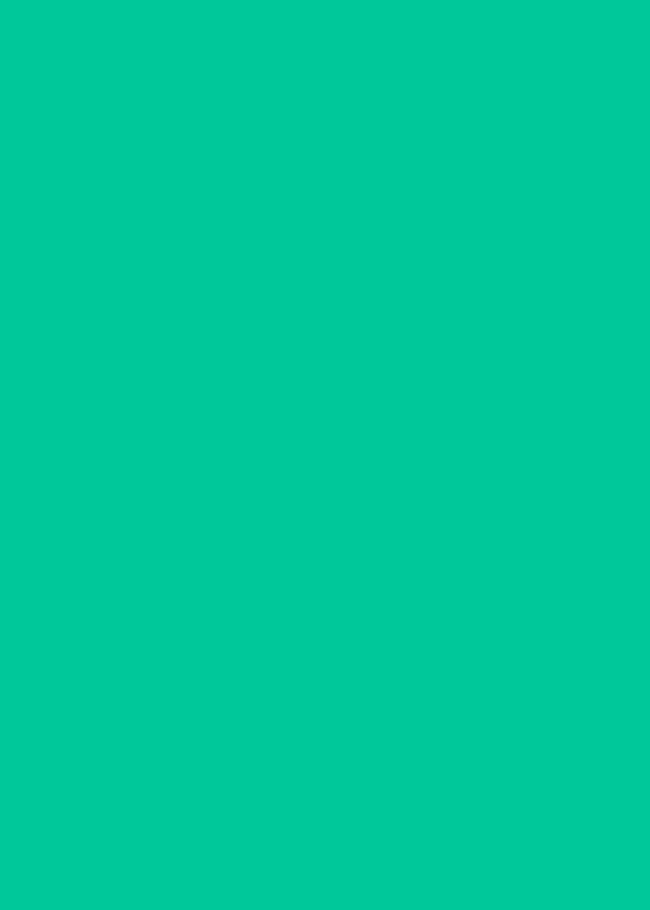 scroll, scrollTop: 0, scrollLeft: 0, axis: both 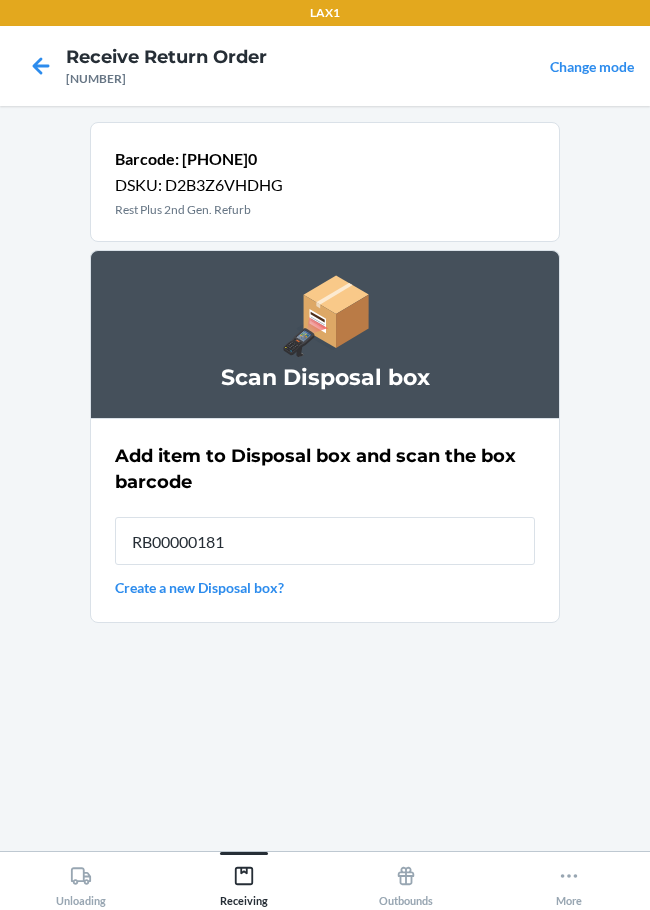 type on "RB000001819" 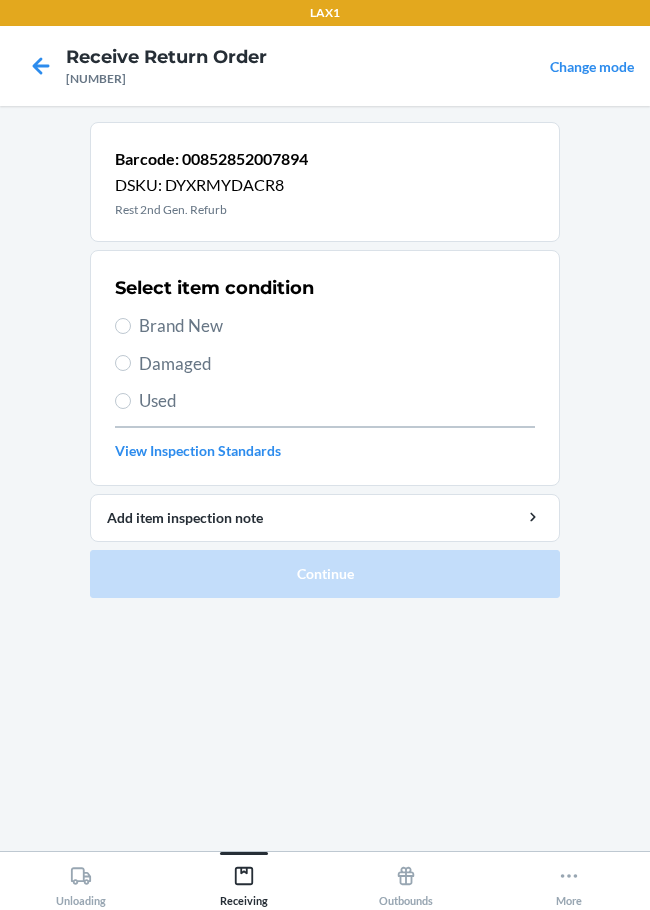 click on "Brand New" at bounding box center (337, 326) 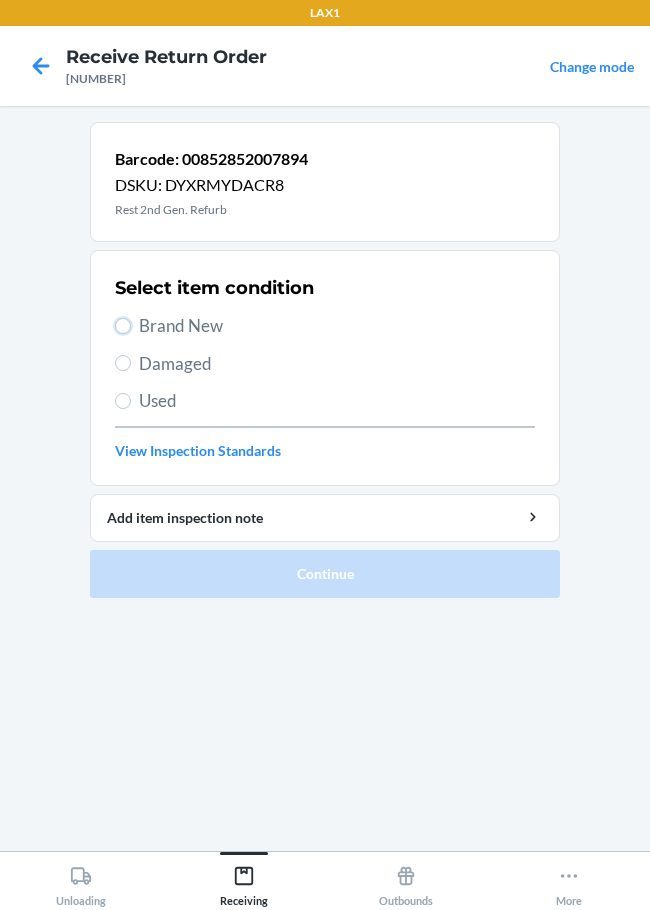 click on "Brand New" at bounding box center [123, 326] 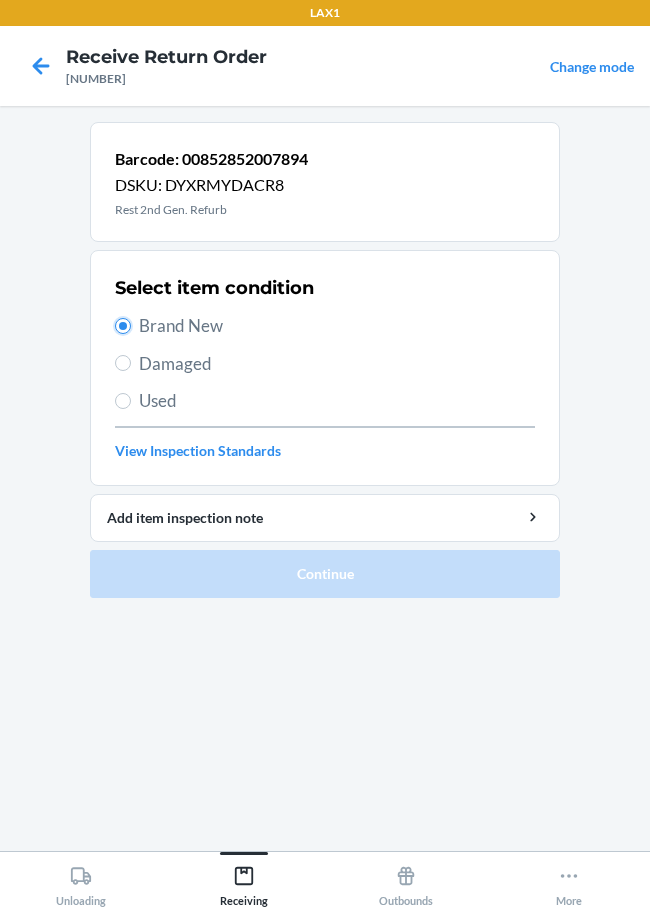 radio on "true" 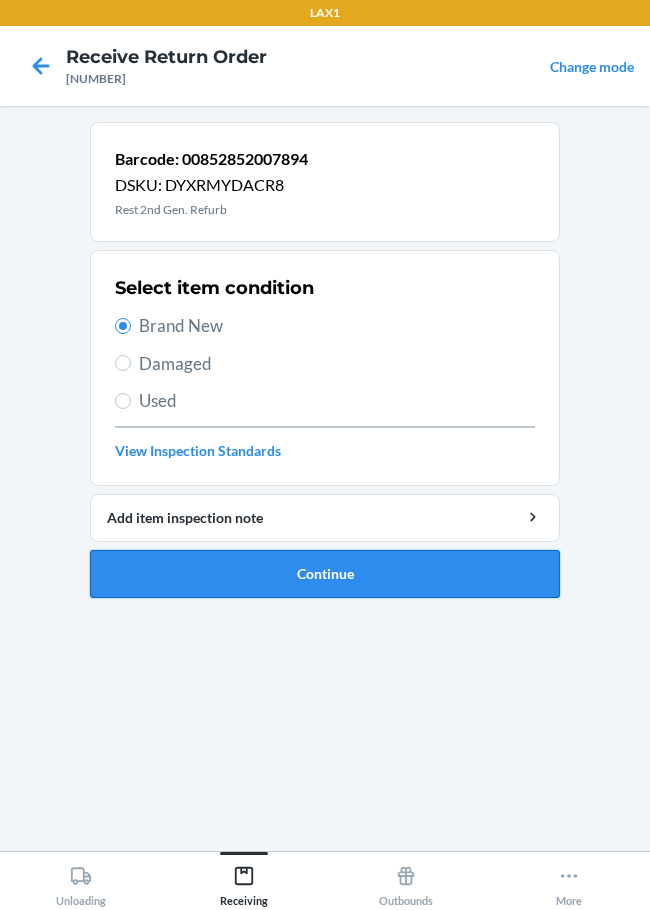 click on "Continue" at bounding box center (325, 574) 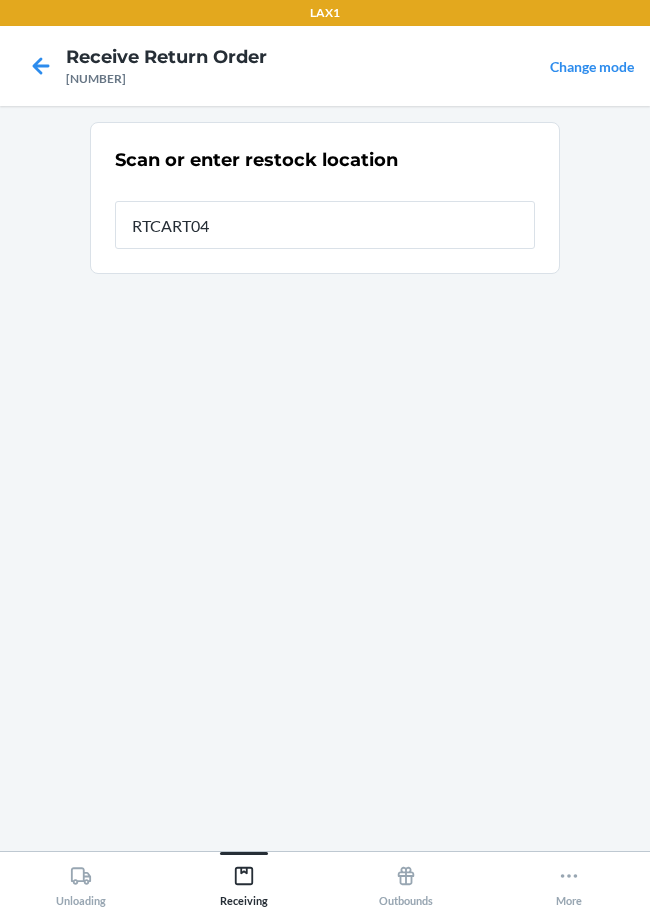 type on "RTCART047" 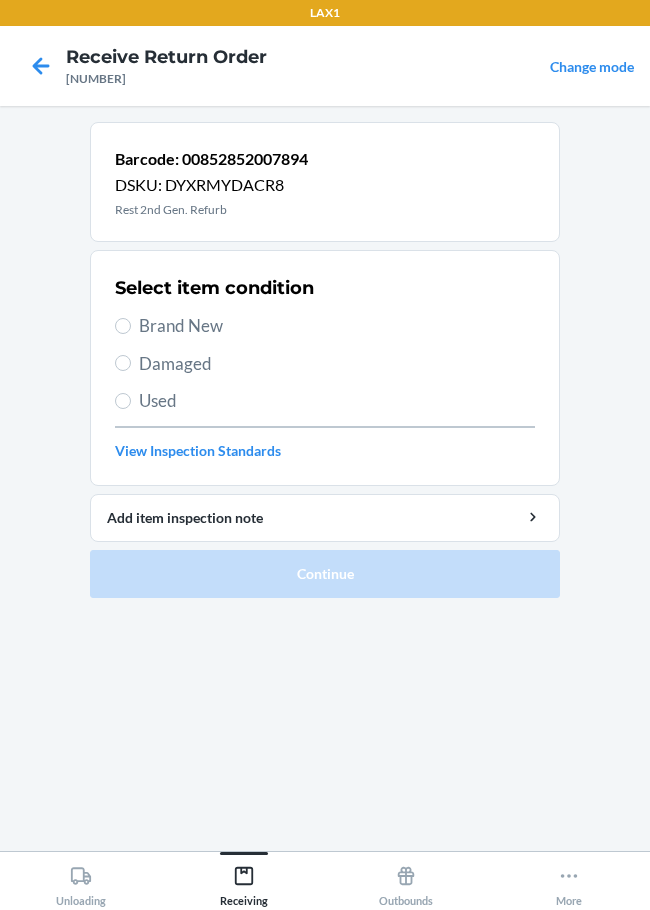 click on "Brand New" at bounding box center (337, 326) 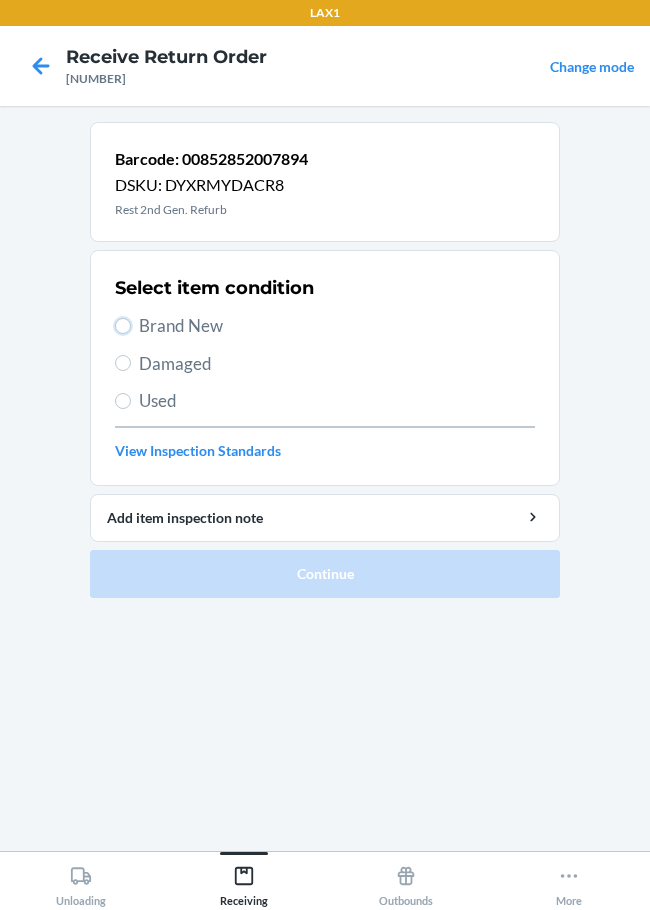 click on "Brand New" at bounding box center (123, 326) 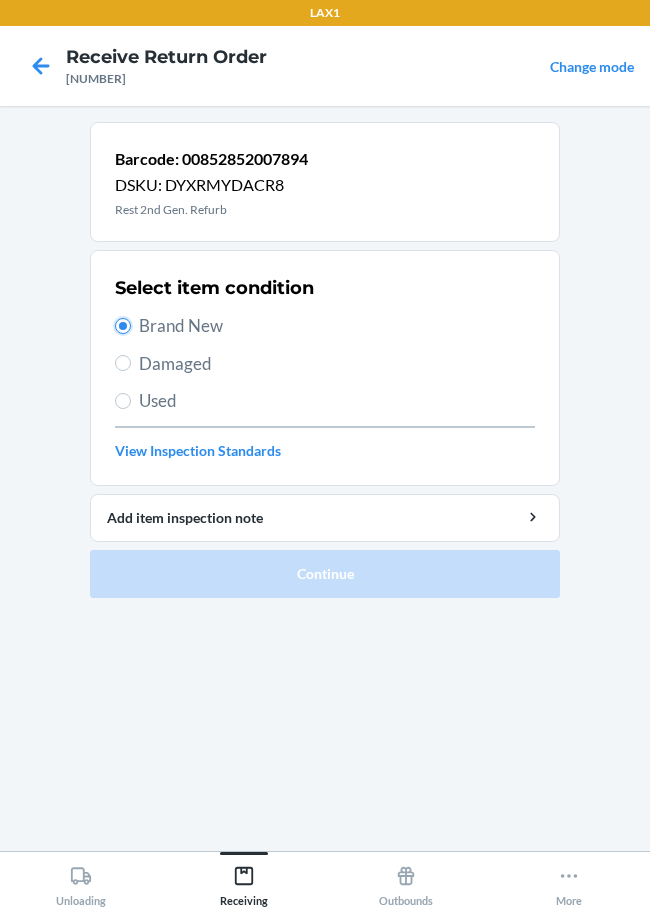 radio on "true" 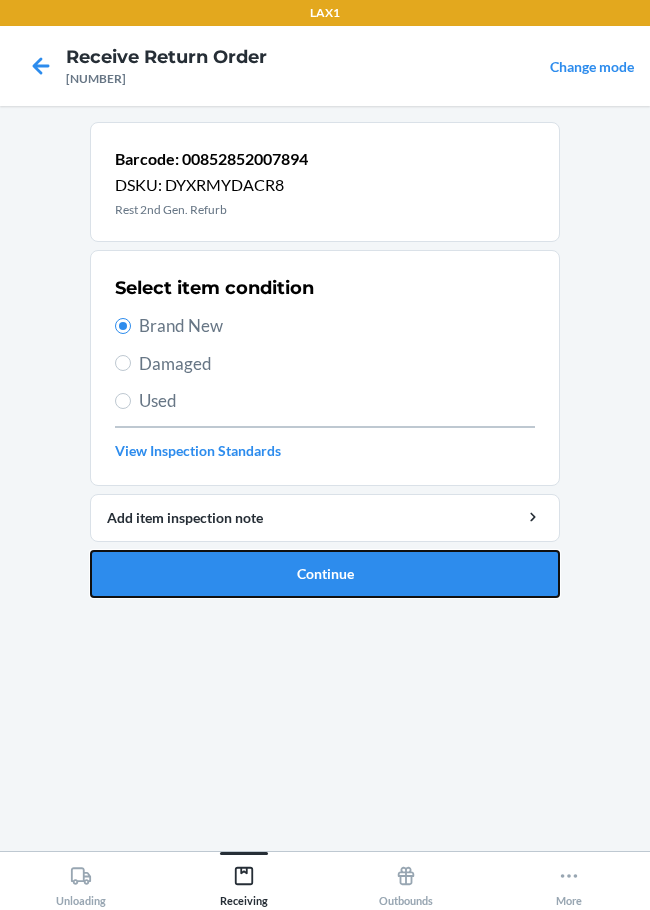 drag, startPoint x: 284, startPoint y: 570, endPoint x: 295, endPoint y: 570, distance: 11 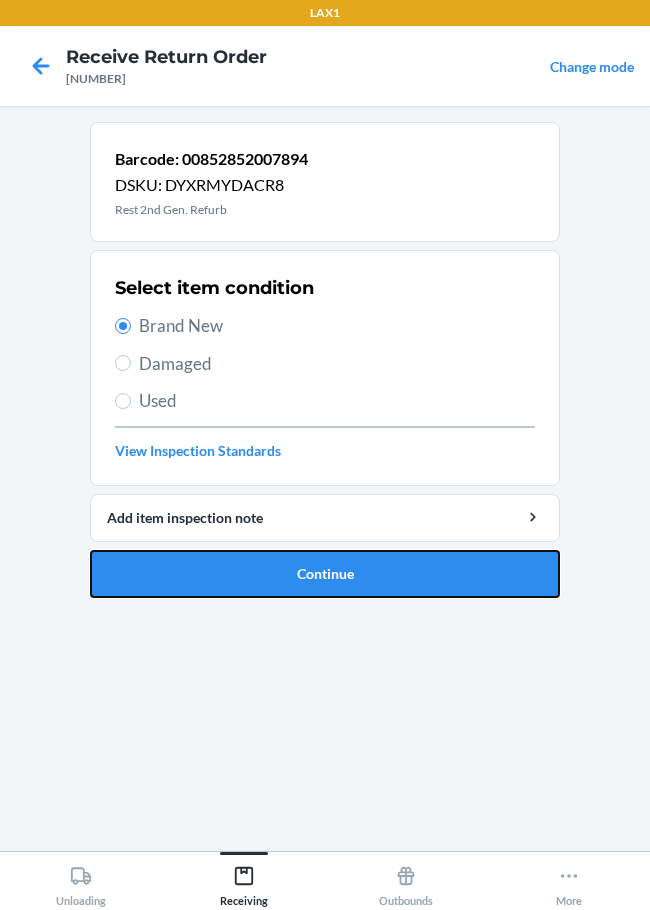 click on "Continue" at bounding box center (325, 574) 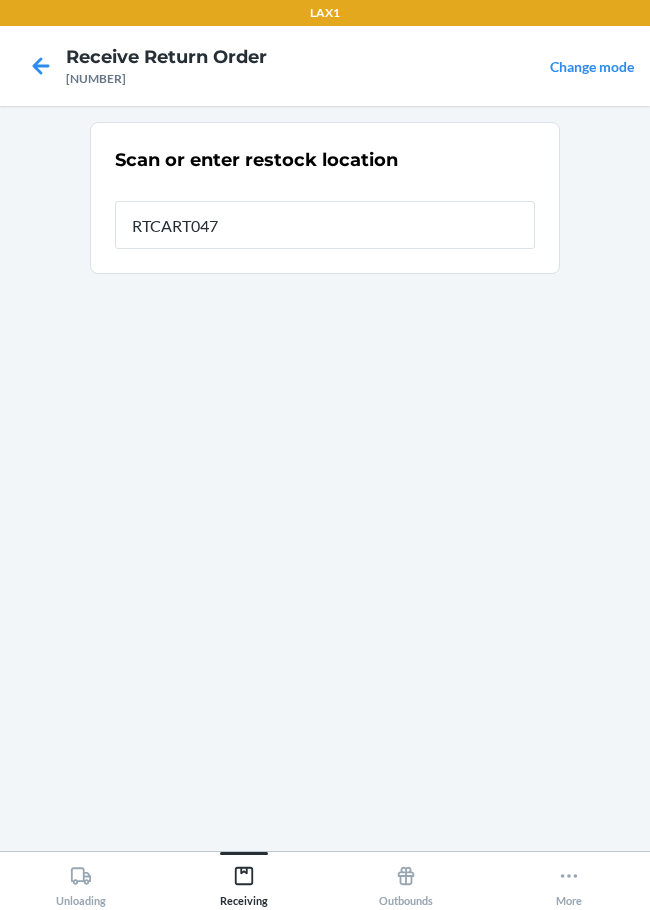 type on "RTCART047" 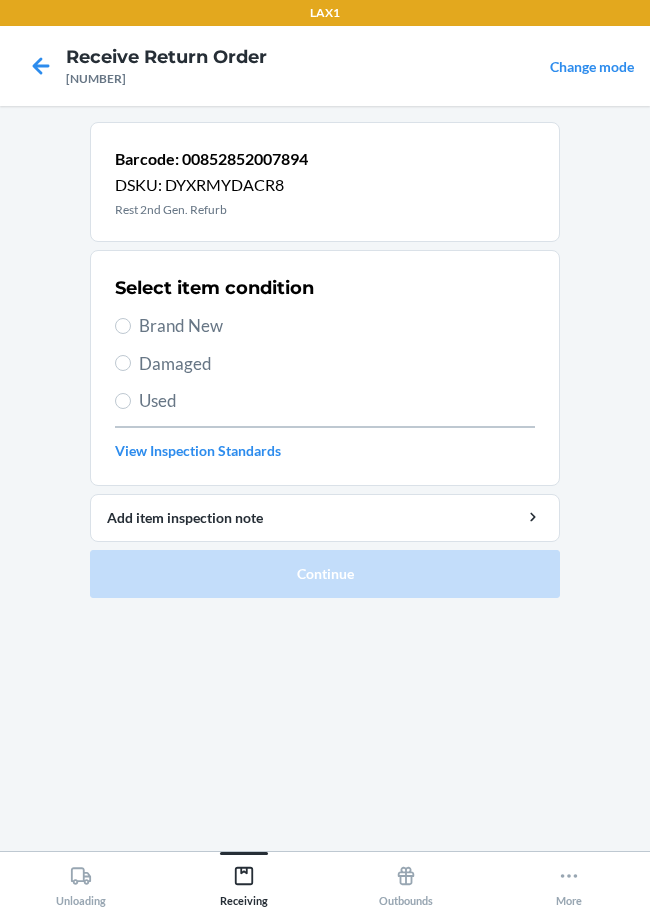 click on "Damaged" at bounding box center (337, 364) 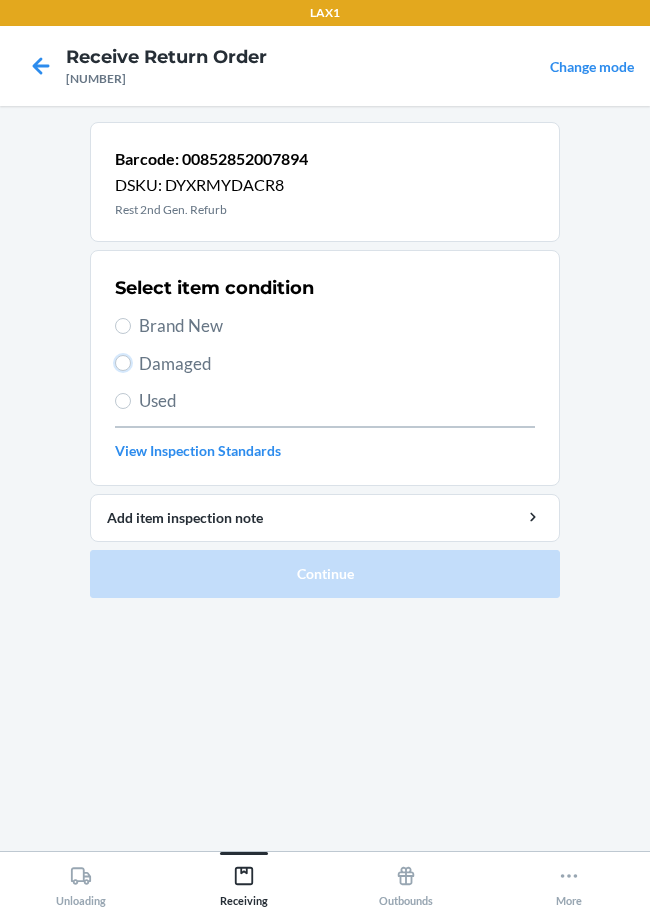 click on "Damaged" at bounding box center (123, 363) 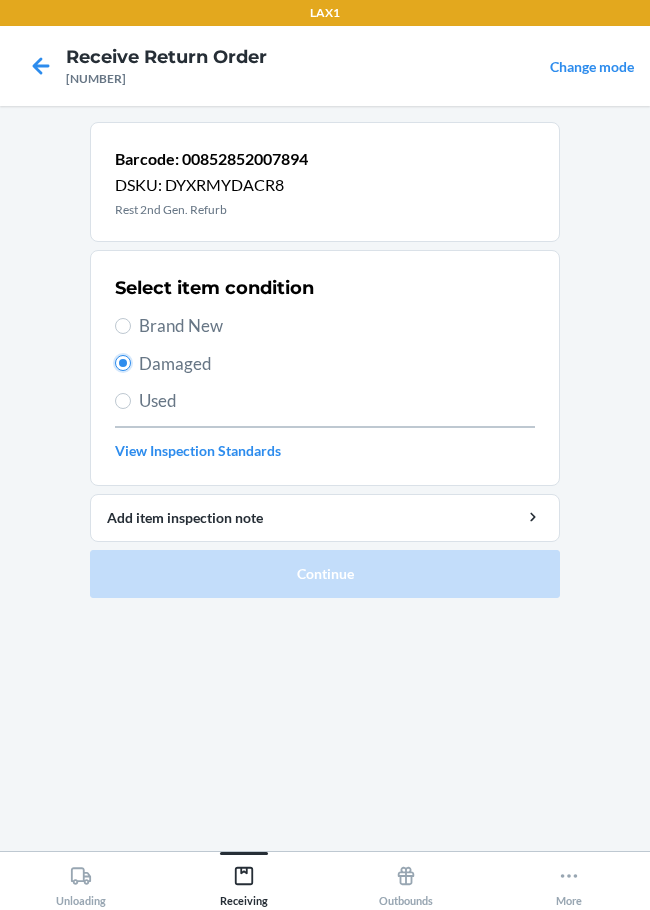 radio on "true" 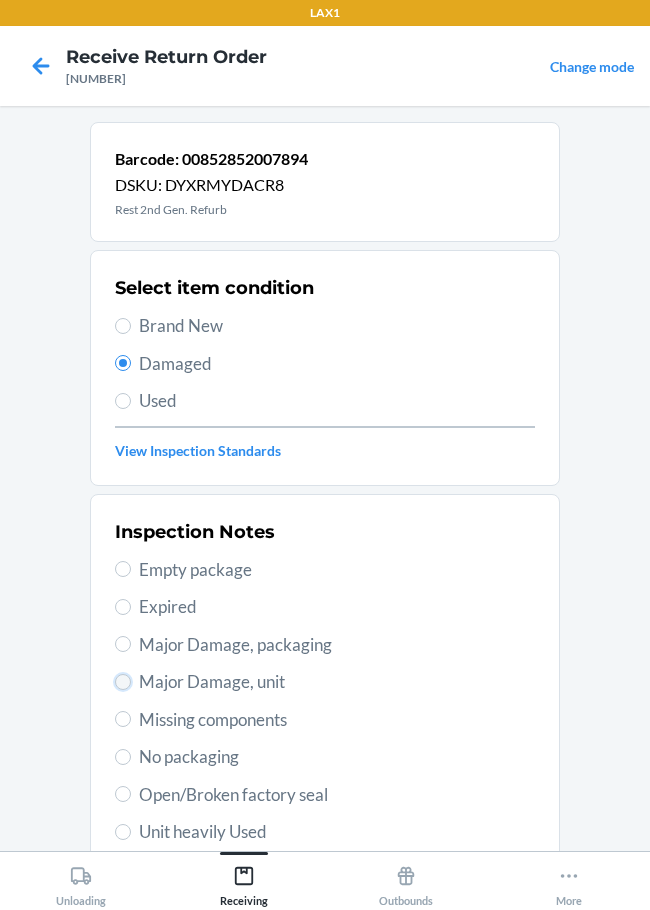 click on "Major Damage, unit" at bounding box center (123, 682) 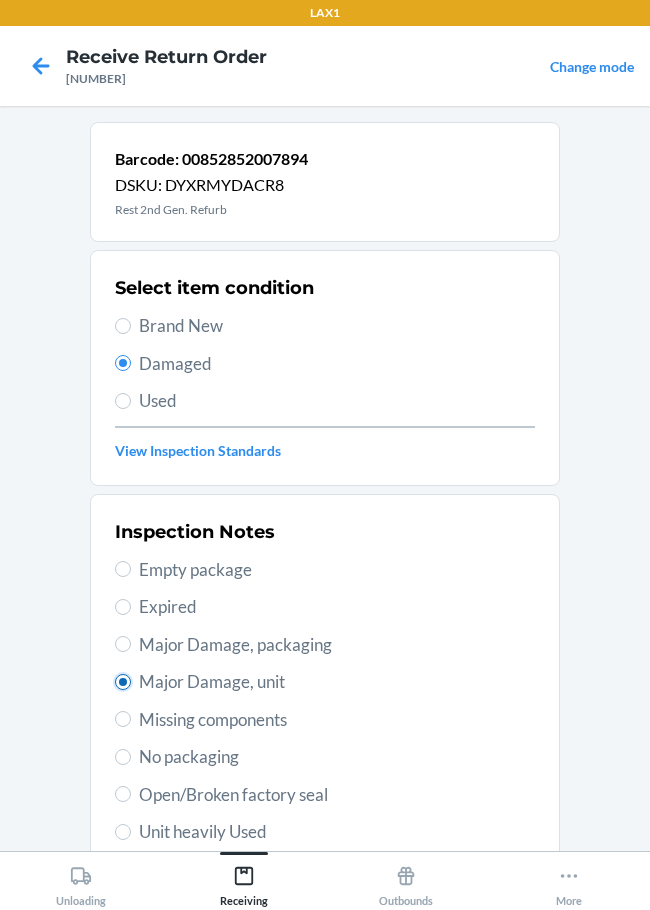 radio on "true" 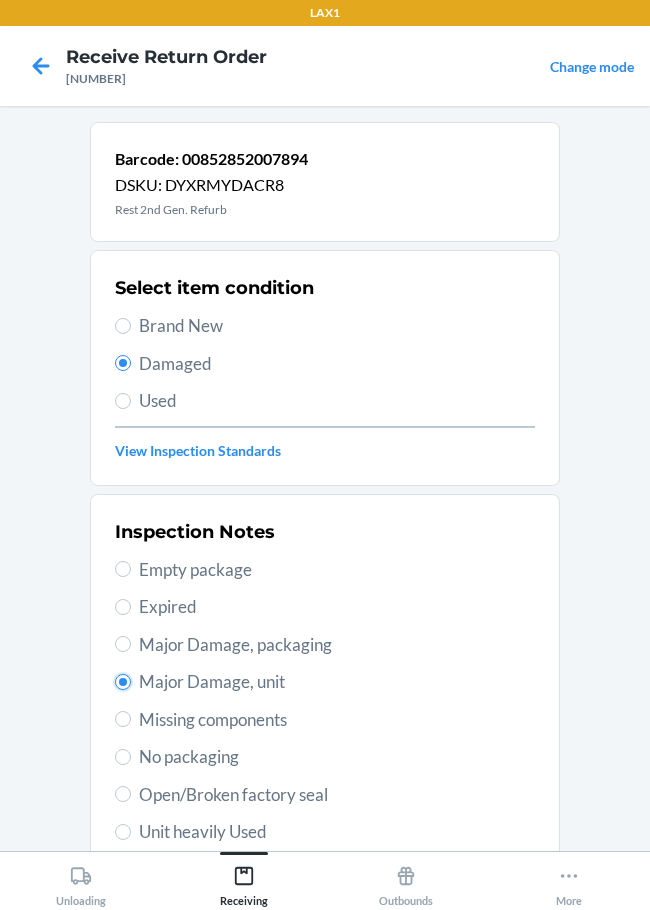 scroll, scrollTop: 297, scrollLeft: 0, axis: vertical 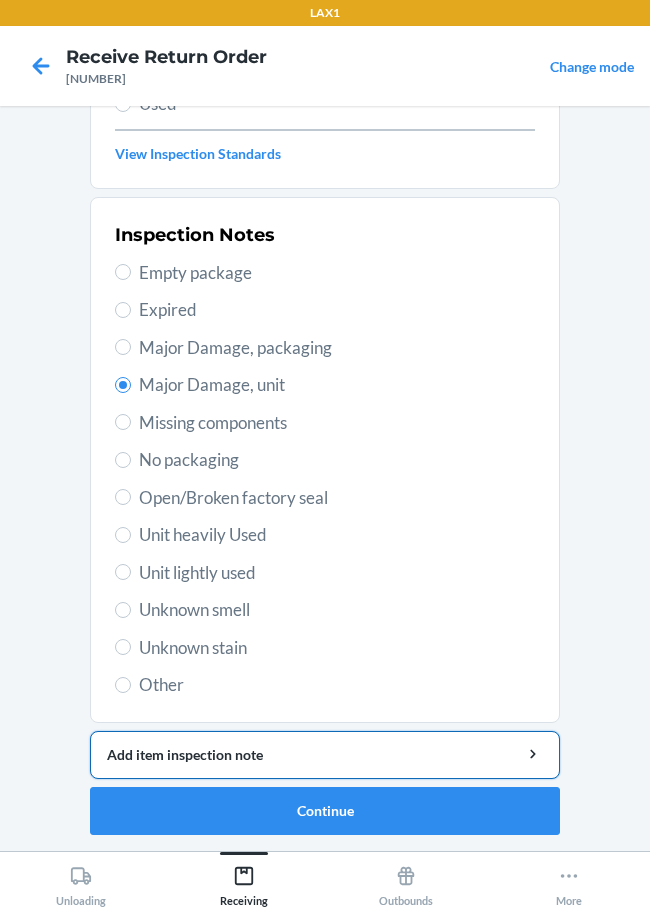 click on "Add item inspection note" at bounding box center [325, 754] 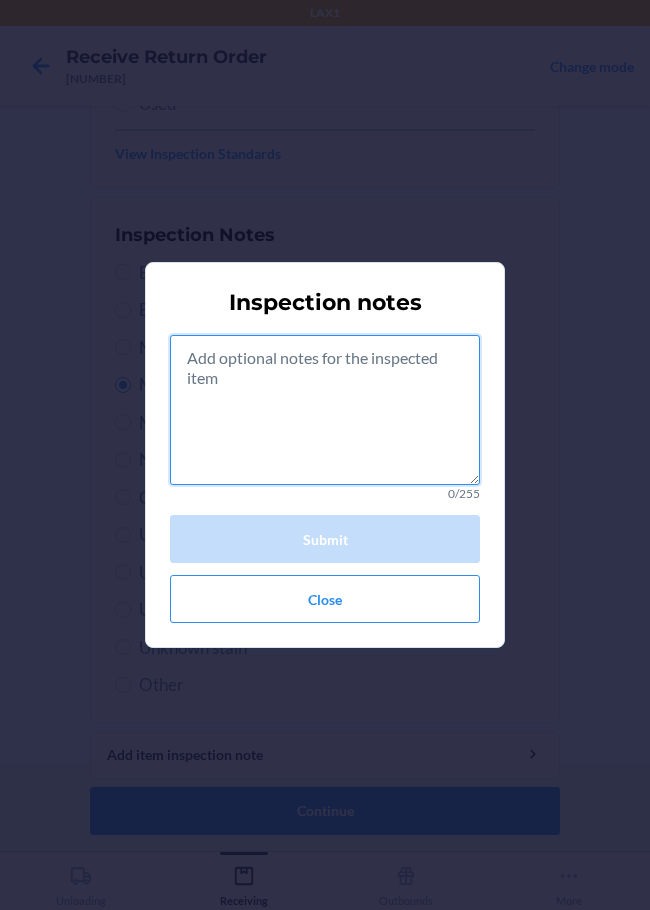 click at bounding box center [325, 410] 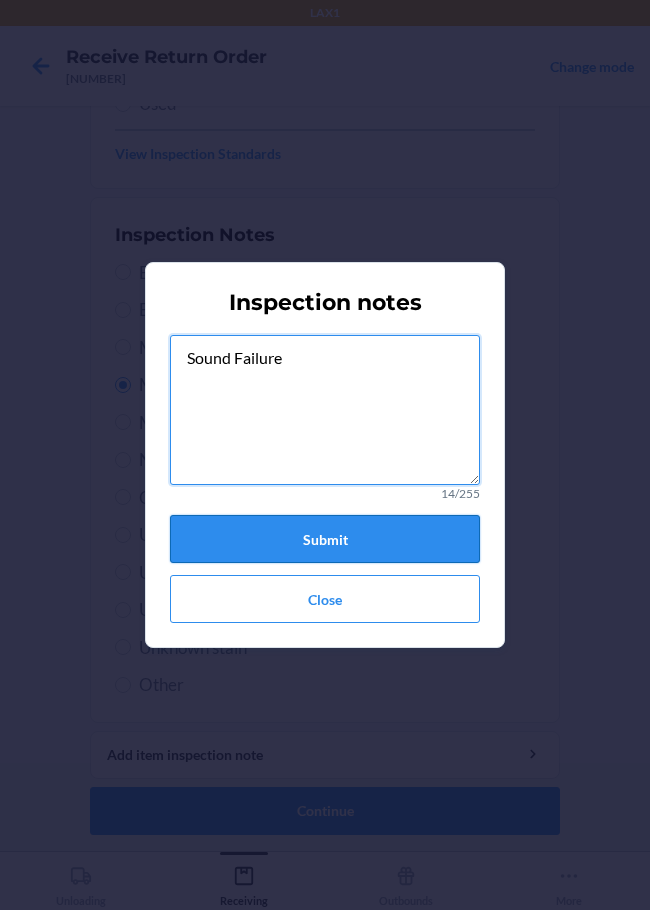 type on "Sound Failure" 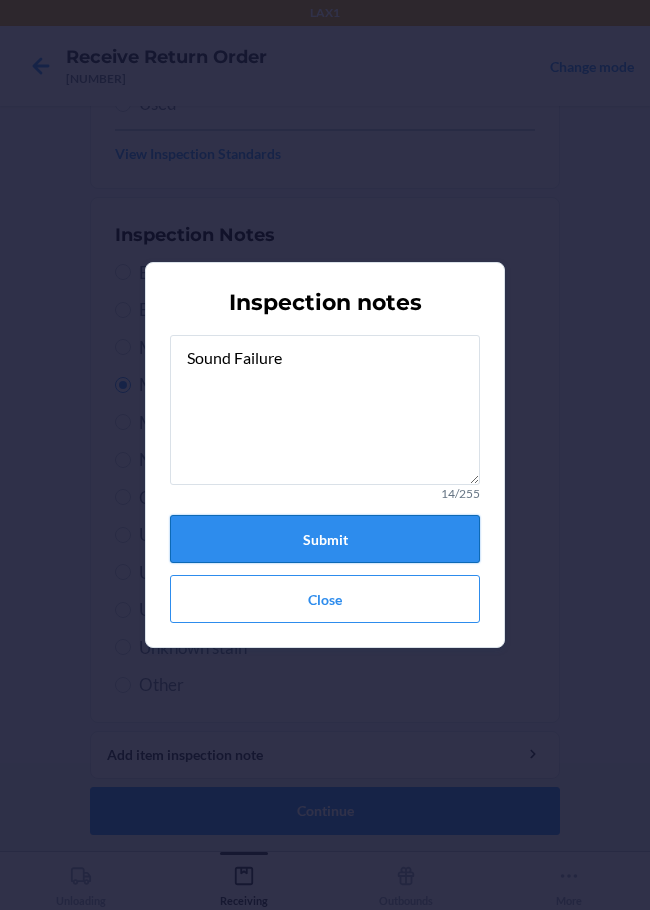 click on "Submit" at bounding box center (325, 539) 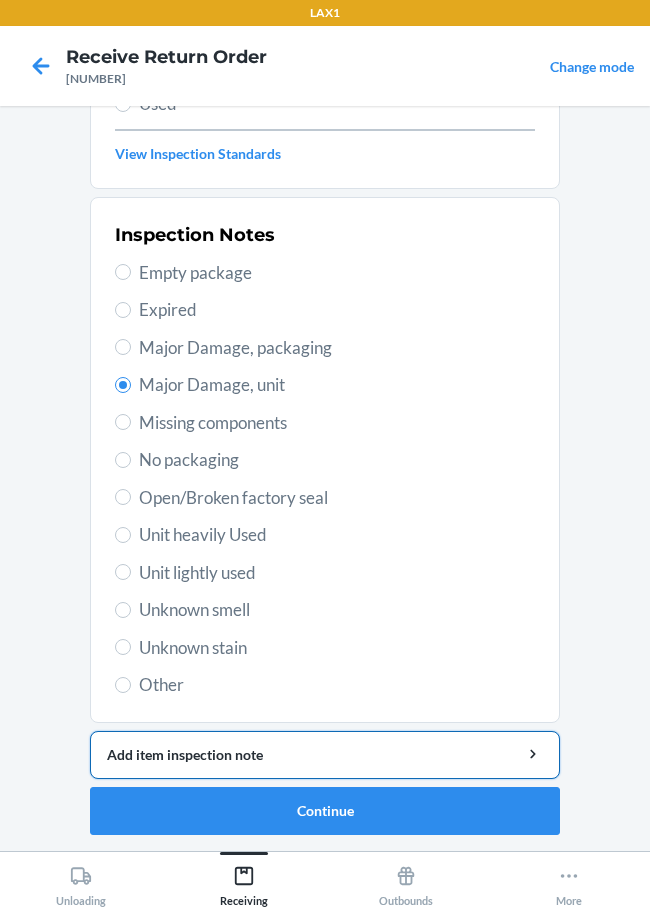 click on "Add item inspection note" at bounding box center [325, 754] 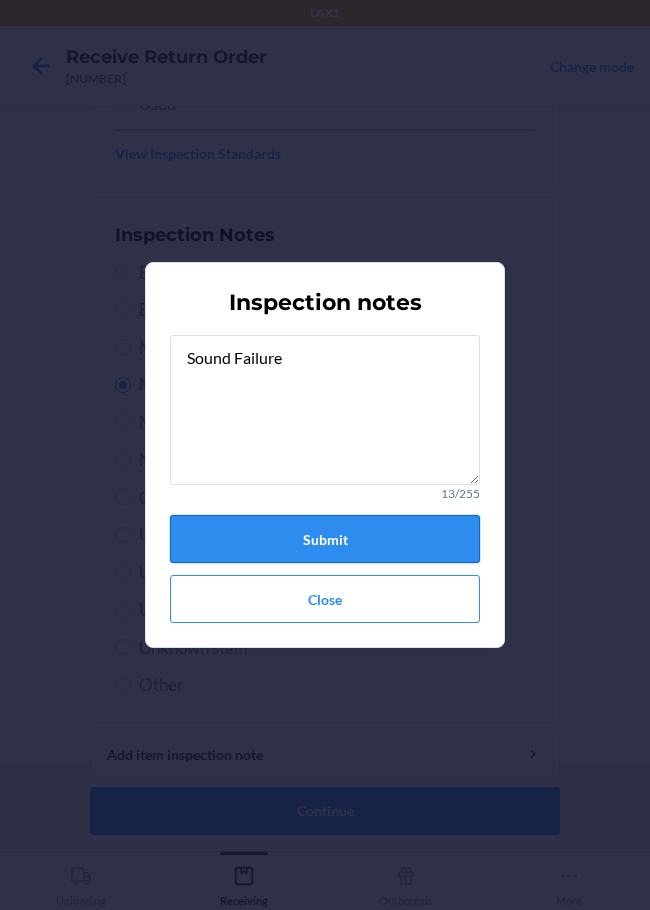click on "Submit" at bounding box center (325, 539) 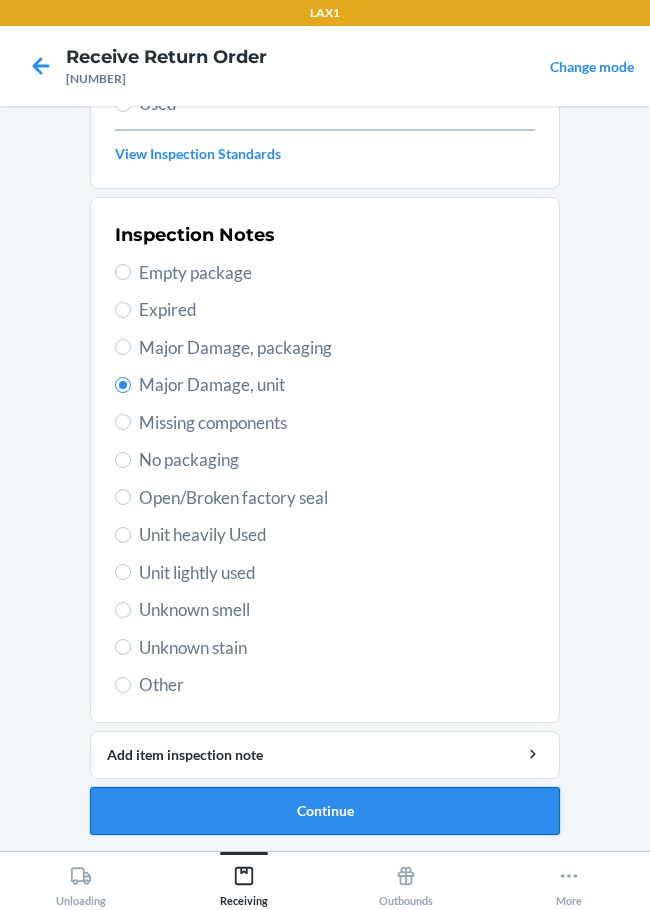 click on "Continue" at bounding box center (325, 811) 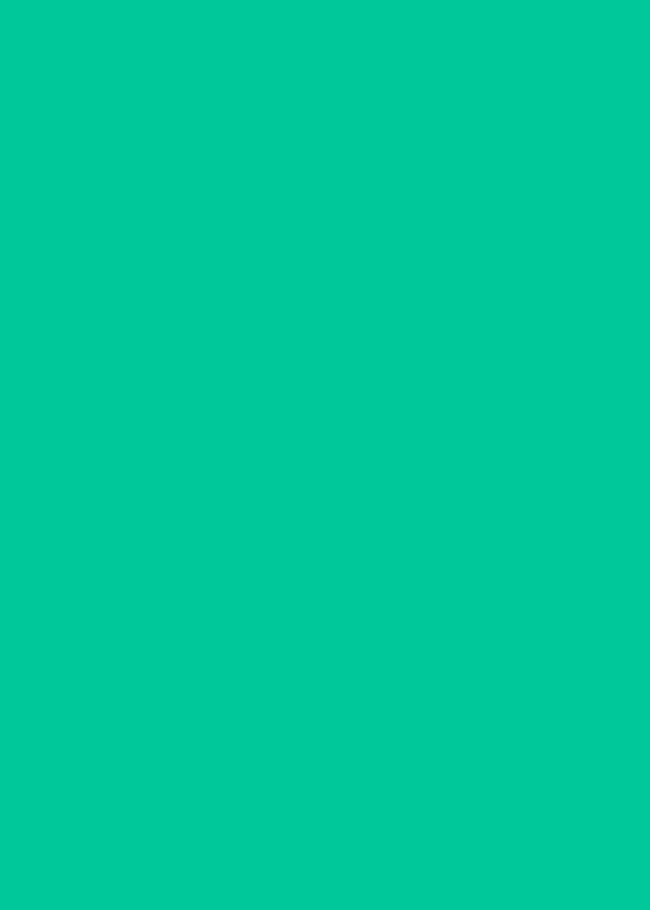 scroll, scrollTop: 120, scrollLeft: 0, axis: vertical 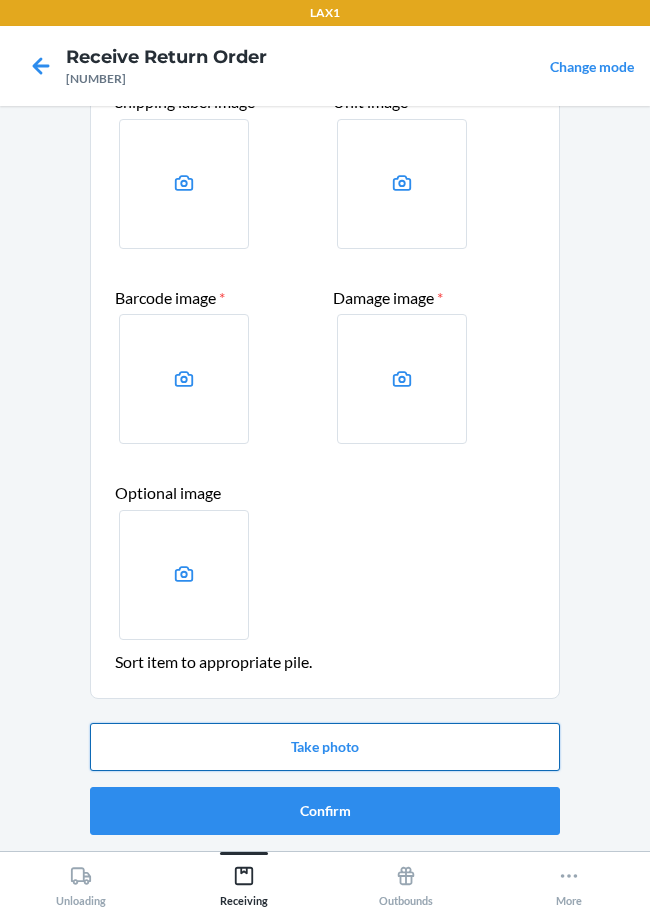 click on "Take photo" at bounding box center (325, 747) 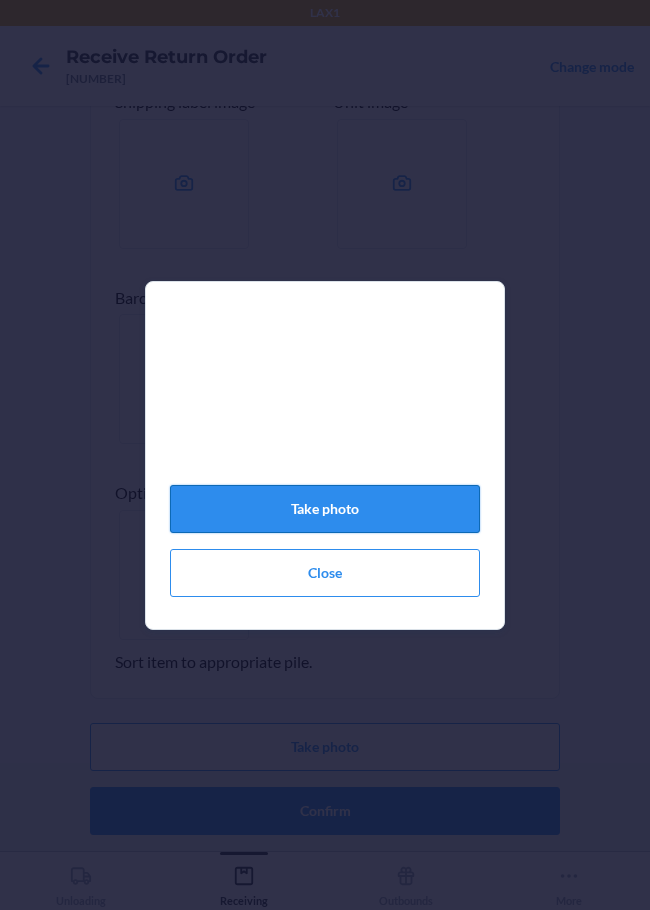 click on "Take photo" 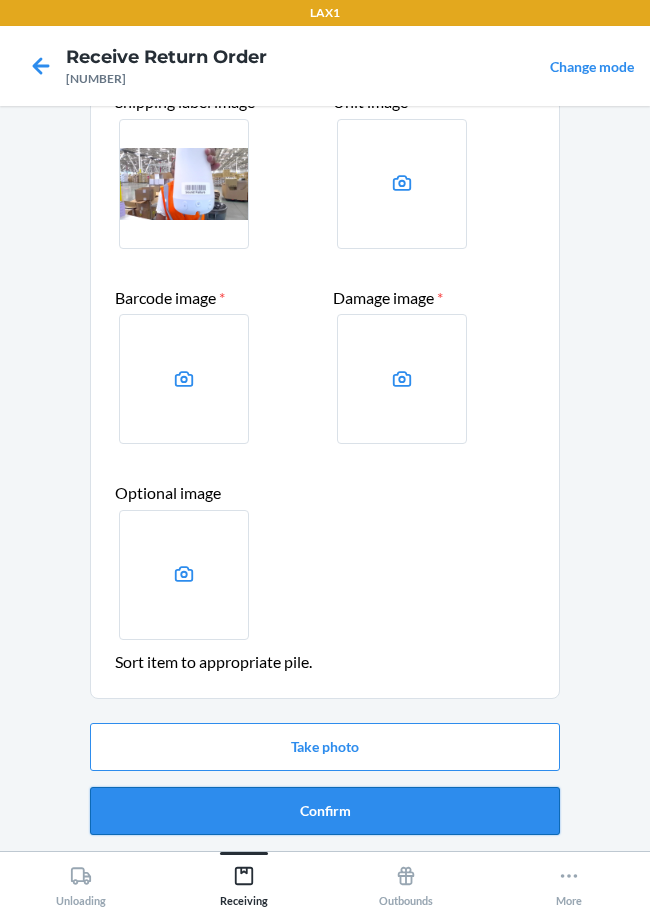 click on "Confirm" at bounding box center (325, 811) 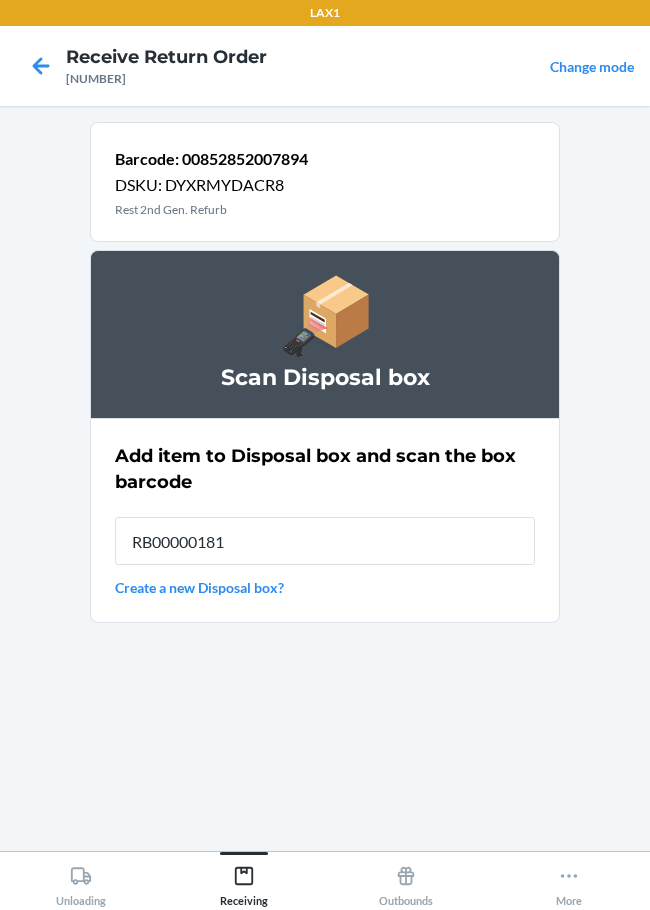 type on "RB000001819" 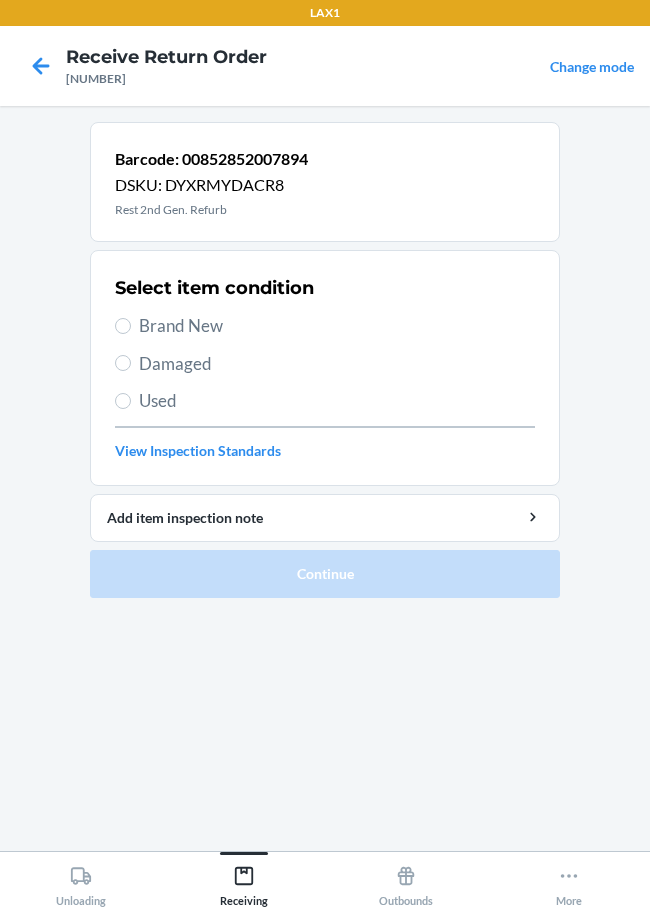 click on "Select item condition Brand New Damaged Used View Inspection Standards" at bounding box center [325, 368] 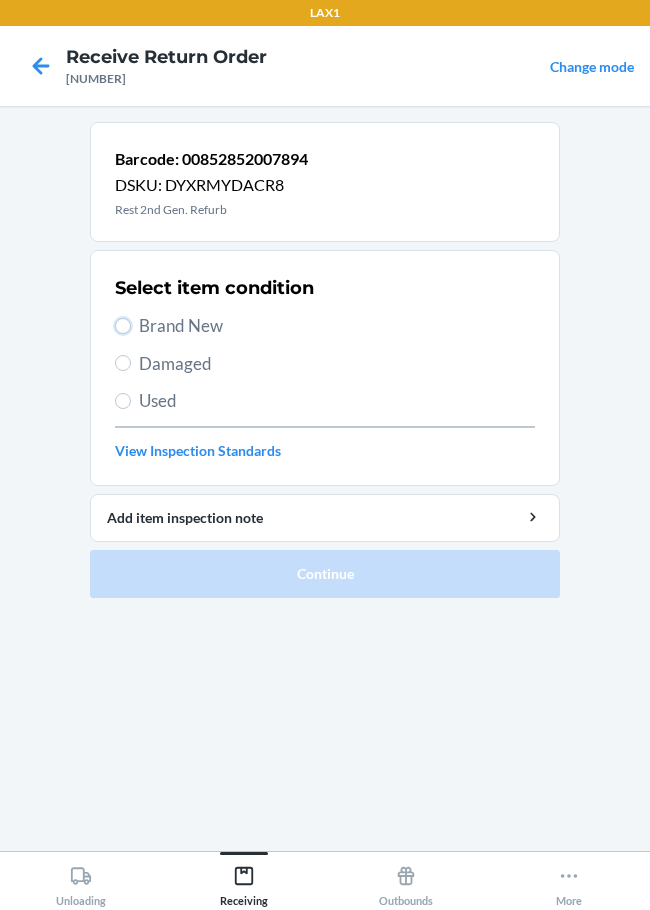 click on "Brand New" at bounding box center (123, 326) 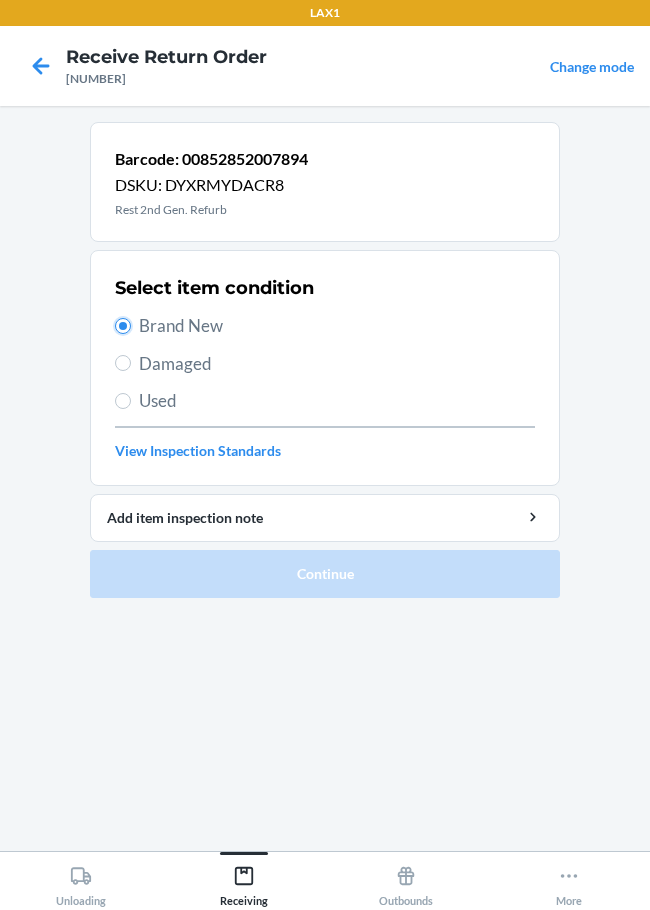radio on "true" 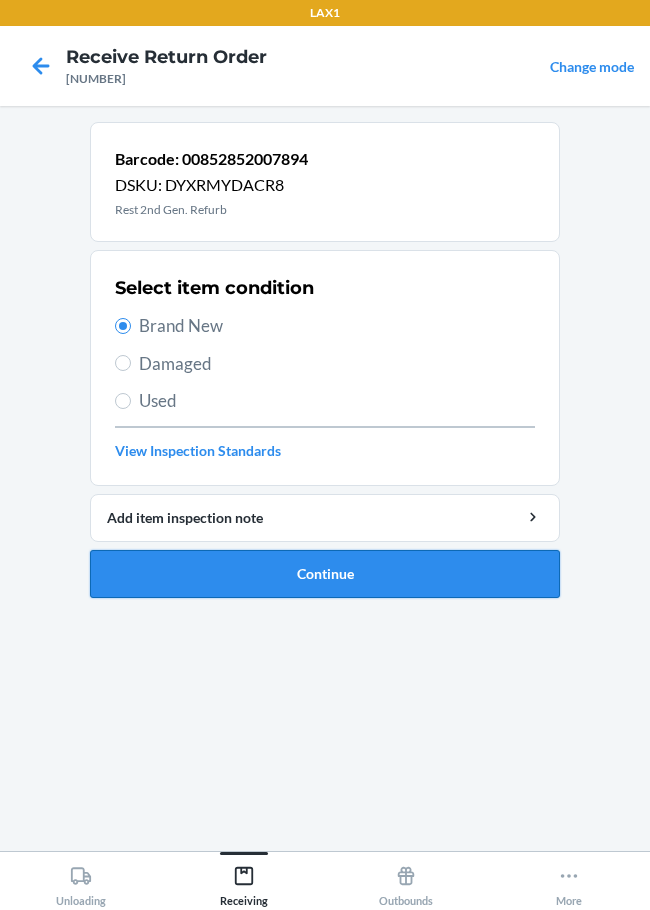 click on "Continue" at bounding box center [325, 574] 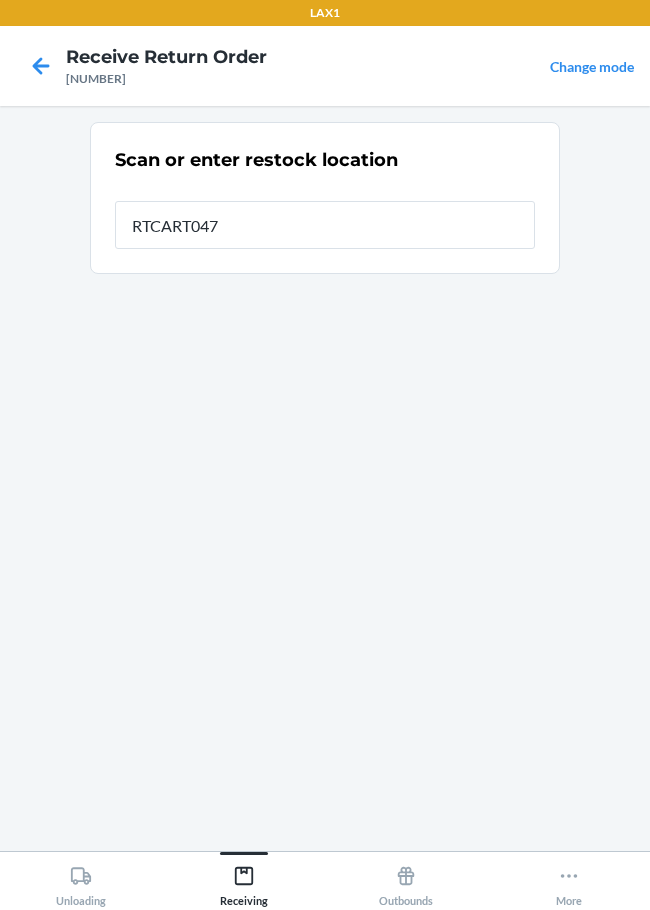 type on "RTCART047" 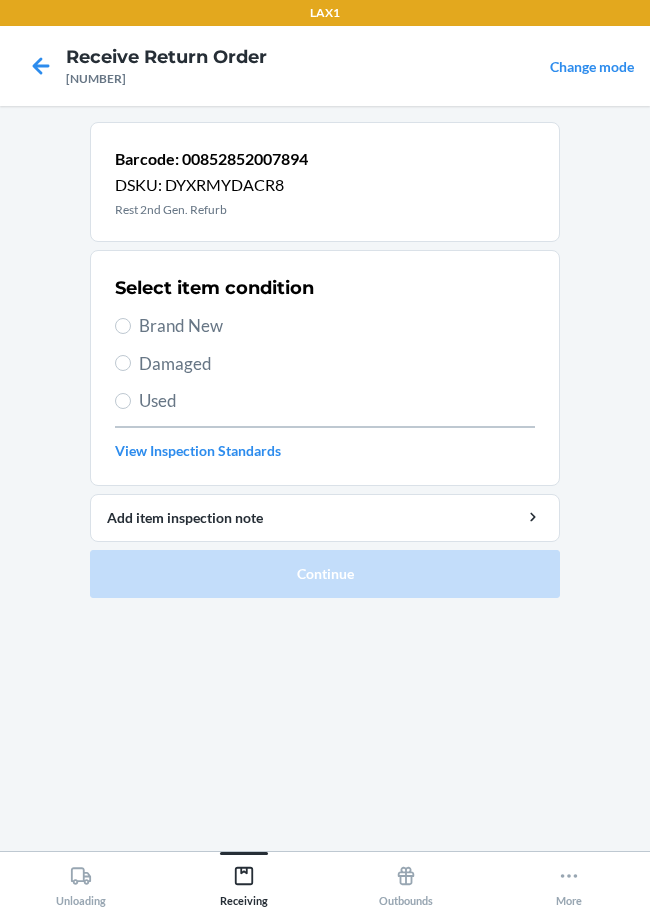 click on "Damaged" at bounding box center (325, 364) 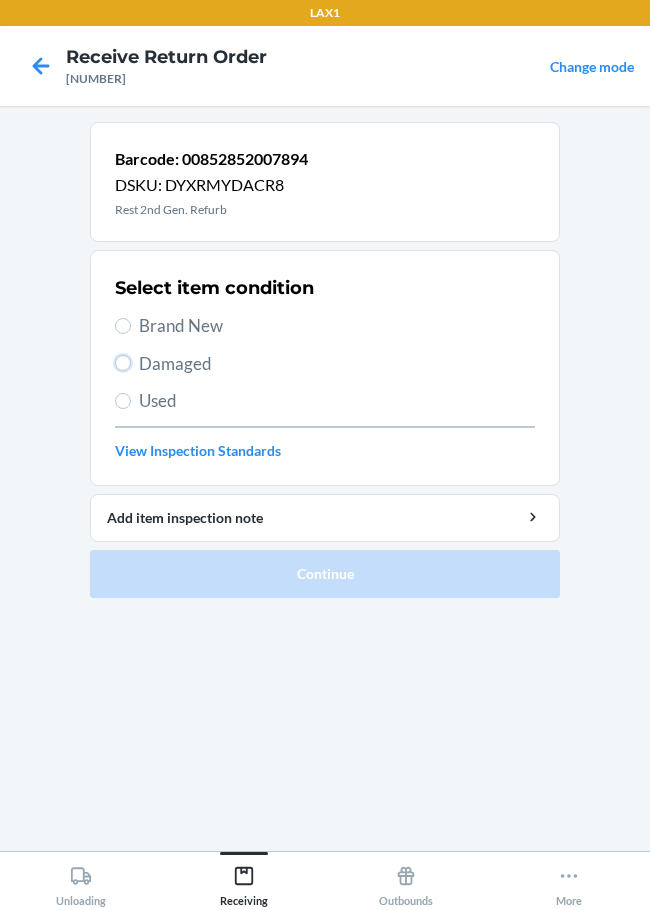click on "Damaged" at bounding box center [123, 363] 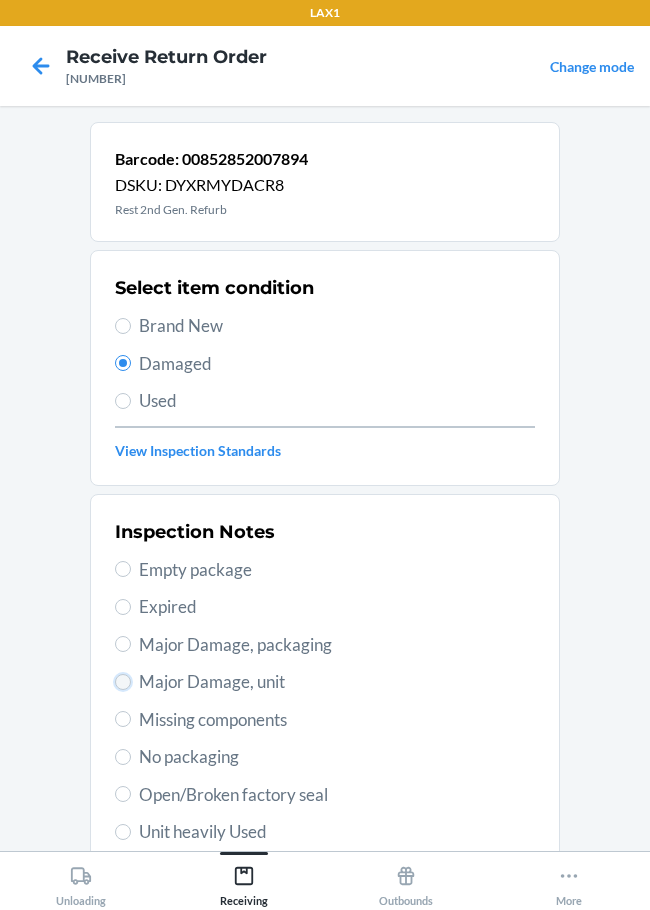 click on "Major Damage, unit" at bounding box center [123, 682] 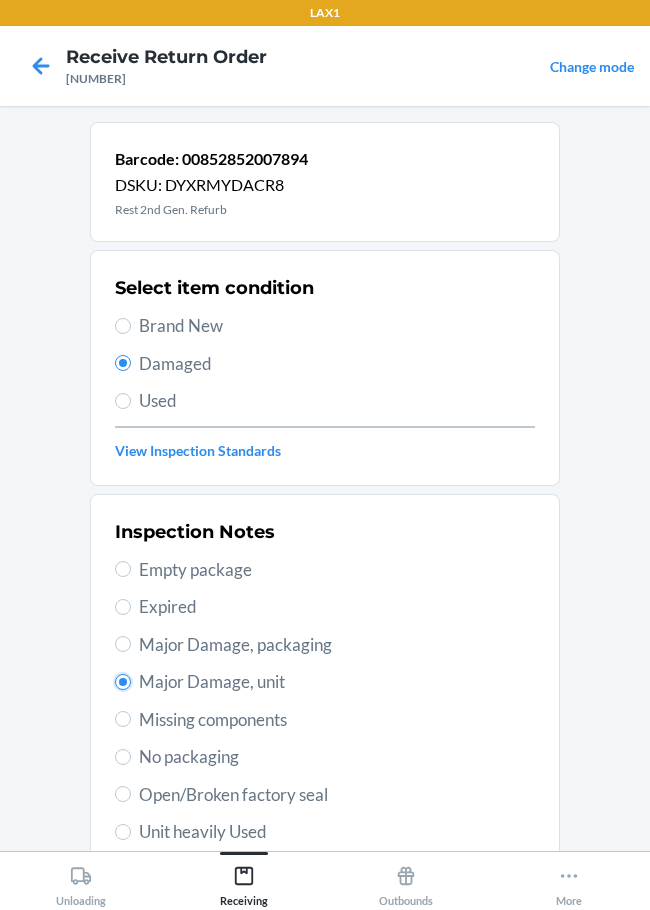 scroll, scrollTop: 297, scrollLeft: 0, axis: vertical 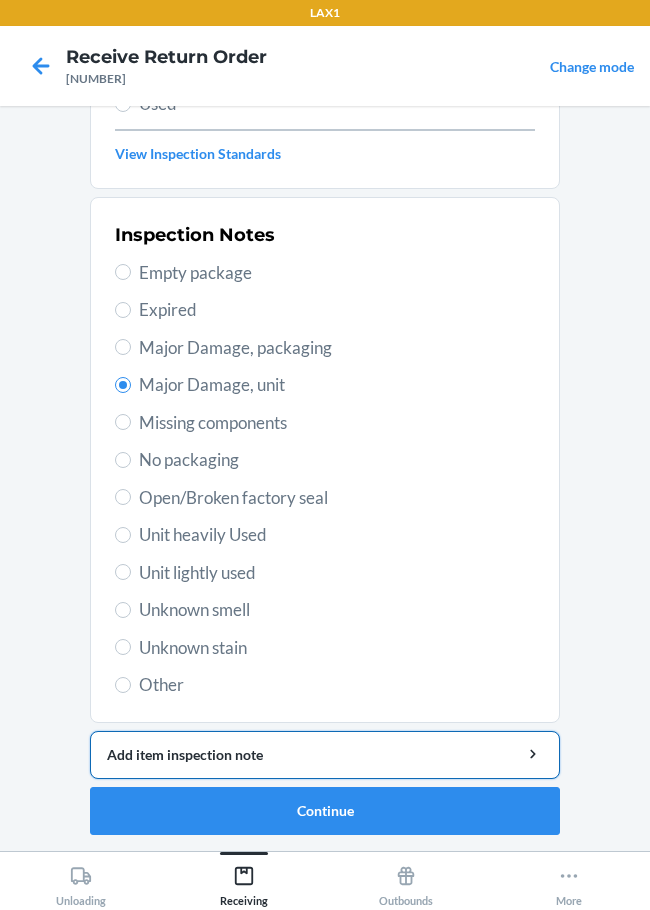 click on "Add item inspection note" at bounding box center [325, 754] 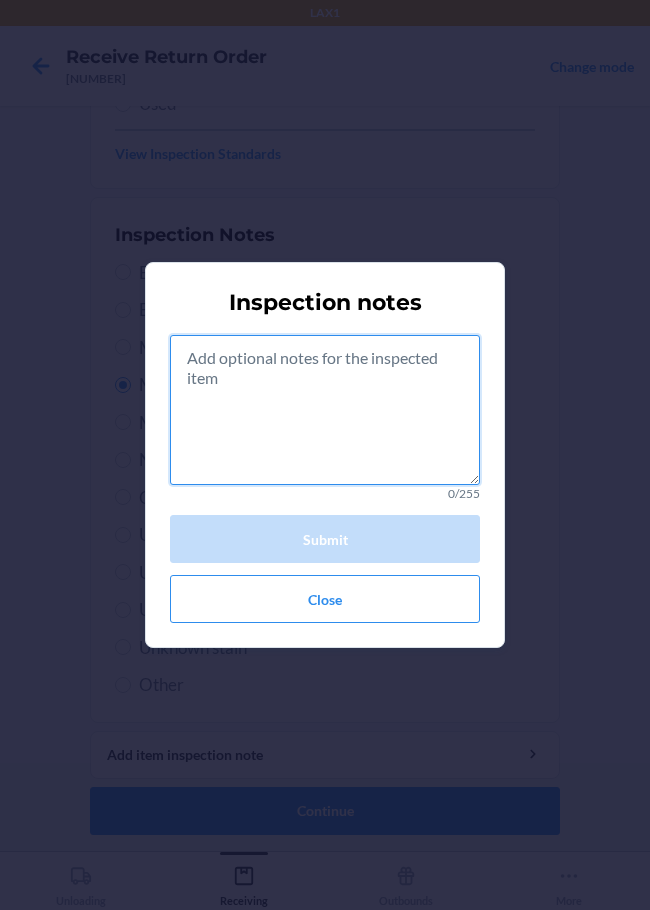 click at bounding box center (325, 410) 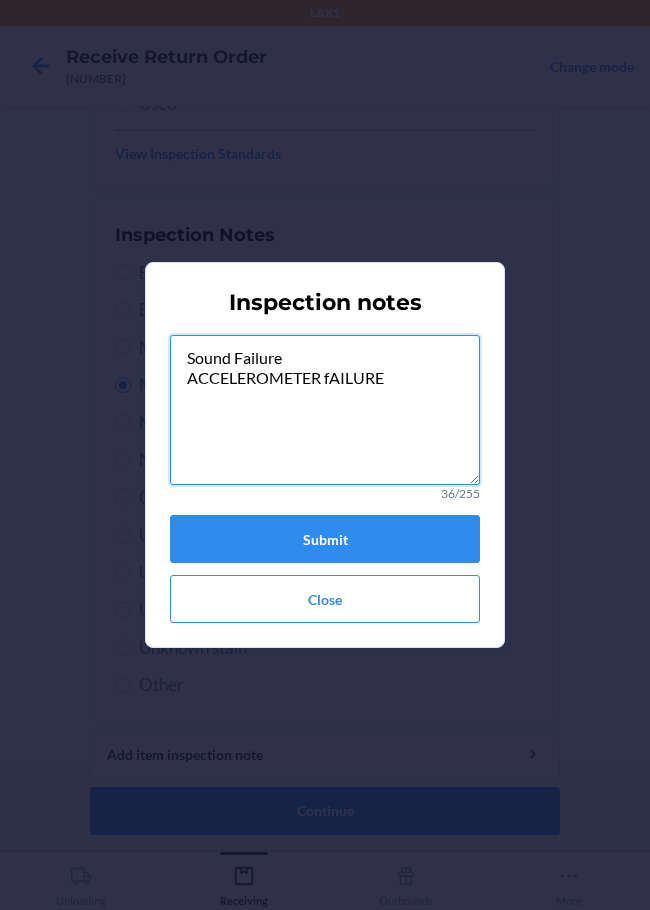 click on "Sound Failure
ACCELEROMETER fAILURE" at bounding box center (325, 410) 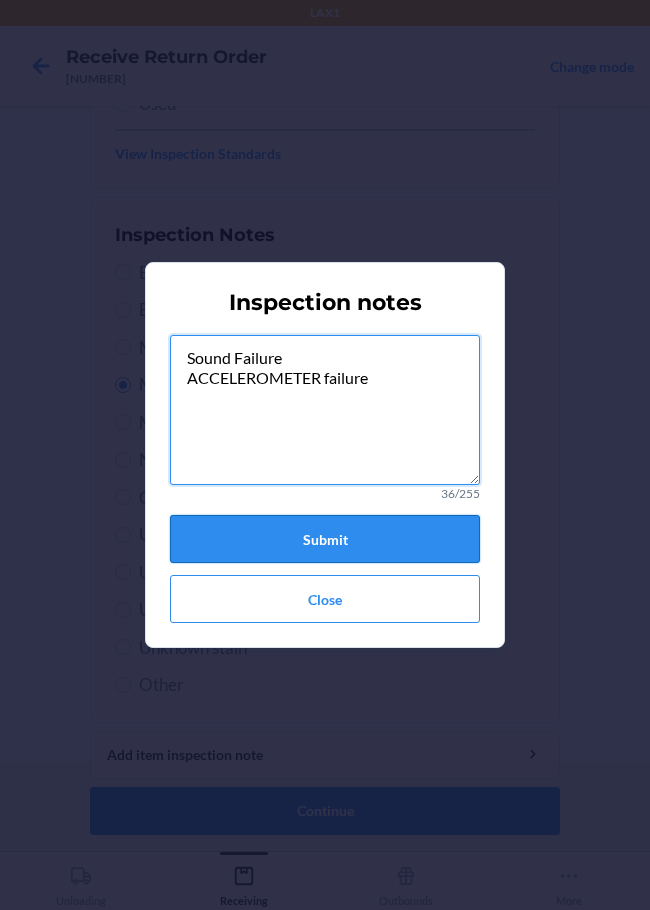 type on "Sound Failure
ACCELEROMETER failure" 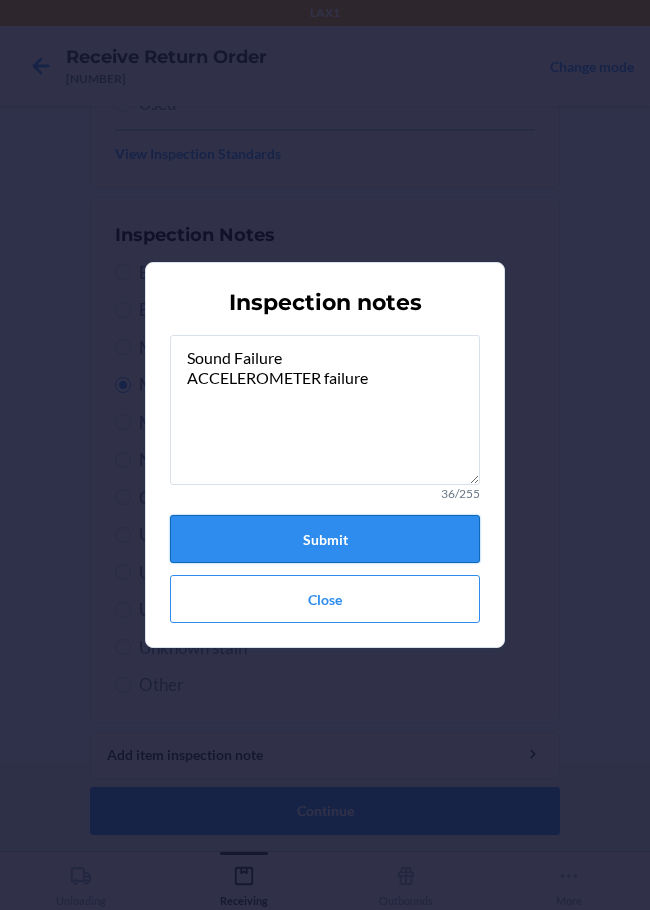 click on "Submit" at bounding box center (325, 539) 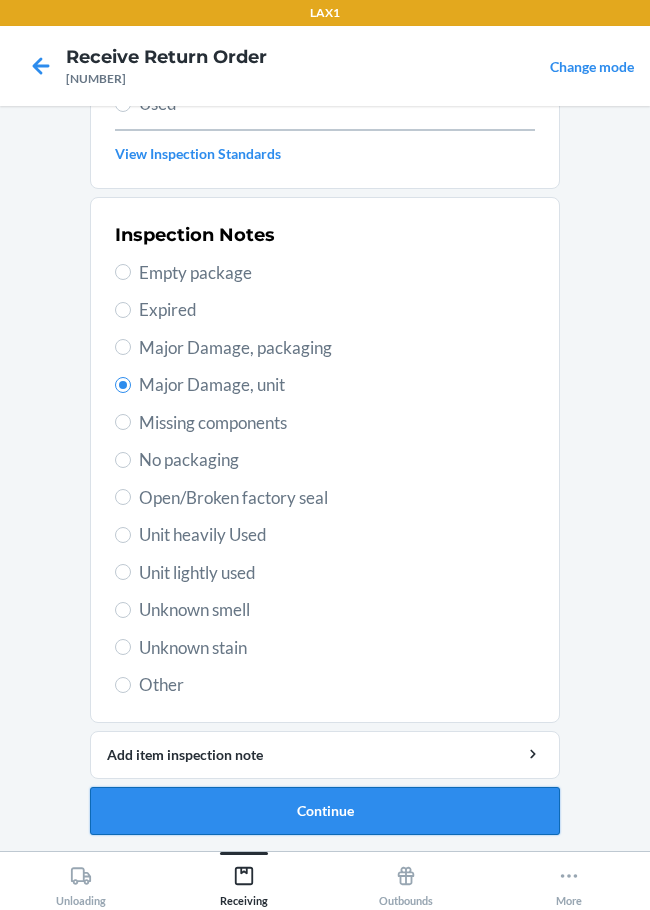 click on "Continue" at bounding box center (325, 811) 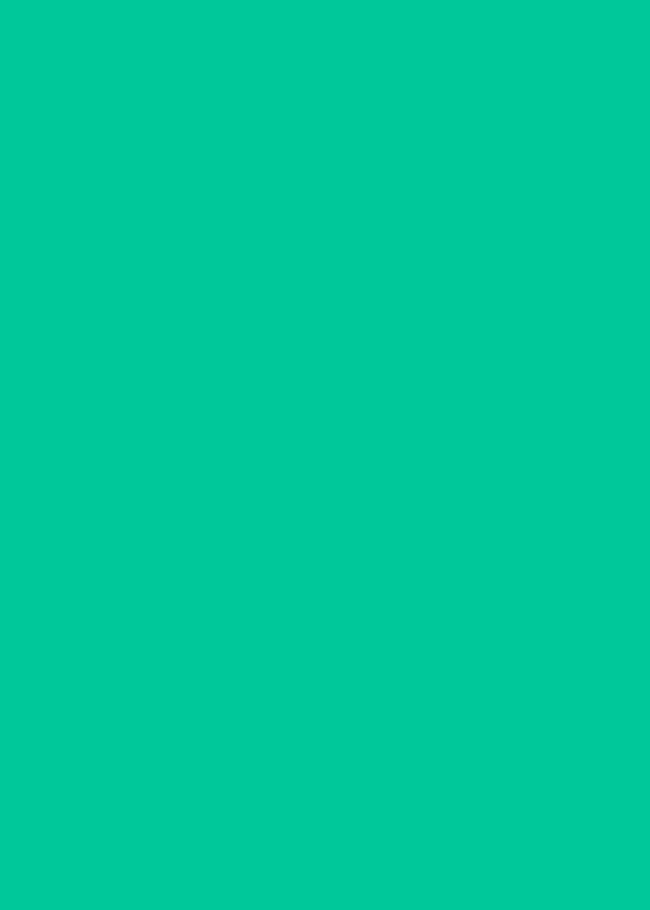 scroll, scrollTop: 120, scrollLeft: 0, axis: vertical 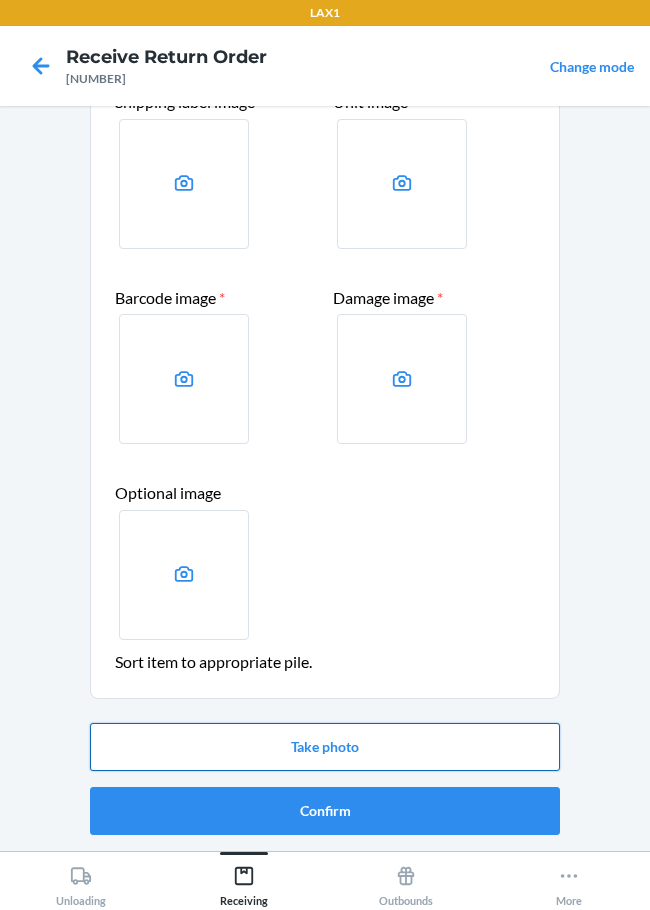 click on "Take photo" at bounding box center (325, 747) 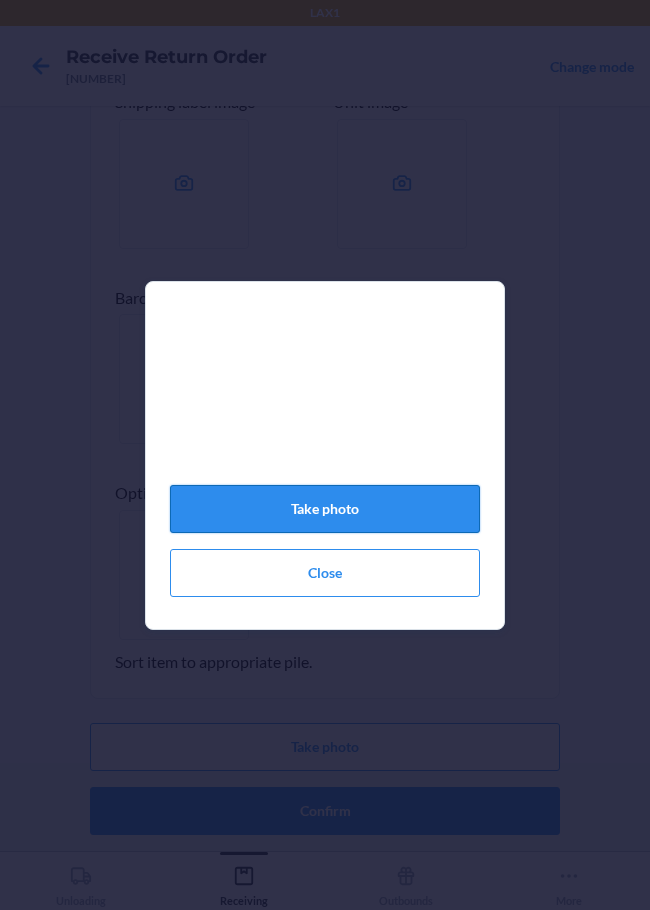 click on "Take photo" 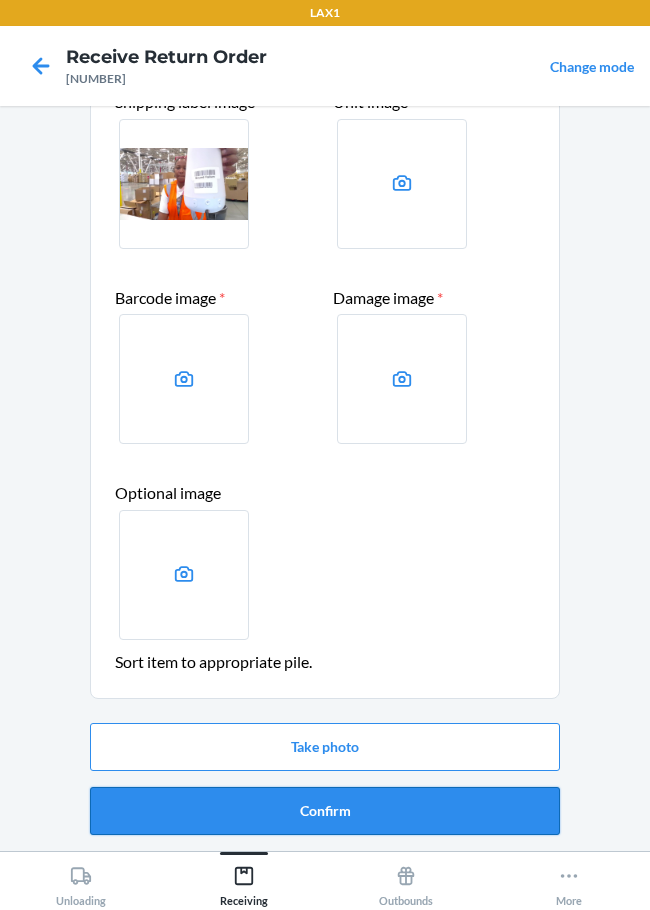 click on "Confirm" at bounding box center [325, 811] 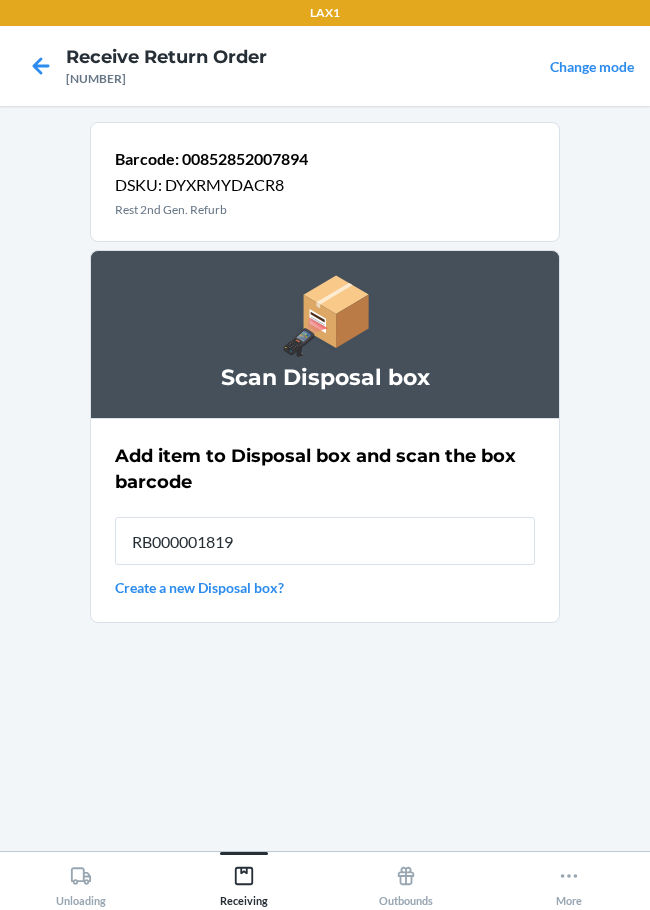 type on "RB000001819" 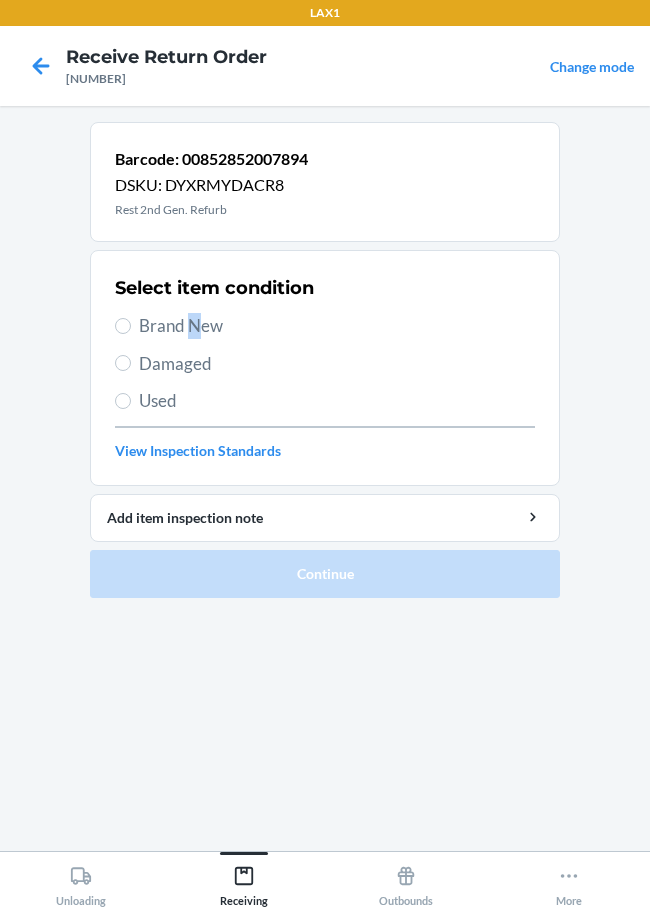 click on "Select item condition Brand New Damaged Used View Inspection Standards" at bounding box center [325, 368] 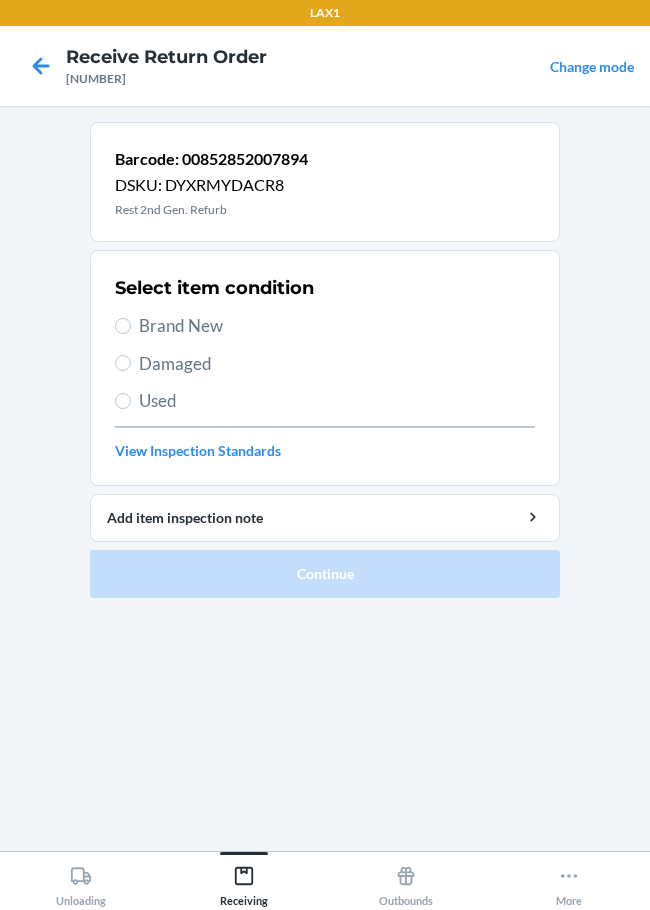click on "Damaged" at bounding box center (337, 364) 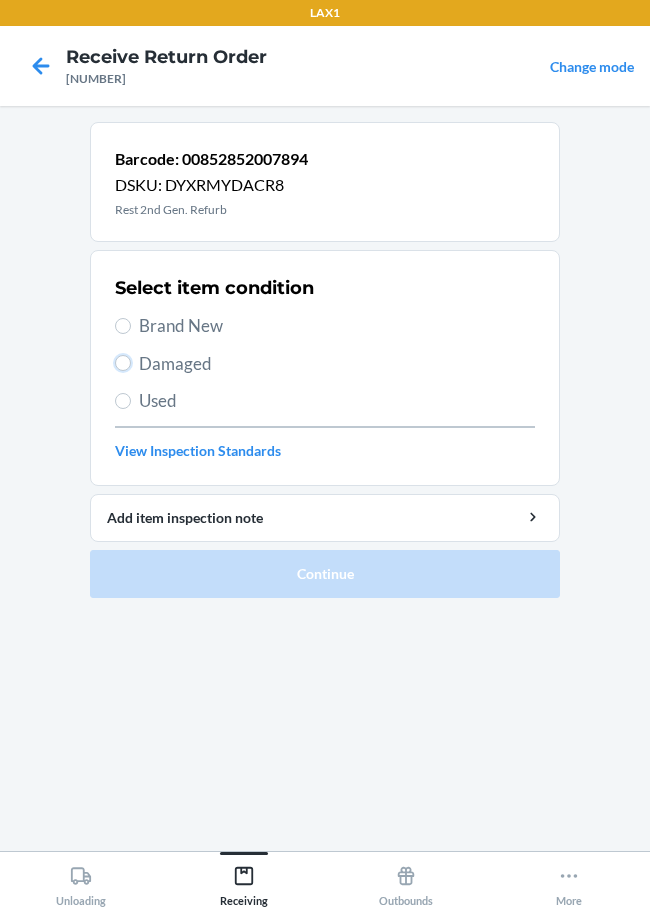 click on "Damaged" at bounding box center [123, 363] 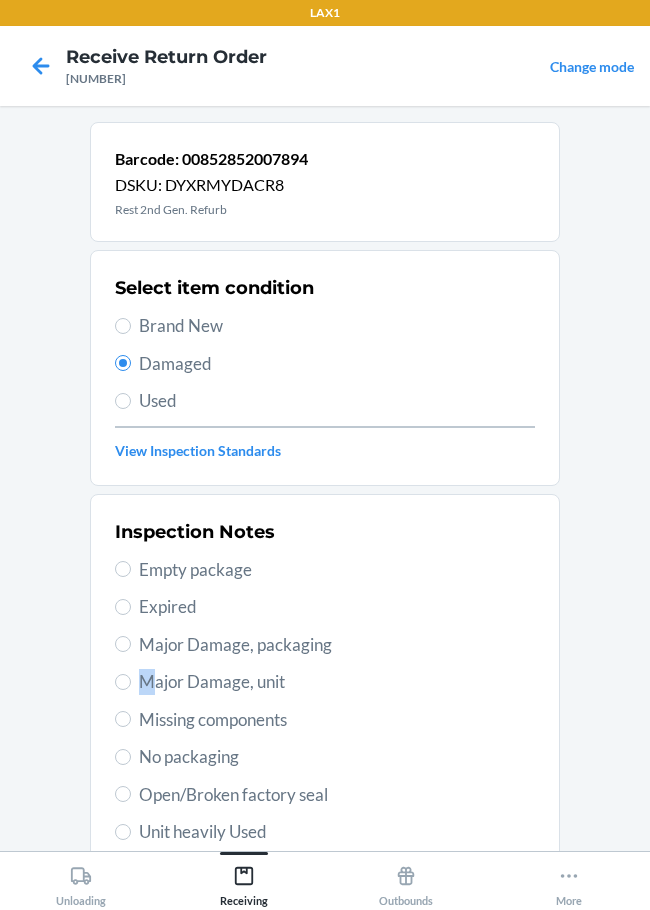 click on "Major Damage, unit" at bounding box center (337, 682) 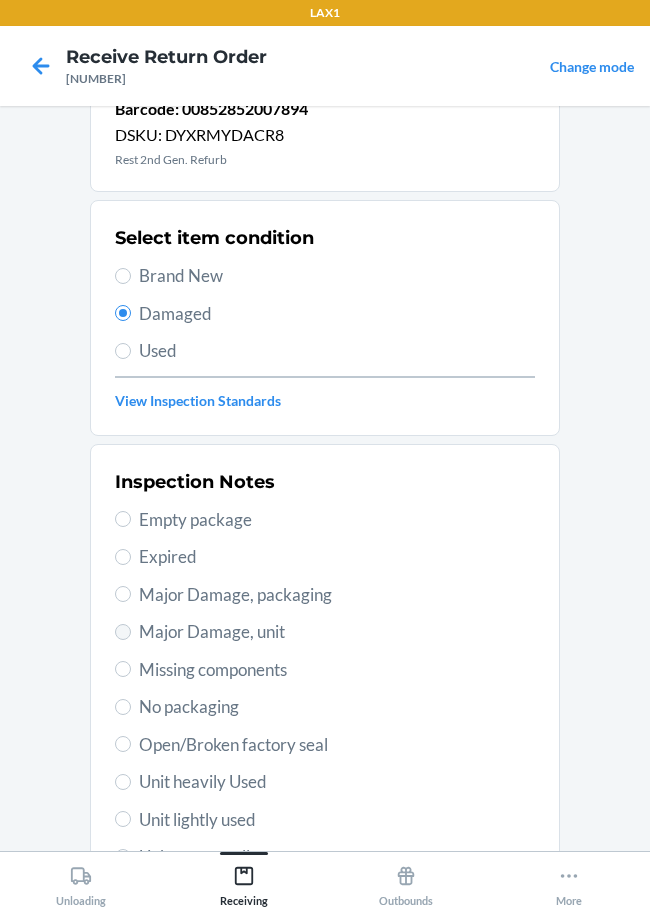 scroll, scrollTop: 48, scrollLeft: 0, axis: vertical 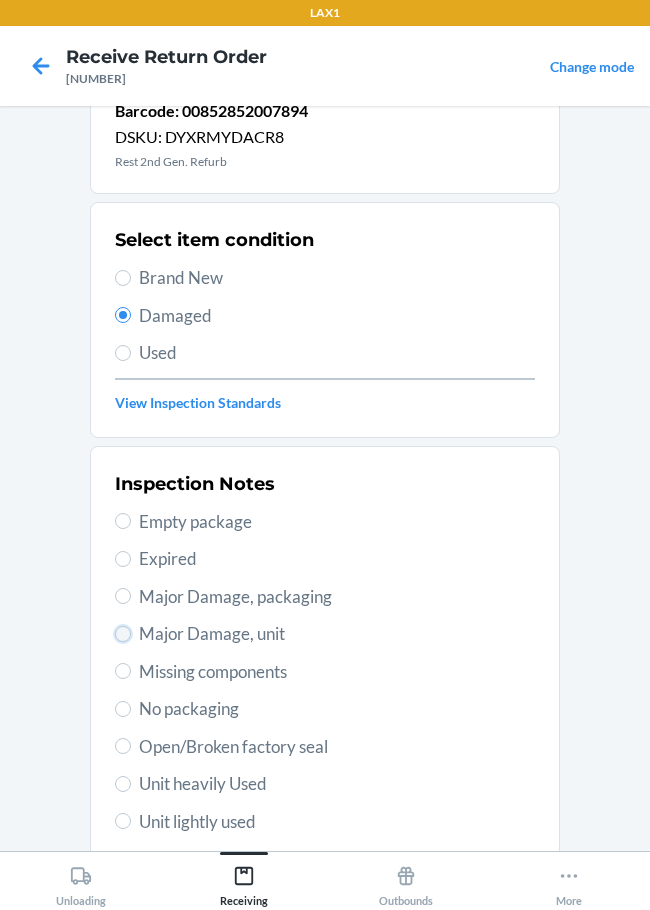 click on "Major Damage, unit" at bounding box center (123, 634) 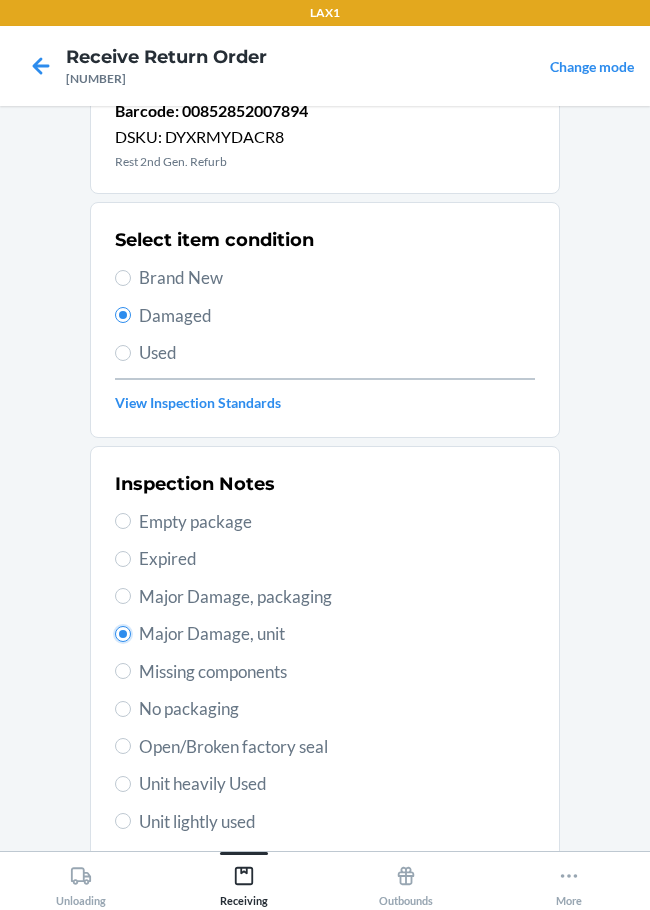 scroll, scrollTop: 297, scrollLeft: 0, axis: vertical 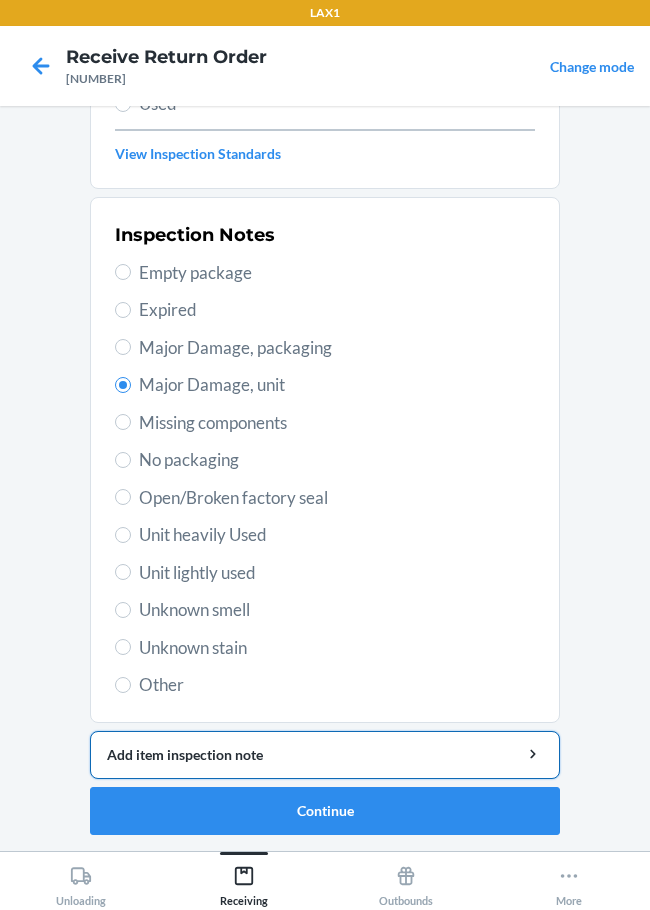 click on "Add item inspection note" at bounding box center (325, 754) 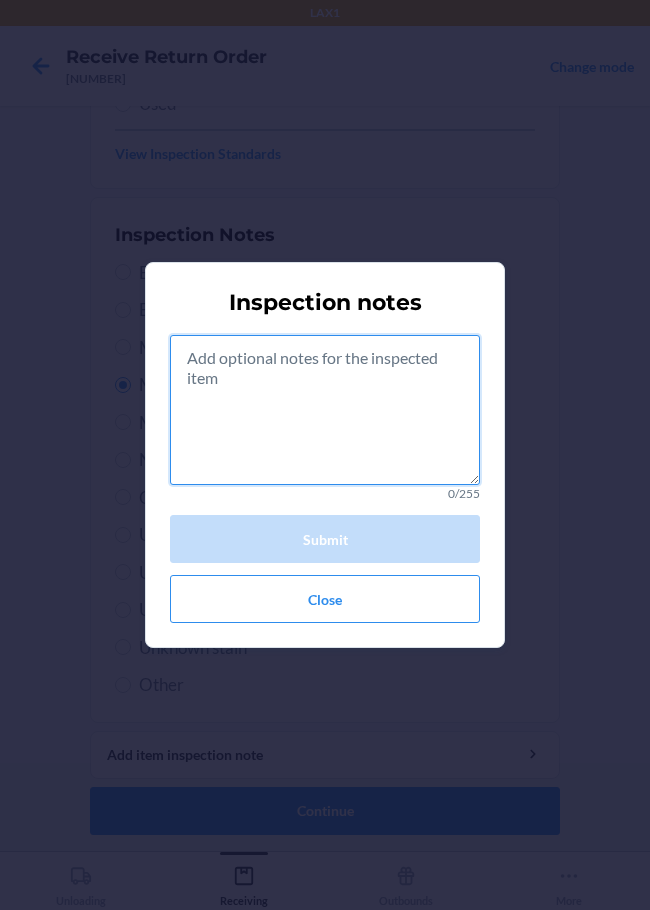 click at bounding box center (325, 410) 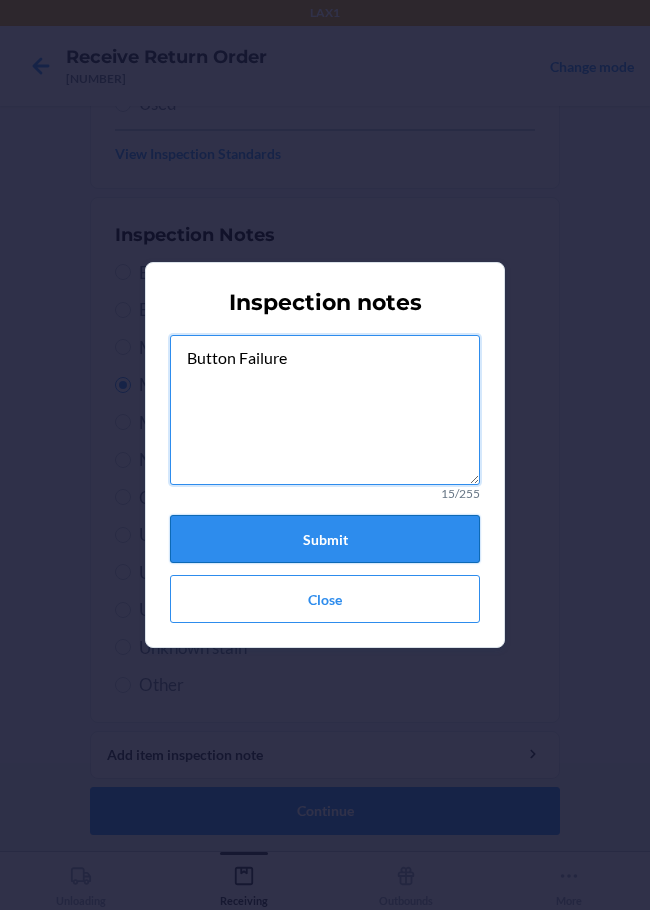 type on "Button Failure" 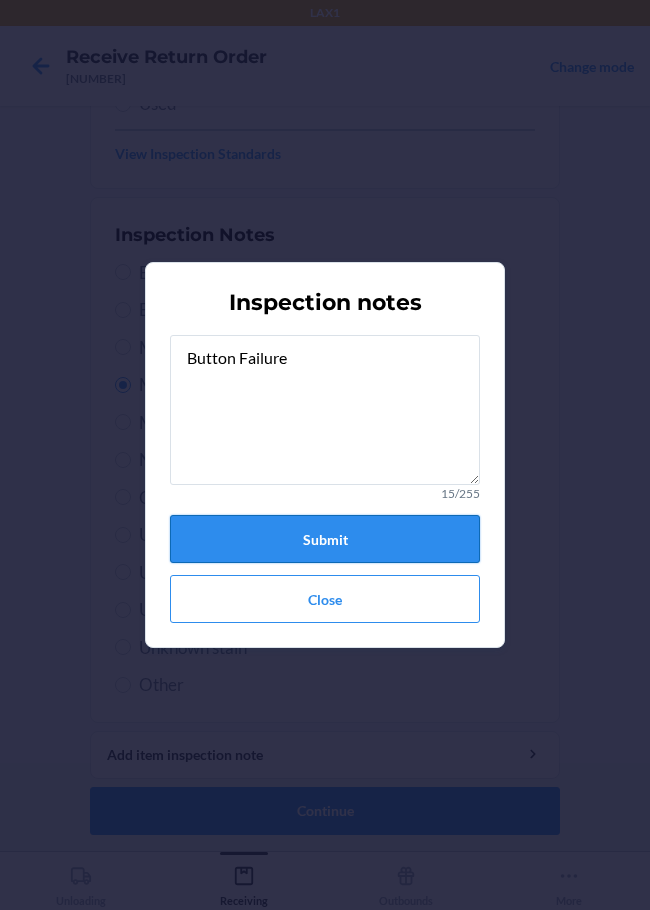 click on "Submit" at bounding box center (325, 539) 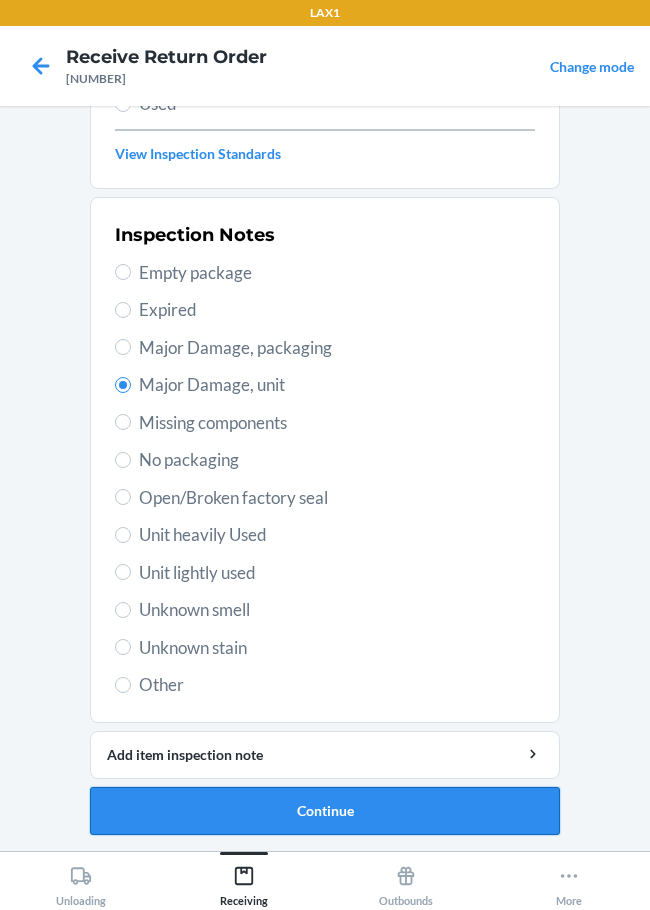 click on "Continue" at bounding box center (325, 811) 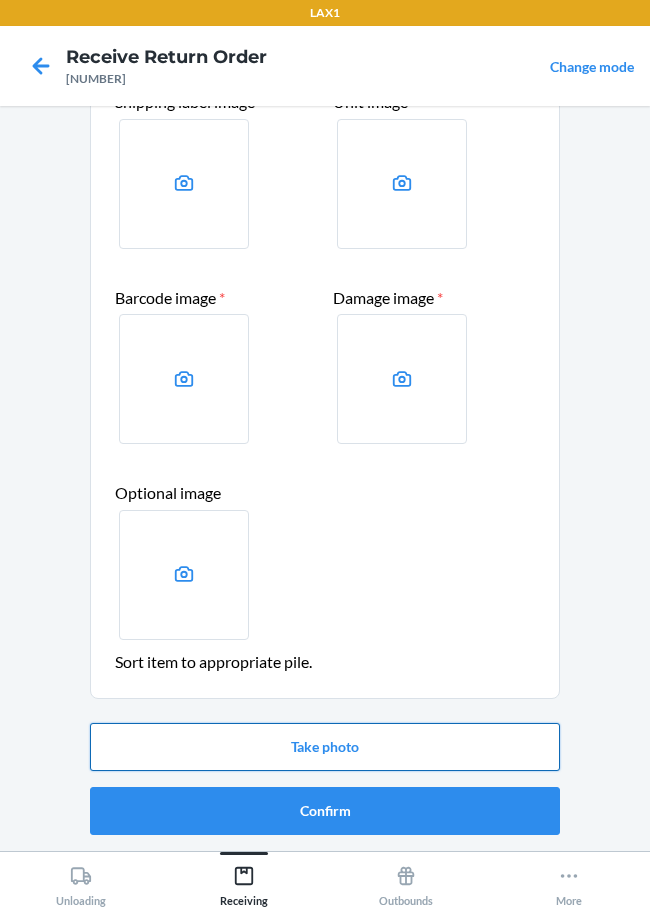 click on "Take photo" at bounding box center [325, 747] 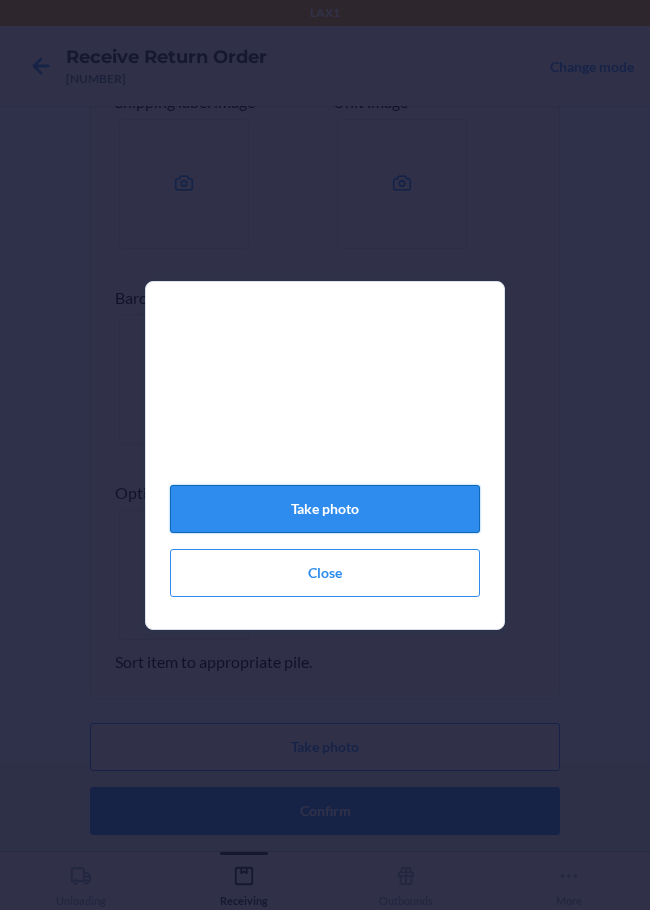 click on "Take photo" 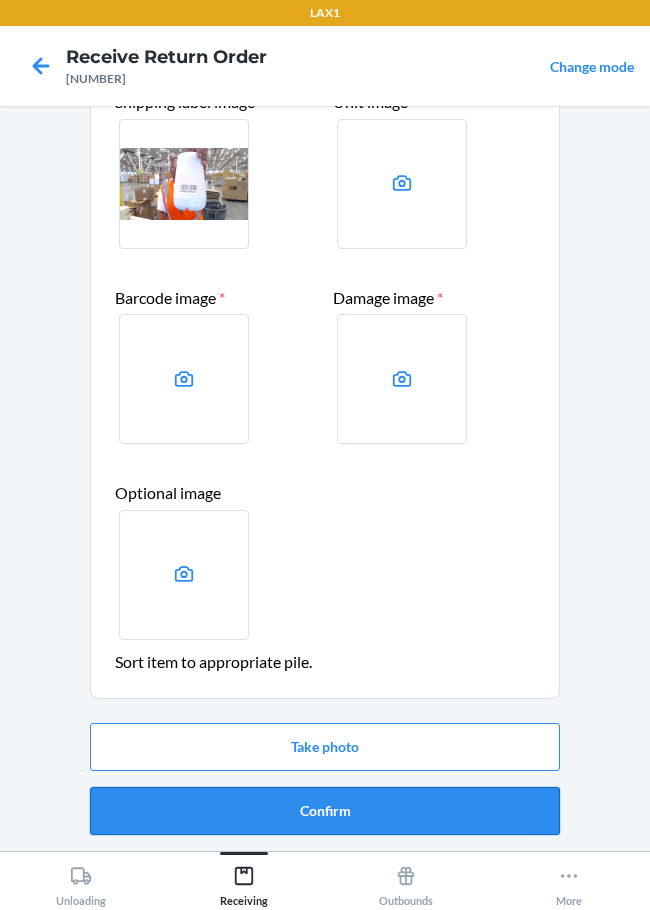 click on "Confirm" at bounding box center [325, 811] 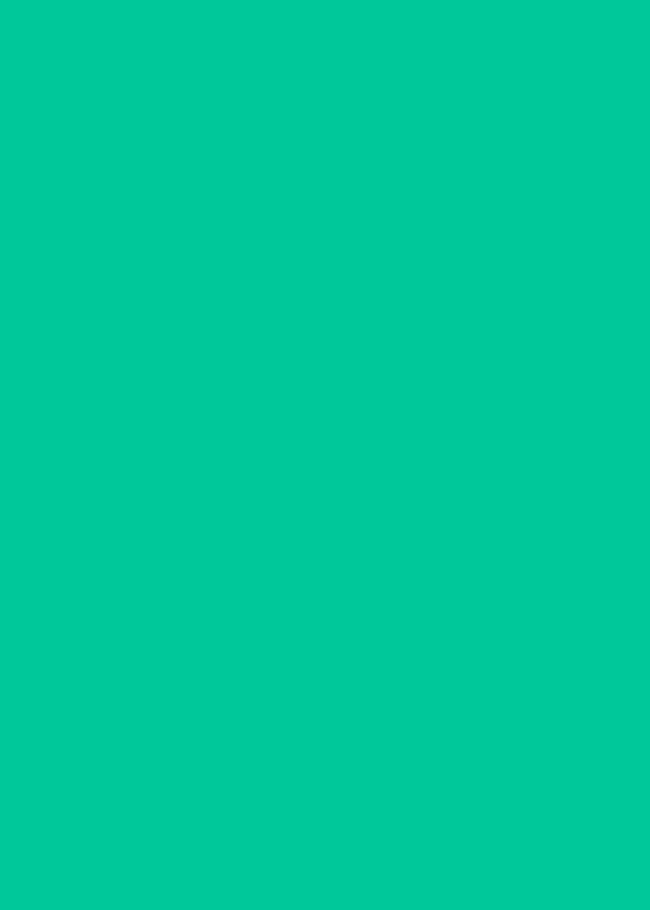 scroll, scrollTop: 0, scrollLeft: 0, axis: both 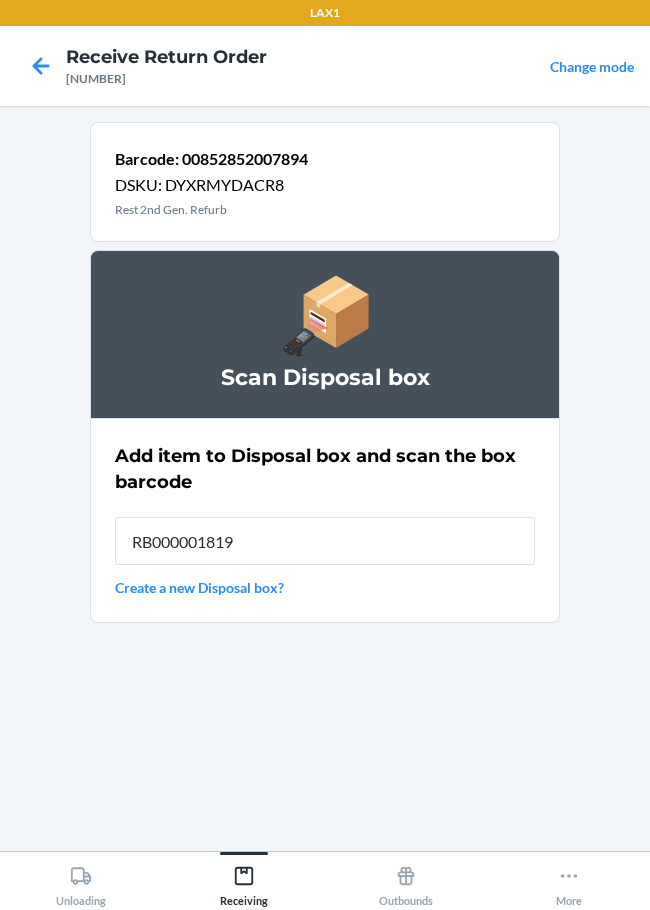 type on "RB000001819" 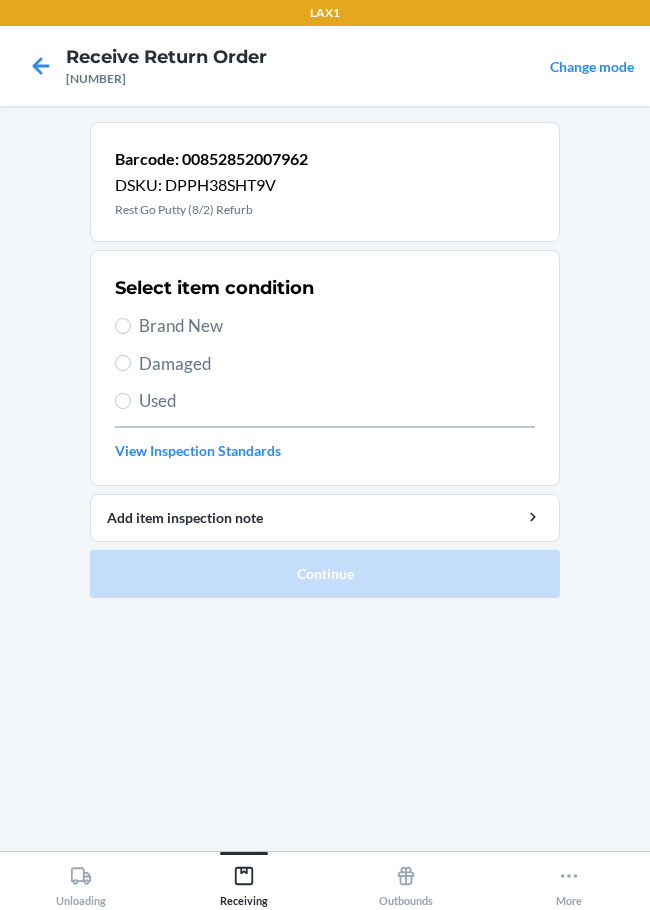 click on "Damaged" at bounding box center [337, 364] 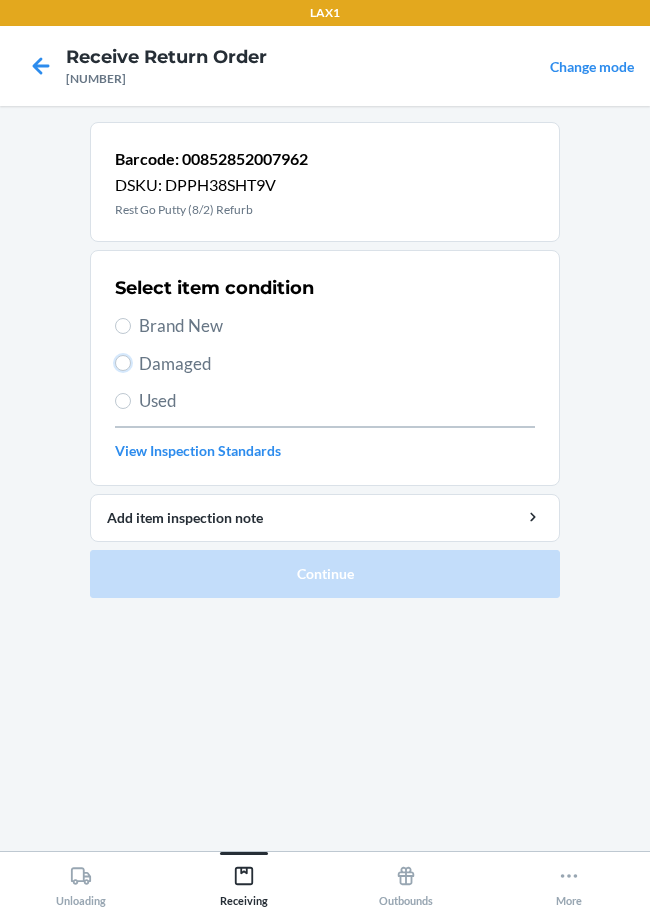 click on "Damaged" at bounding box center [123, 363] 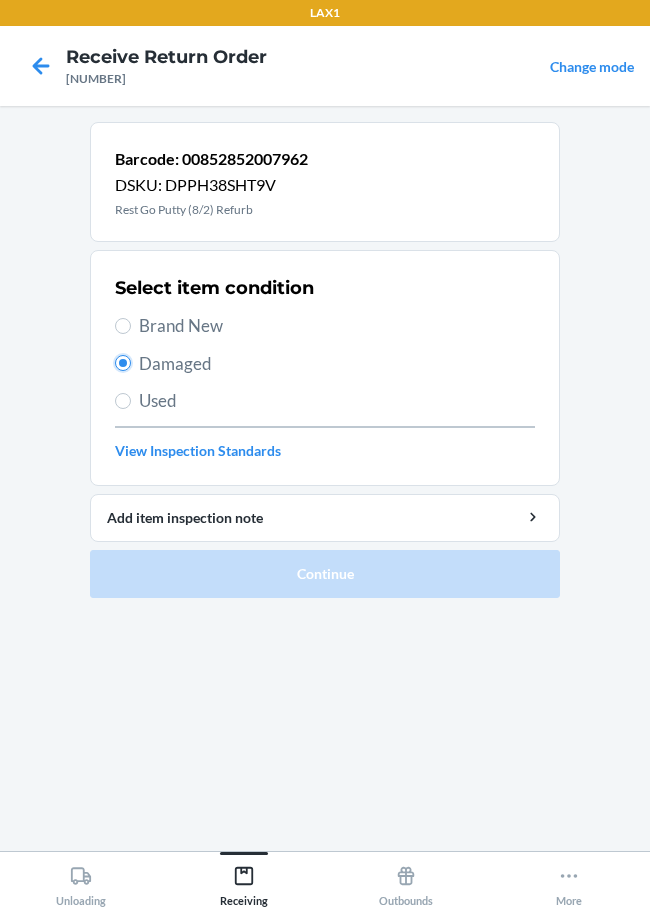 radio on "true" 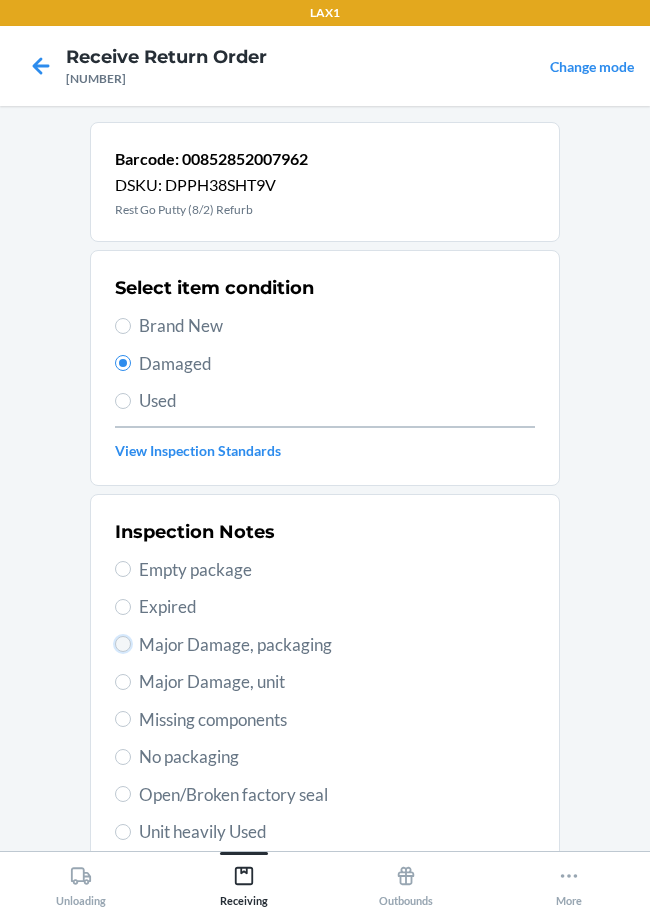 click on "Major Damage, packaging" at bounding box center [123, 644] 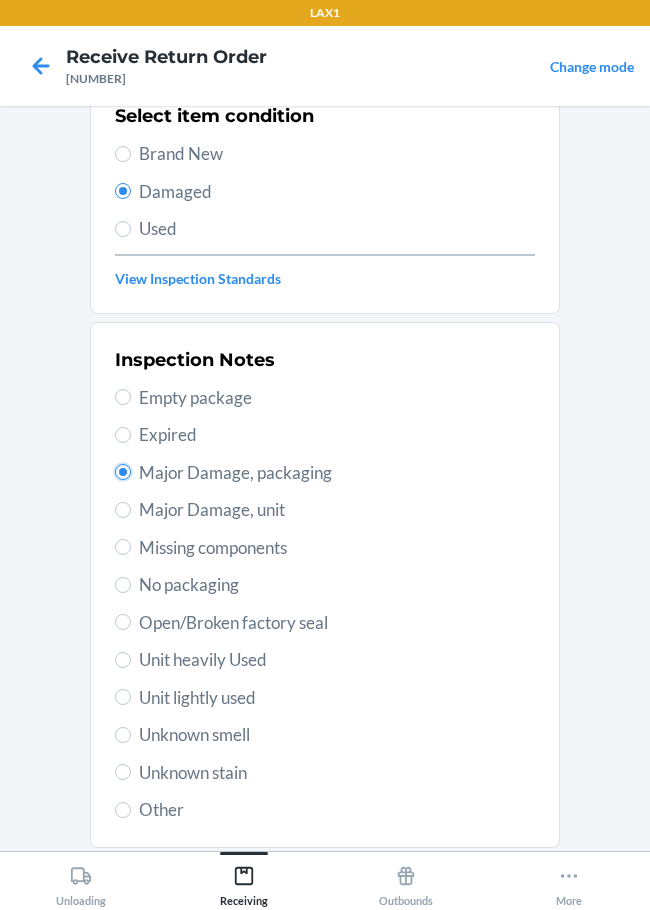 scroll, scrollTop: 297, scrollLeft: 0, axis: vertical 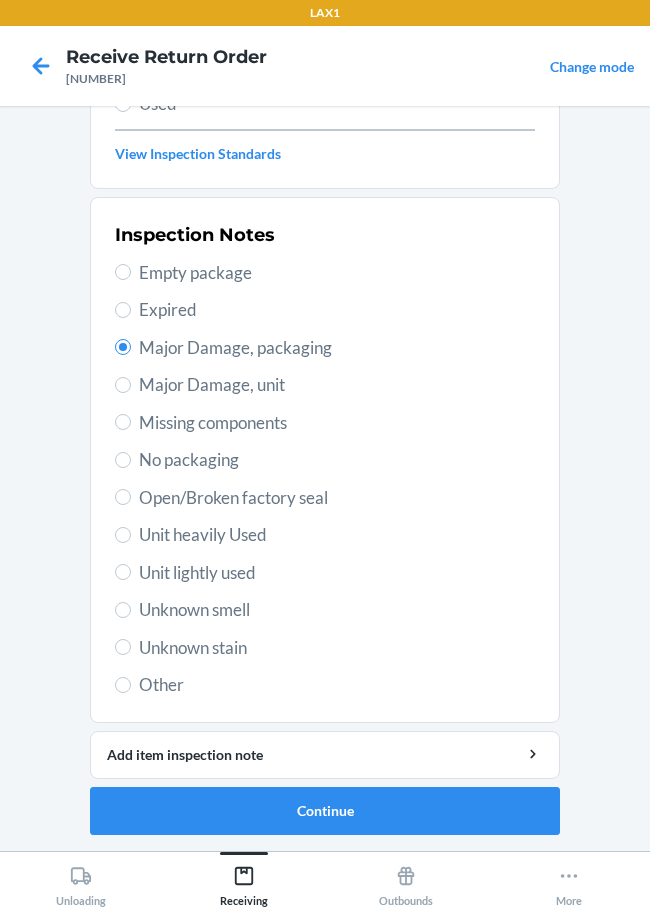click on "Open/Broken factory seal" at bounding box center (325, 498) 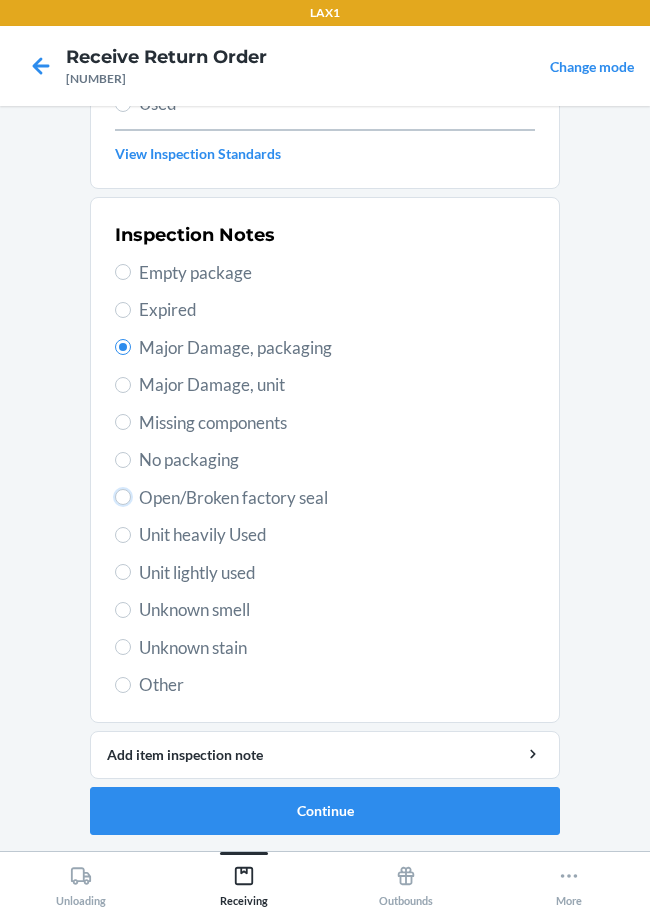 click on "Open/Broken factory seal" at bounding box center [123, 497] 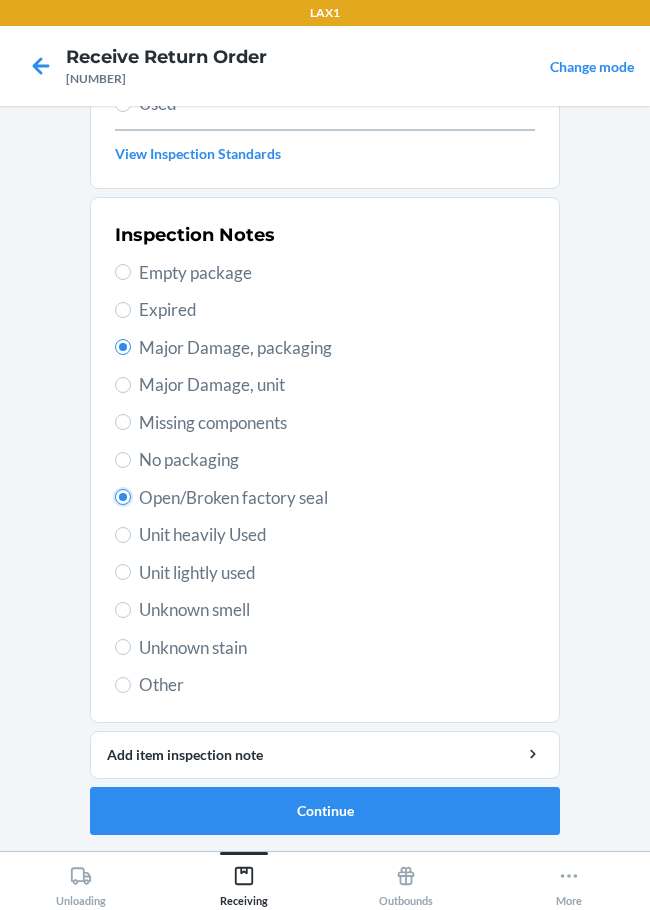 radio on "true" 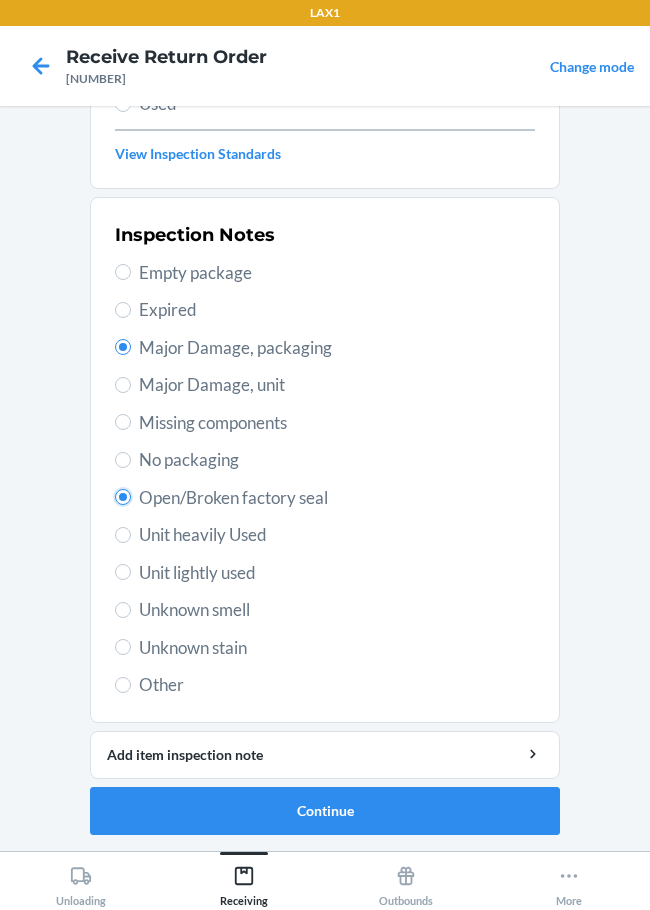radio on "false" 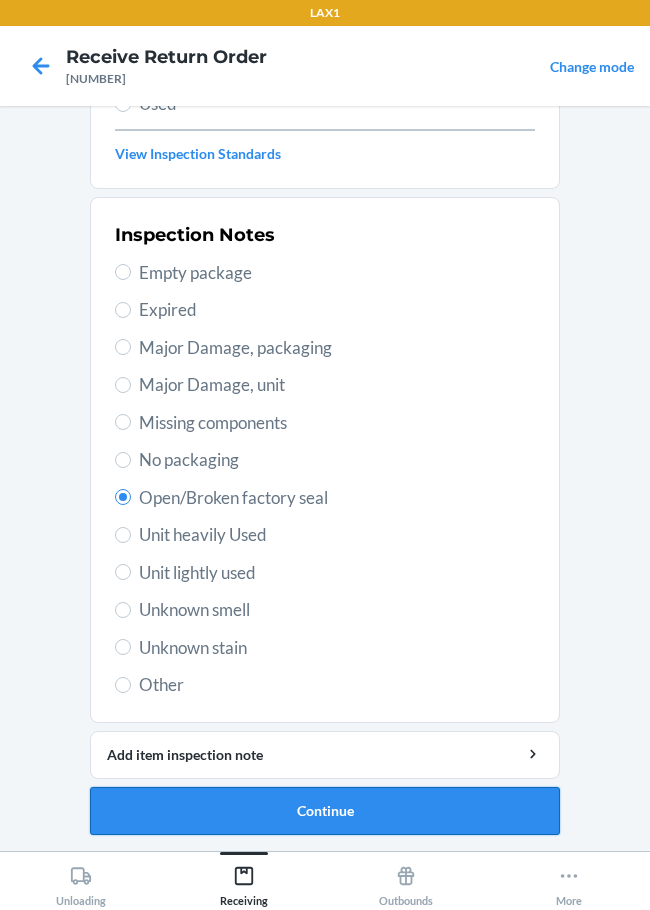 click on "Continue" at bounding box center [325, 811] 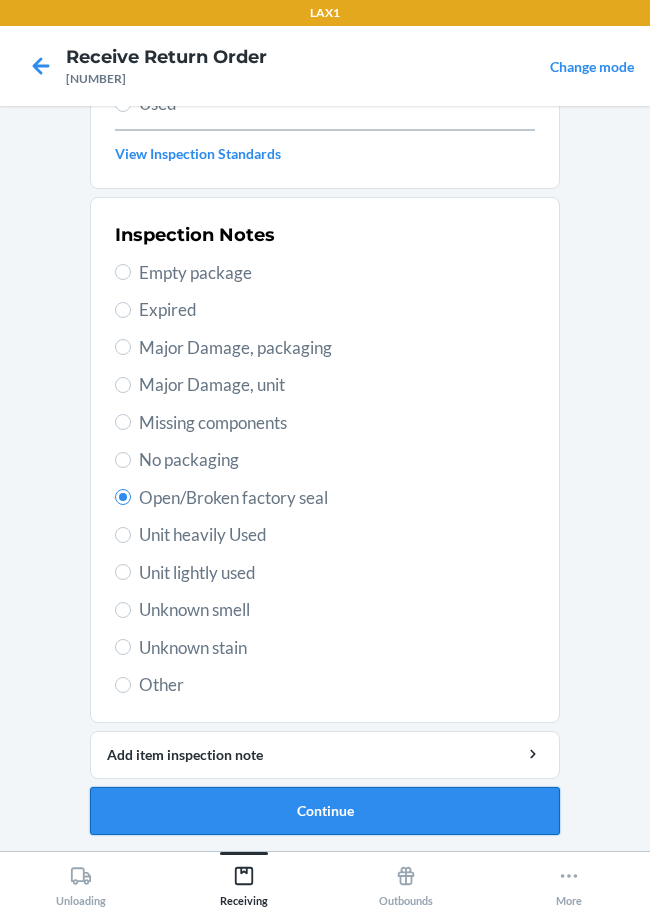 scroll, scrollTop: 120, scrollLeft: 0, axis: vertical 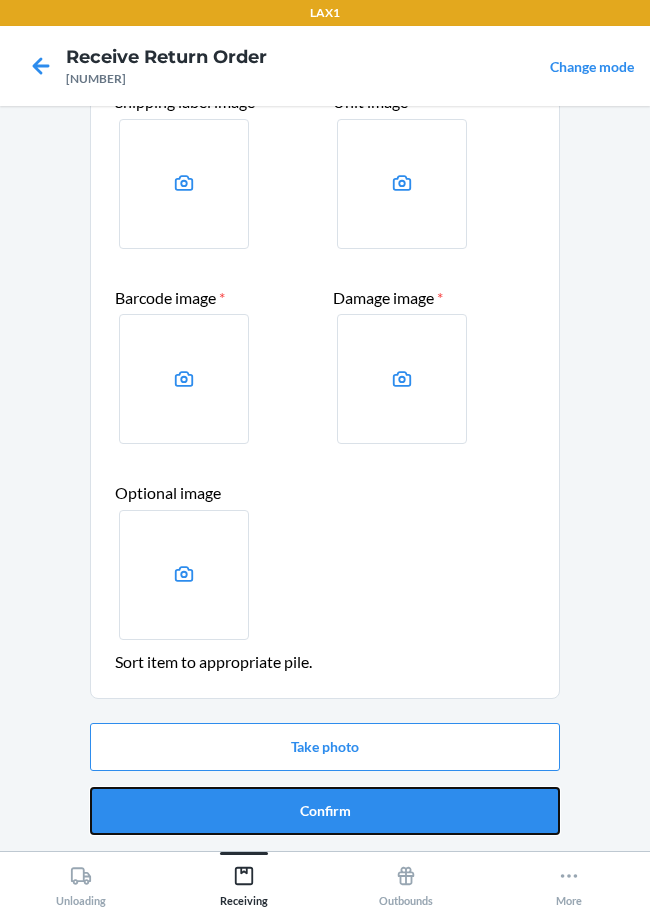 click on "Confirm" at bounding box center [325, 811] 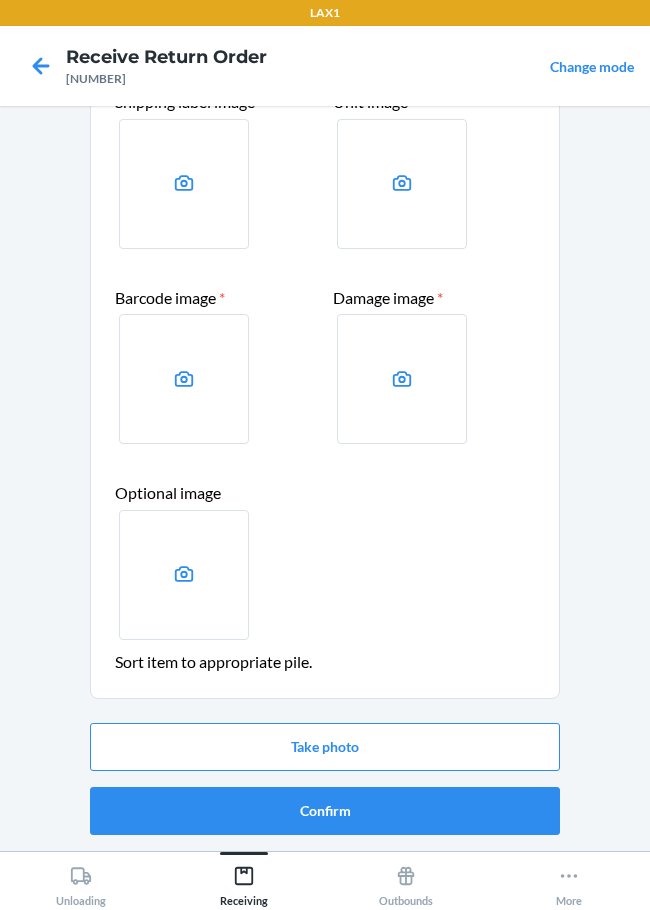 scroll, scrollTop: 0, scrollLeft: 0, axis: both 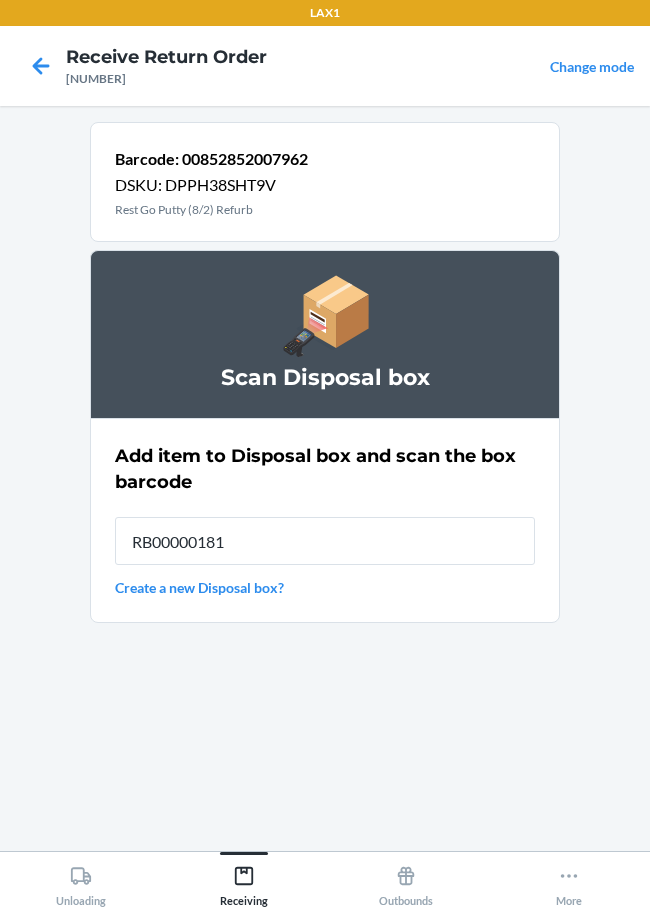 type on "RB000001819" 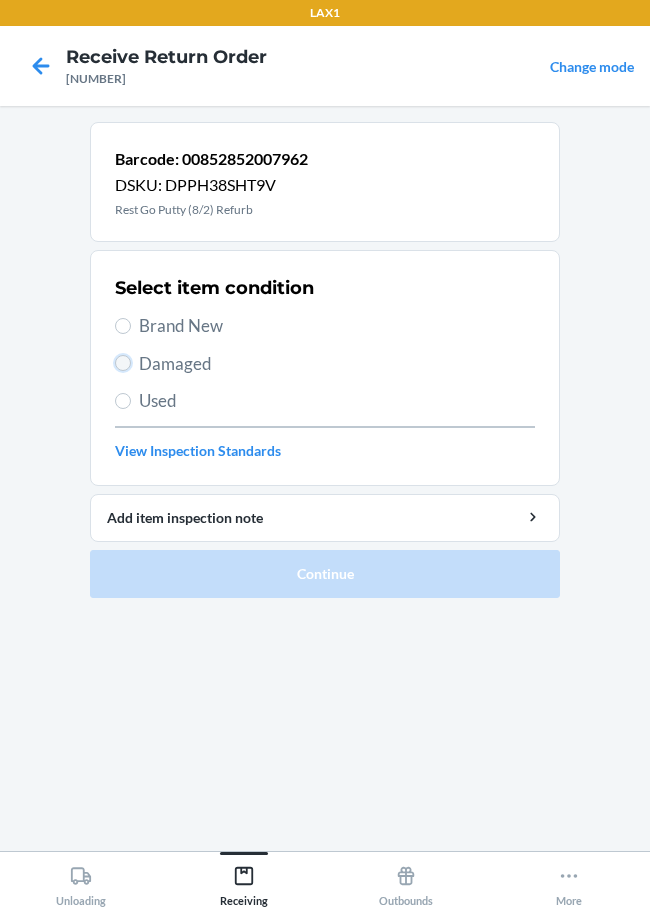 click on "Damaged" at bounding box center [123, 363] 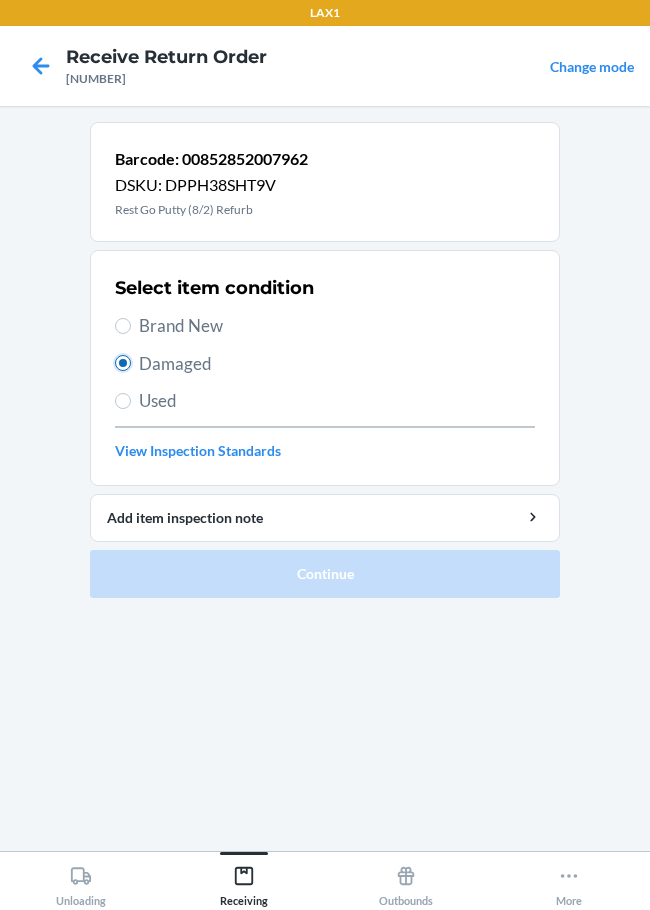 radio on "true" 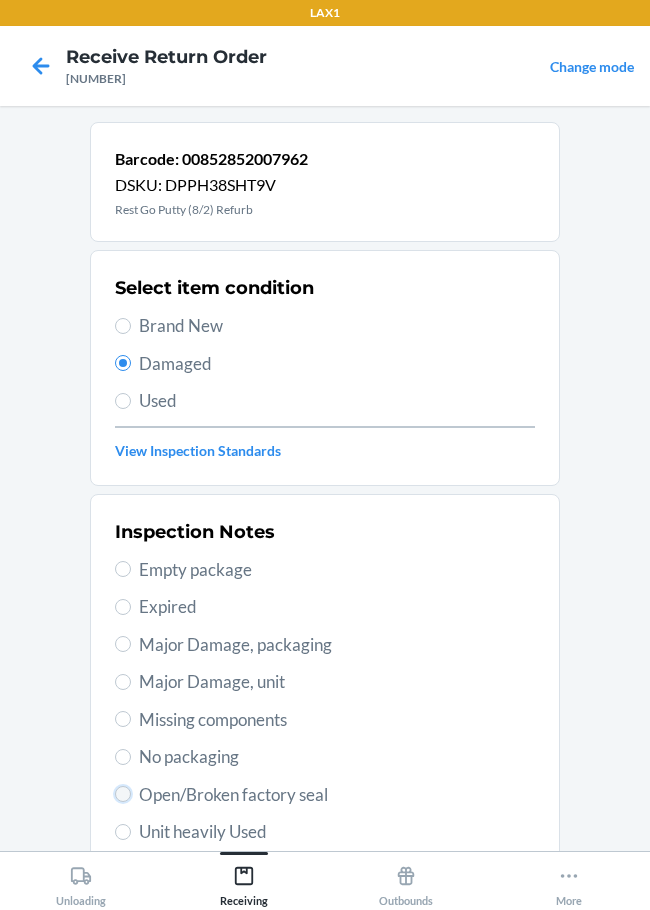 click on "Open/Broken factory seal" at bounding box center [123, 794] 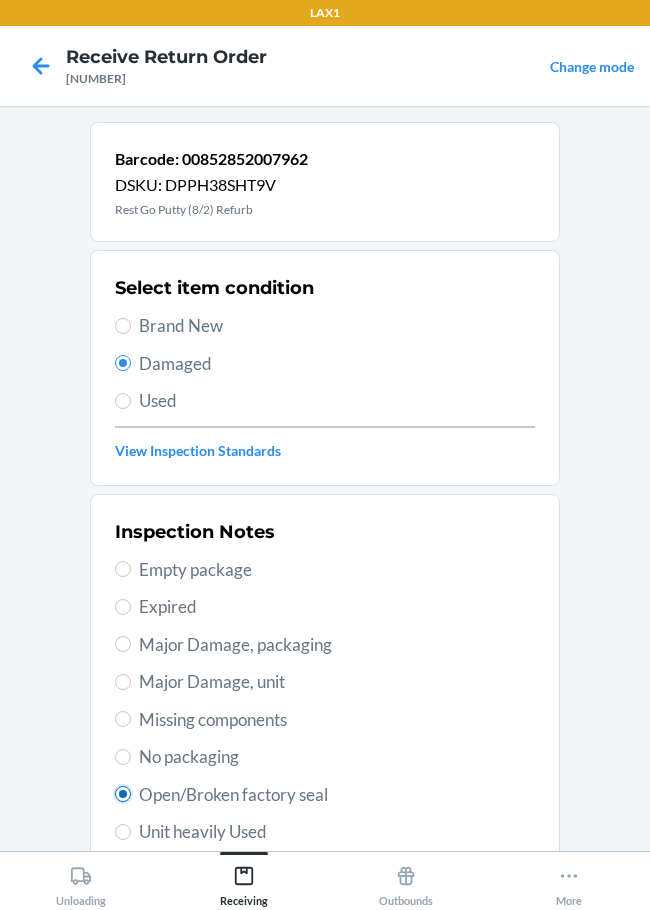 radio on "true" 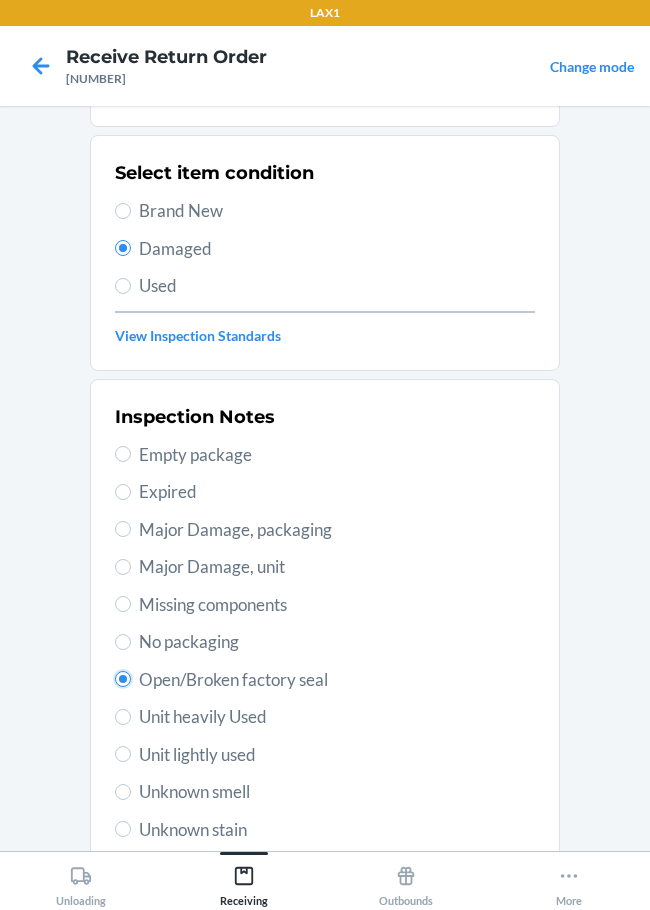 scroll, scrollTop: 297, scrollLeft: 0, axis: vertical 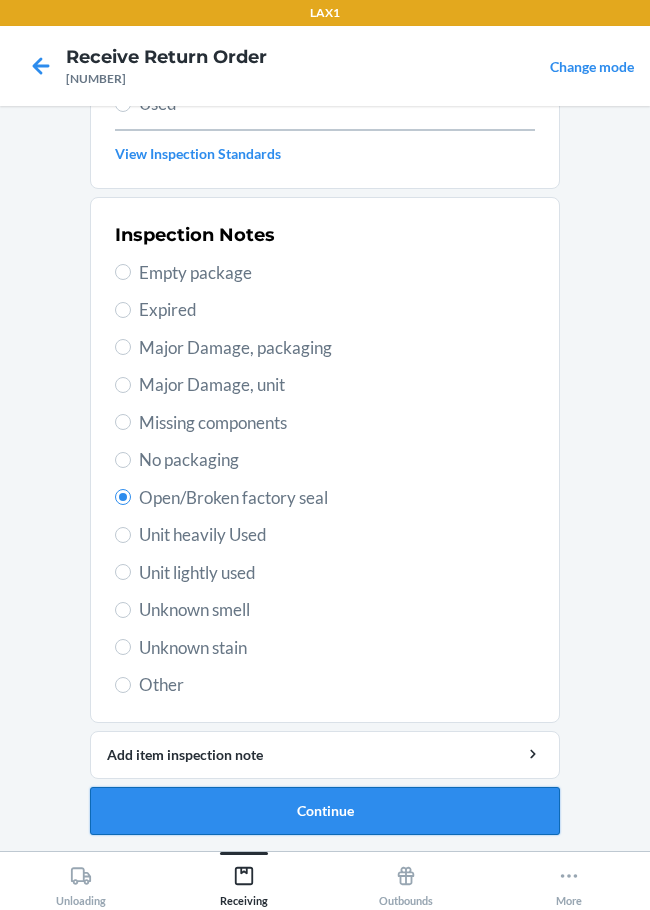 click on "Continue" at bounding box center [325, 811] 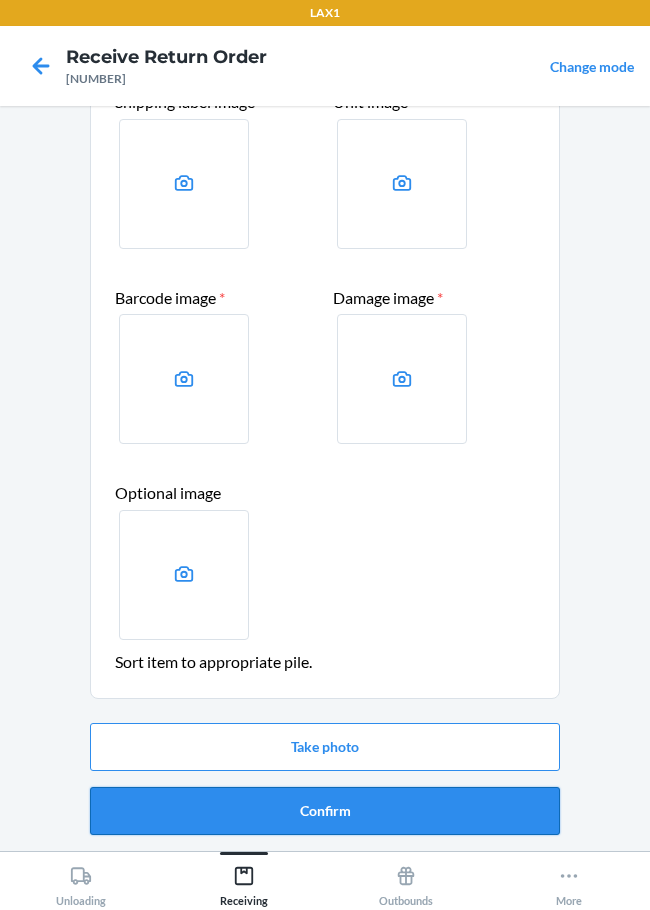 click on "Confirm" at bounding box center [325, 811] 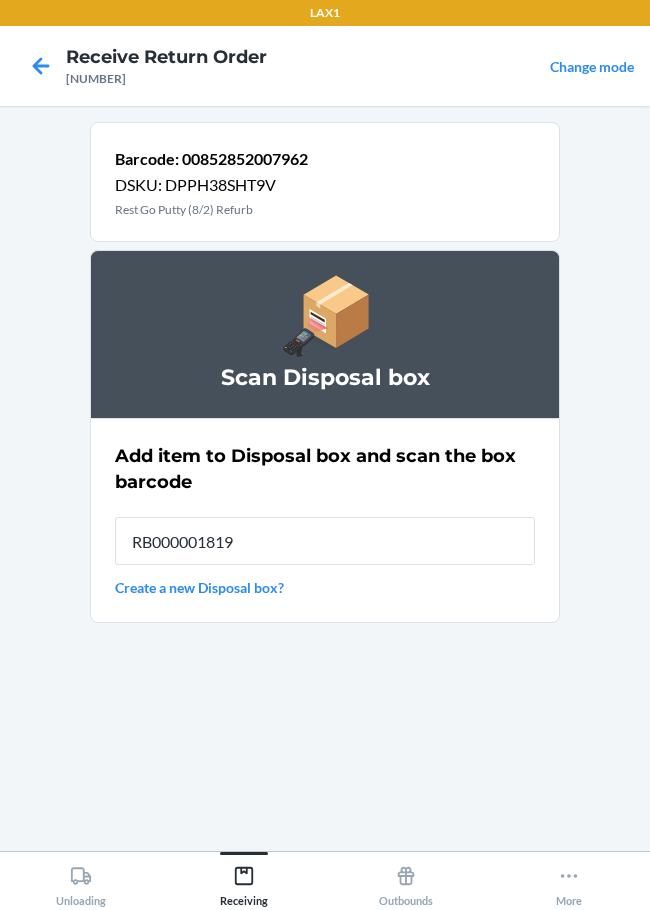 type on "RB000001819" 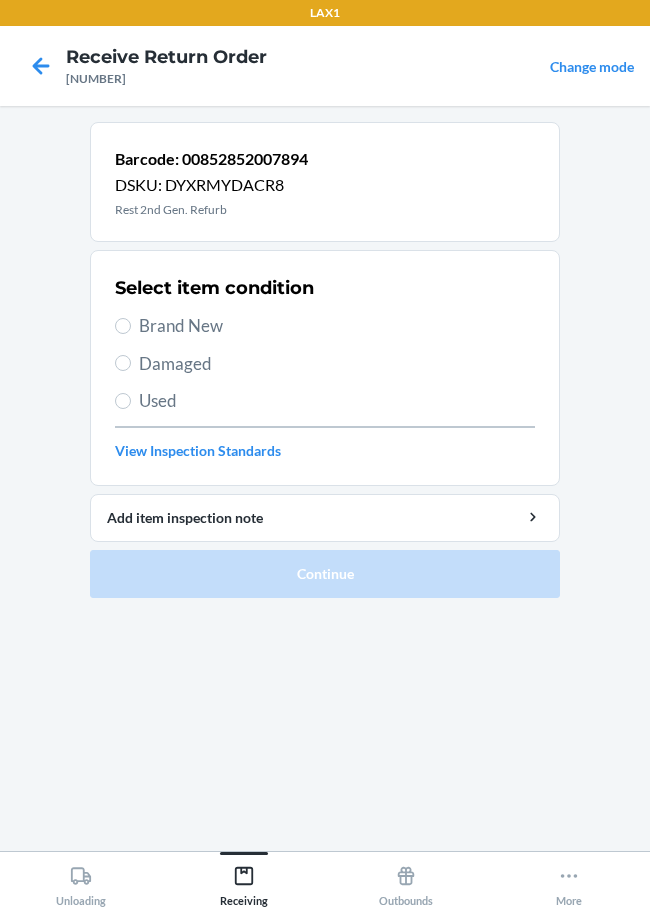 click on "Brand New" at bounding box center [337, 326] 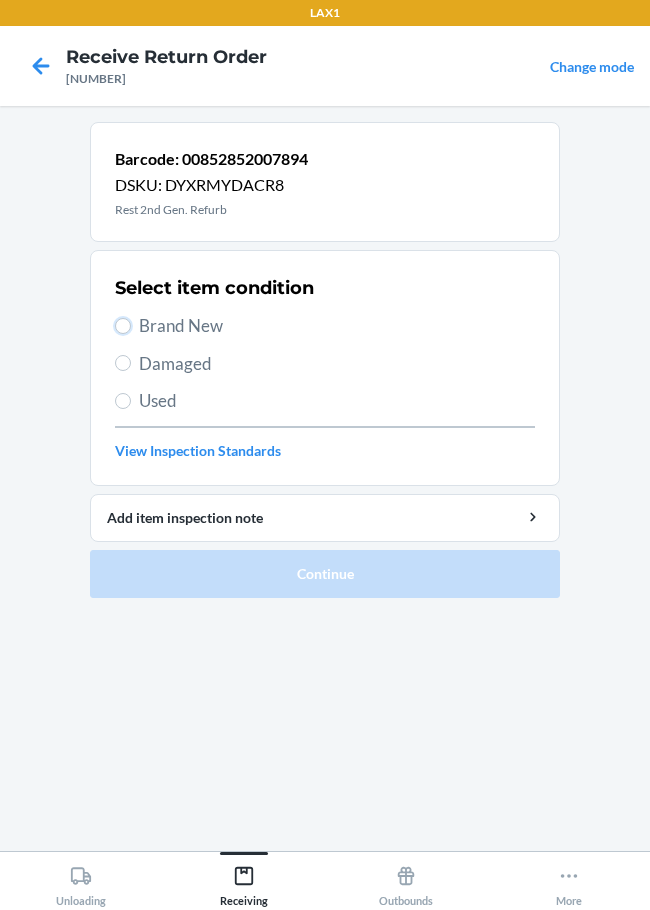 click on "Brand New" at bounding box center (123, 326) 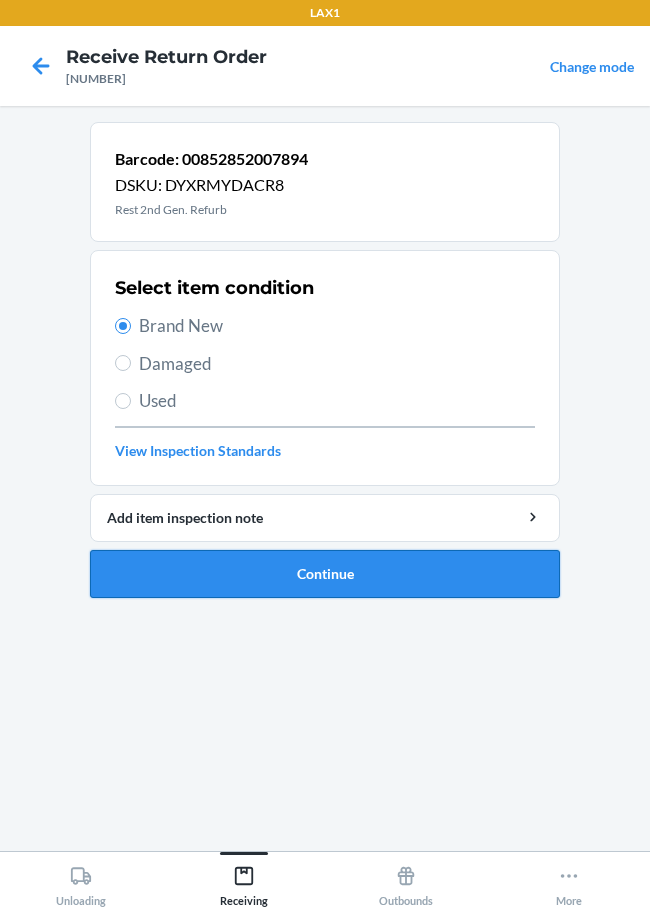 click on "Continue" at bounding box center [325, 574] 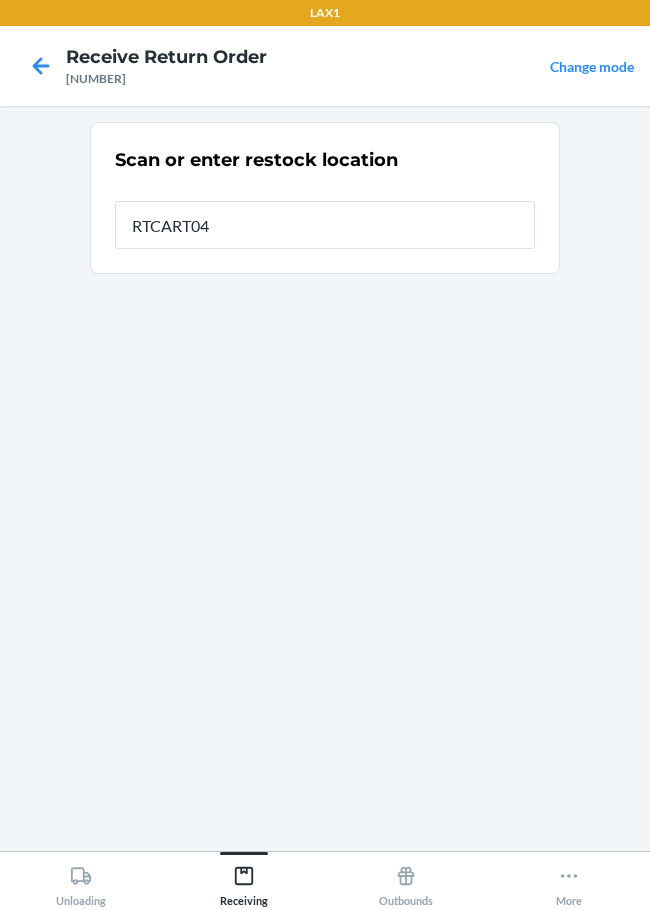 type on "RTCART047" 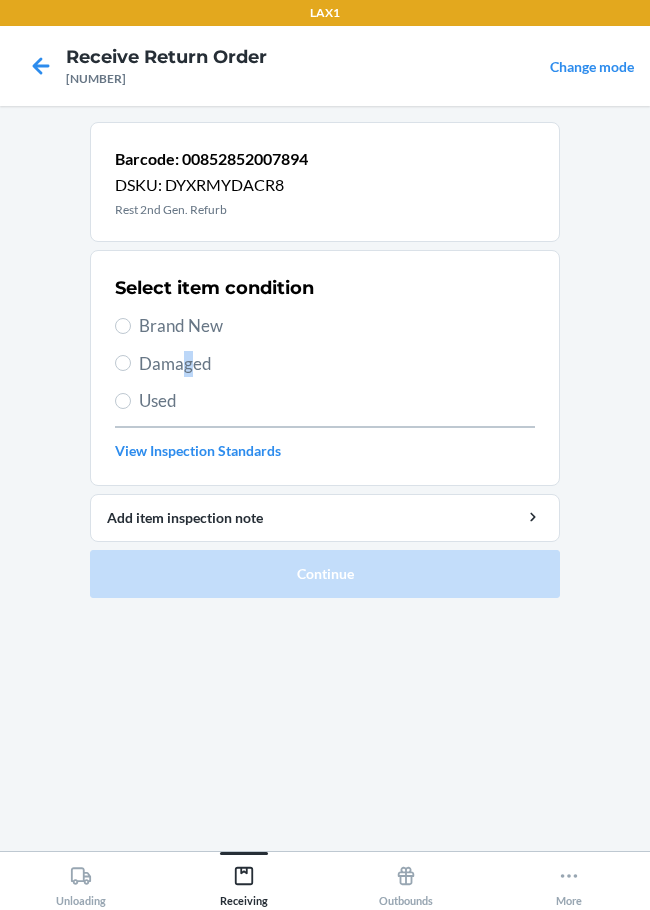 click on "Damaged" at bounding box center [337, 364] 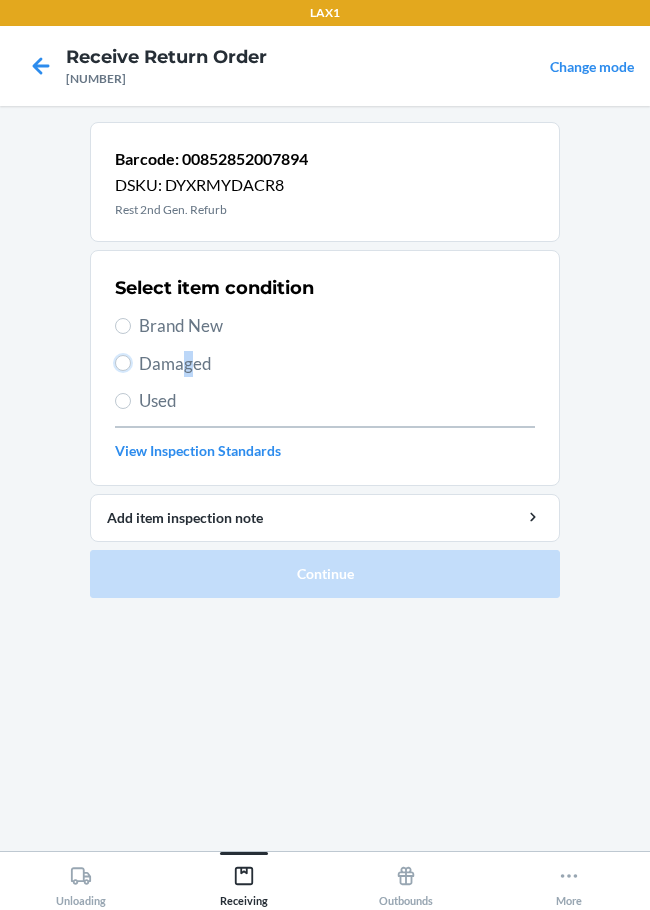 click on "Damaged" at bounding box center (123, 363) 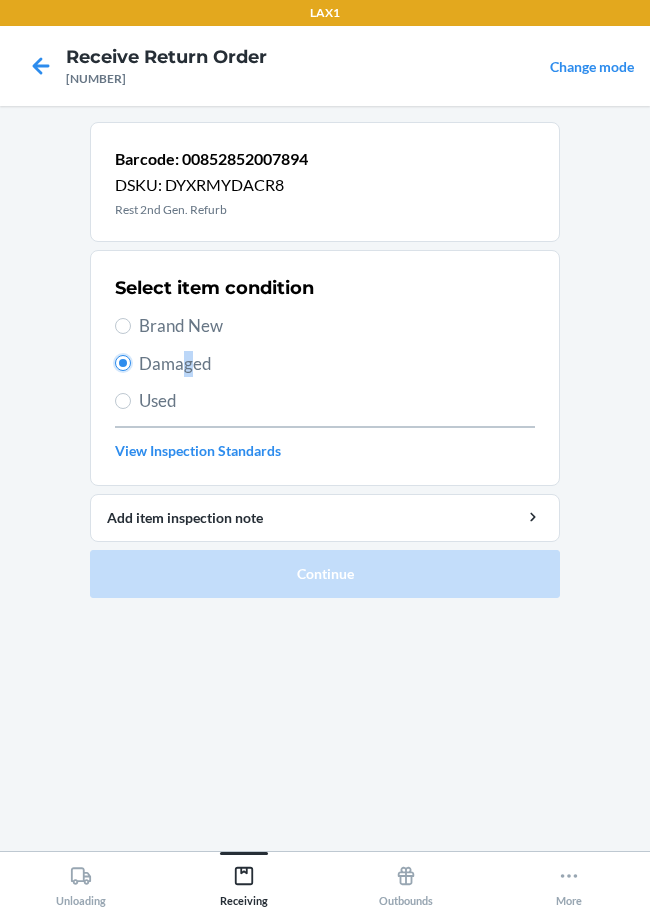 radio on "true" 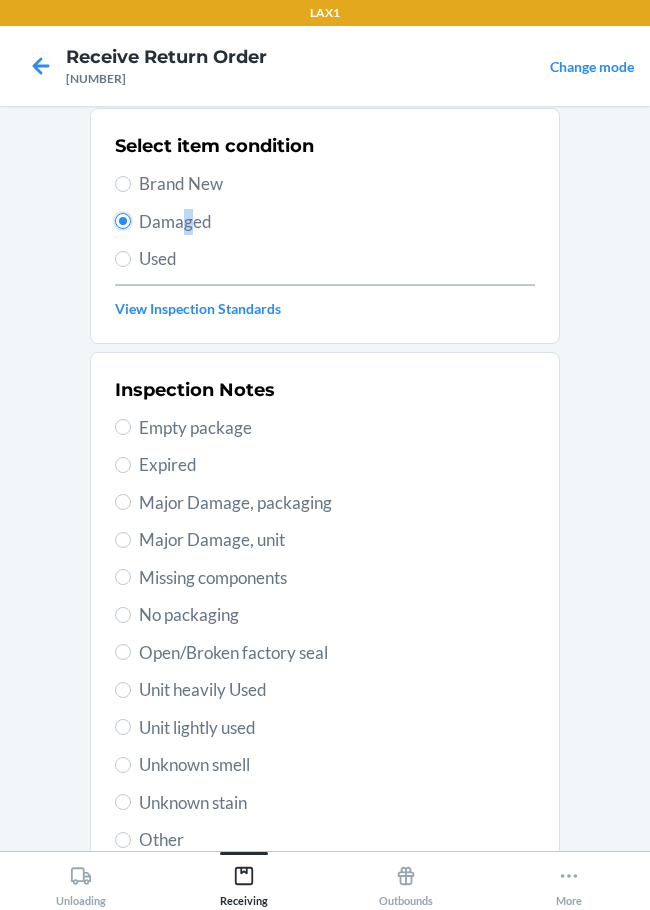 scroll, scrollTop: 297, scrollLeft: 0, axis: vertical 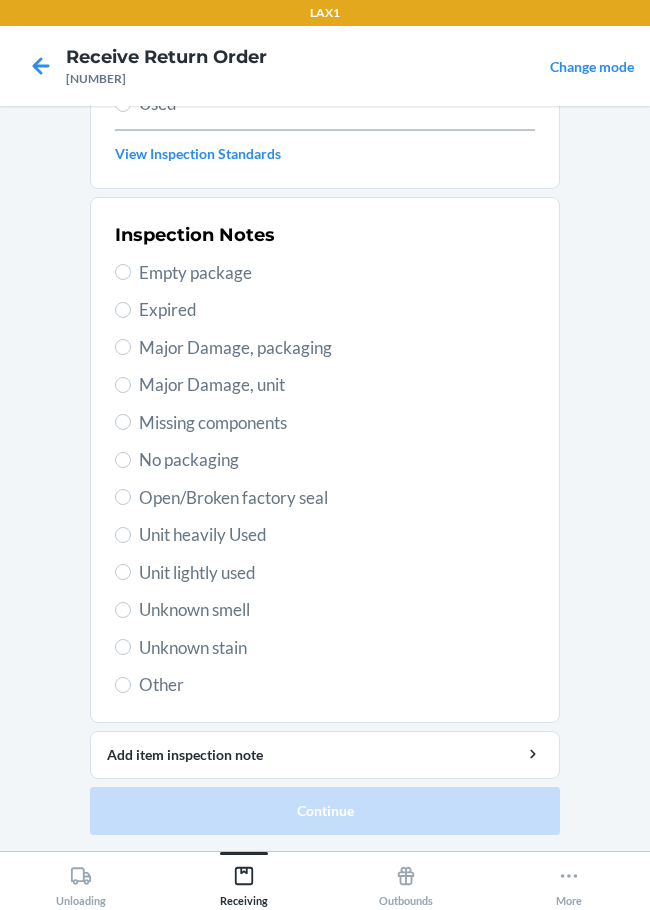 click on "Major Damage, unit" at bounding box center [325, 385] 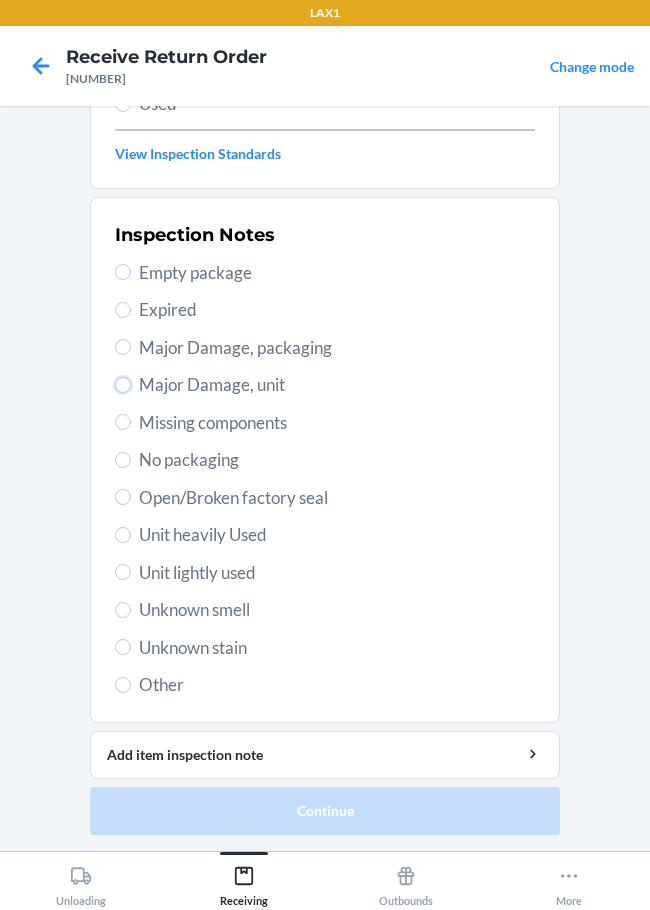 click on "Major Damage, unit" at bounding box center (123, 385) 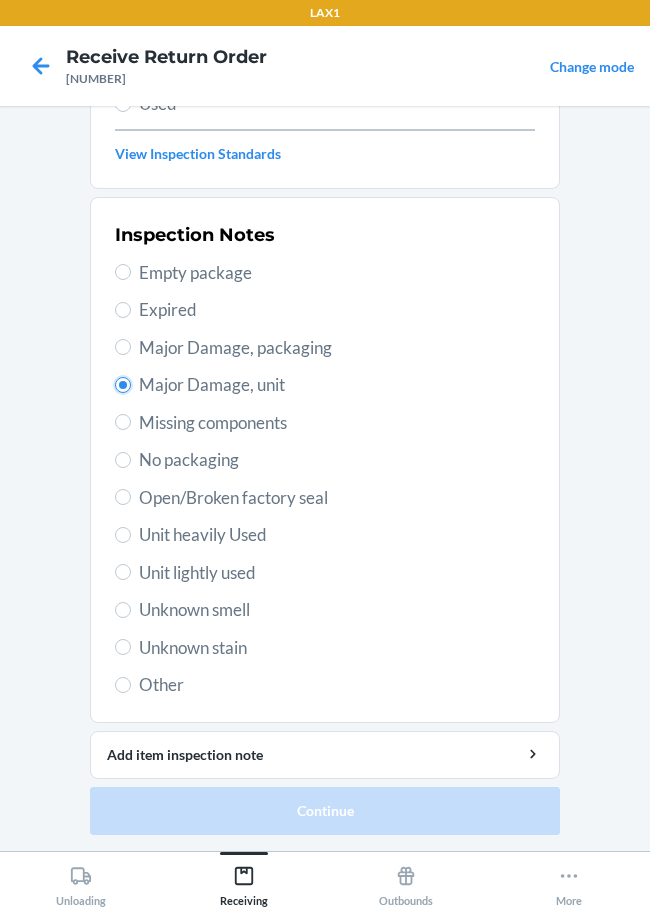 radio on "true" 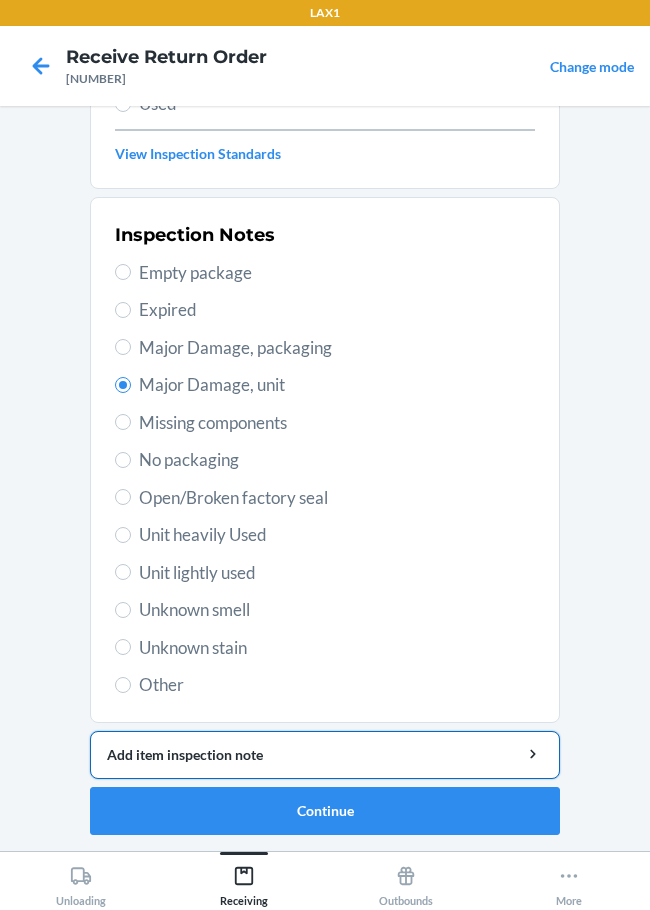 click on "Add item inspection note" at bounding box center (325, 754) 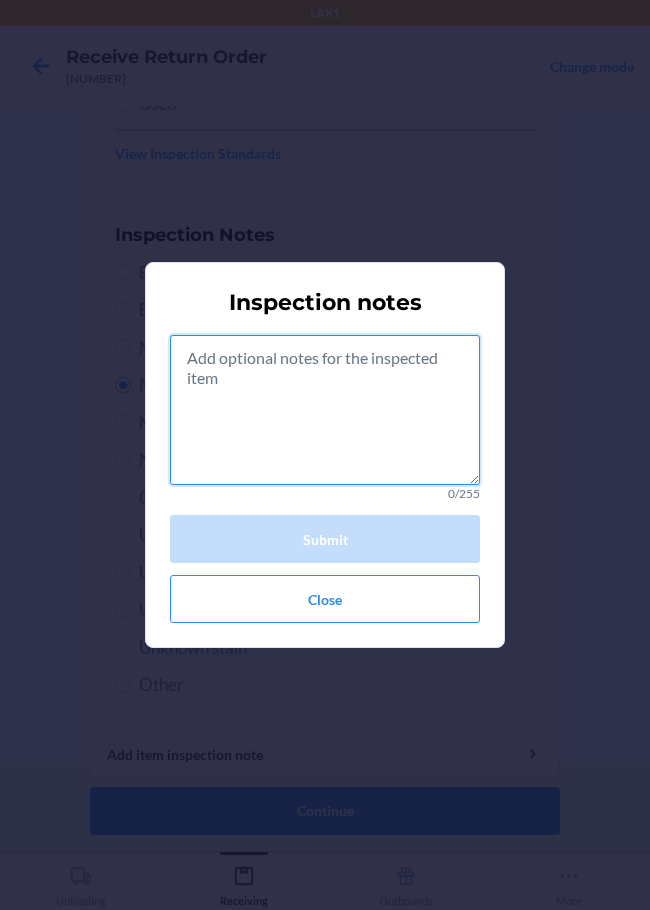 click at bounding box center (325, 410) 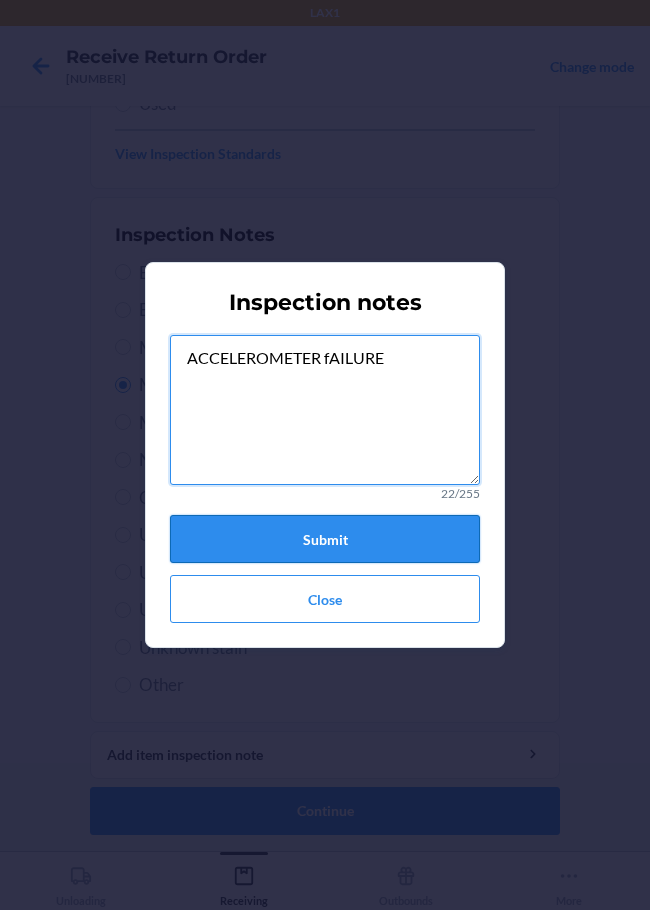 type on "ACCELEROMETER fAILURE" 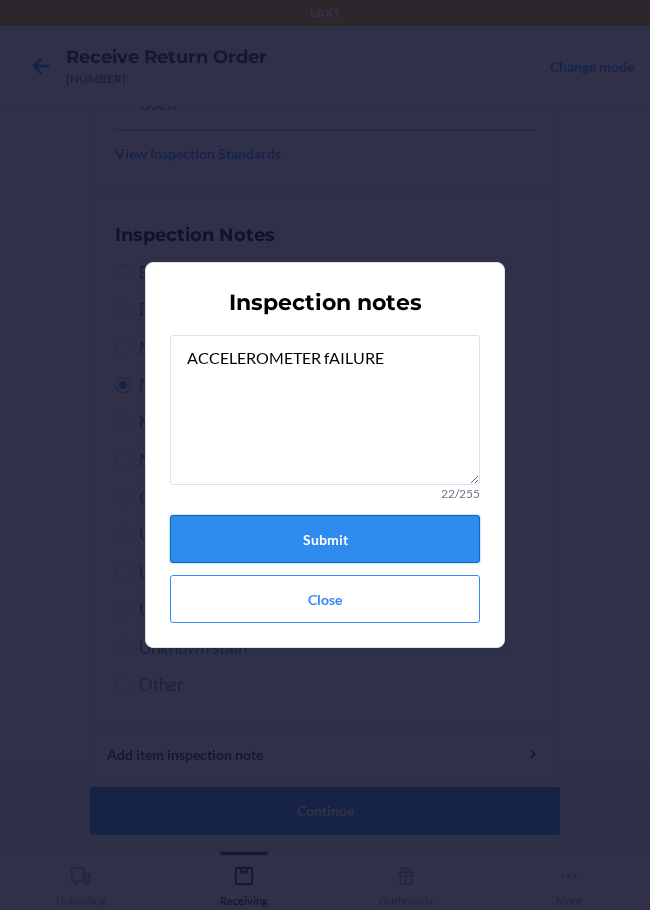 click on "Submit" at bounding box center (325, 539) 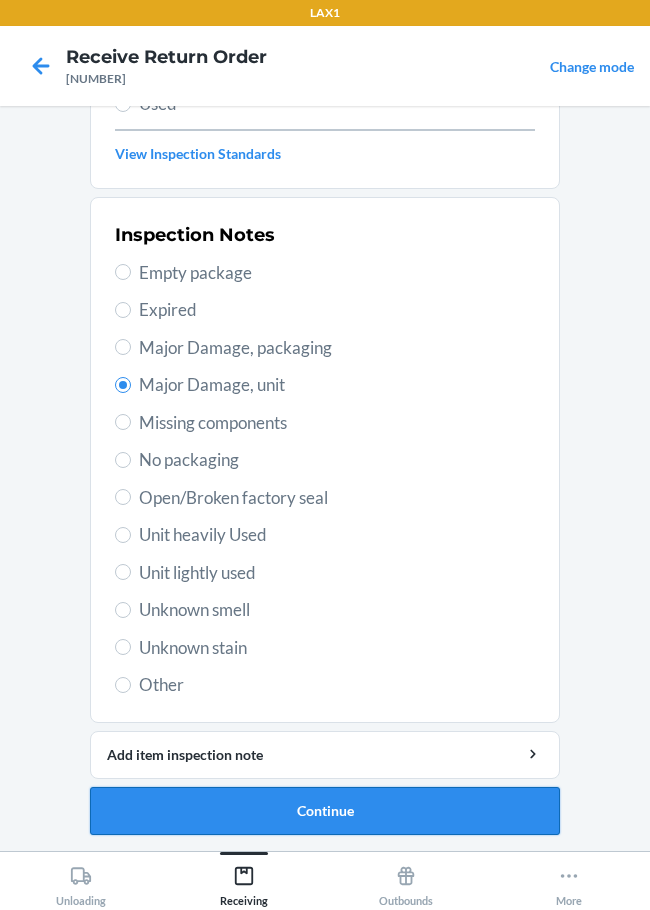 click on "Continue" at bounding box center (325, 811) 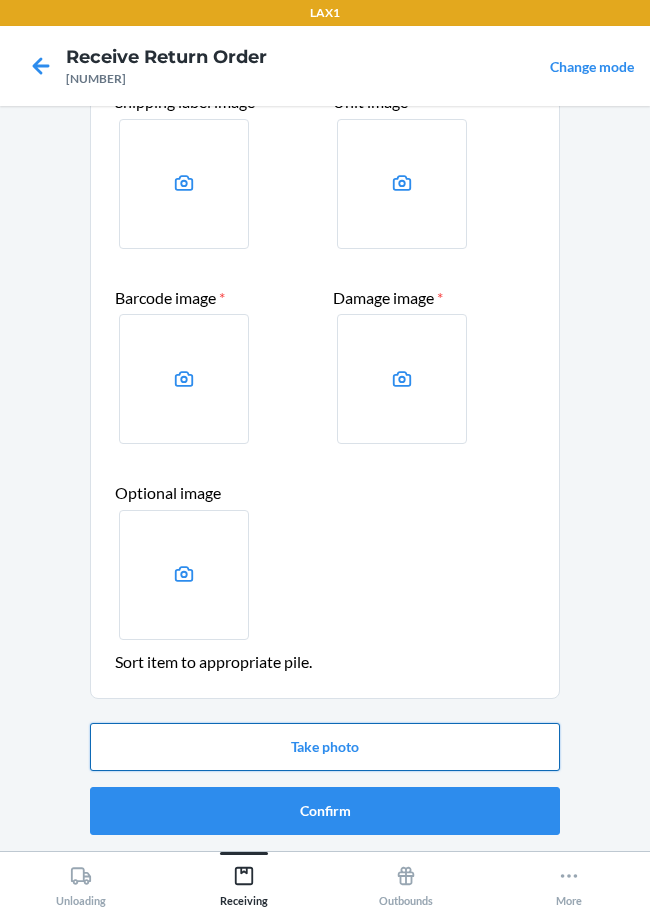 click on "Take photo" at bounding box center [325, 747] 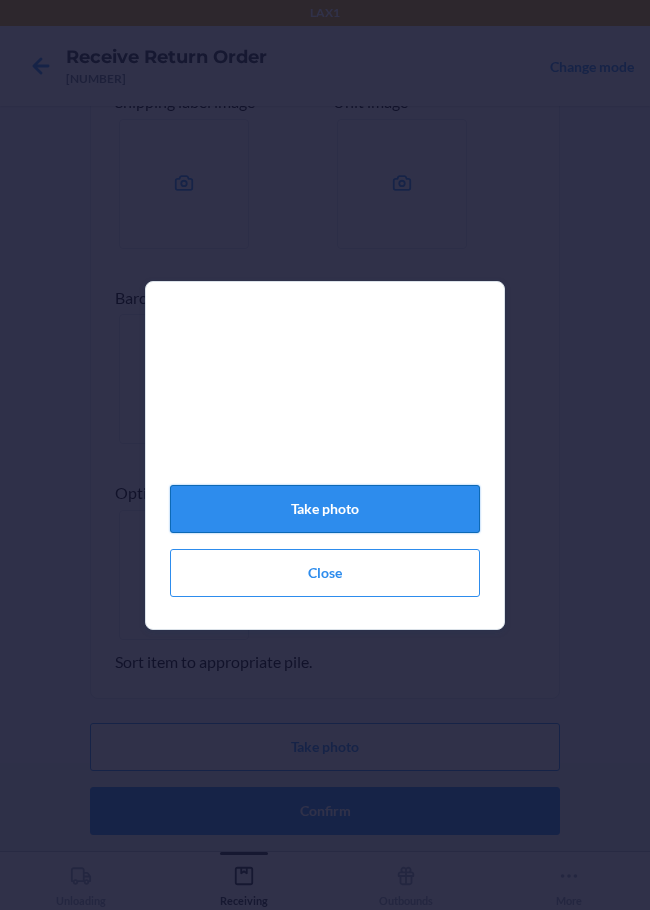 click on "Take photo" 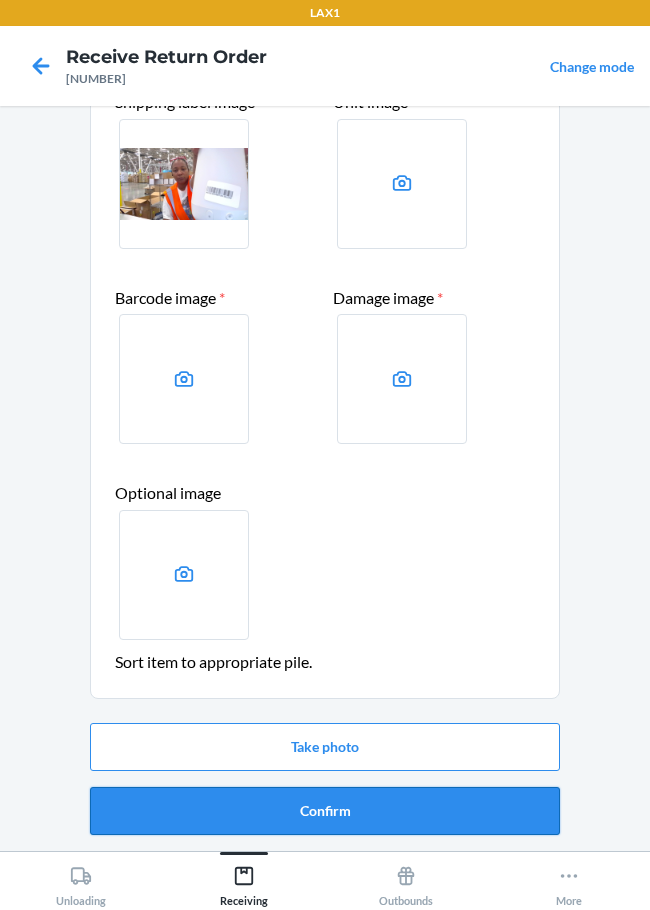 click on "Confirm" at bounding box center [325, 811] 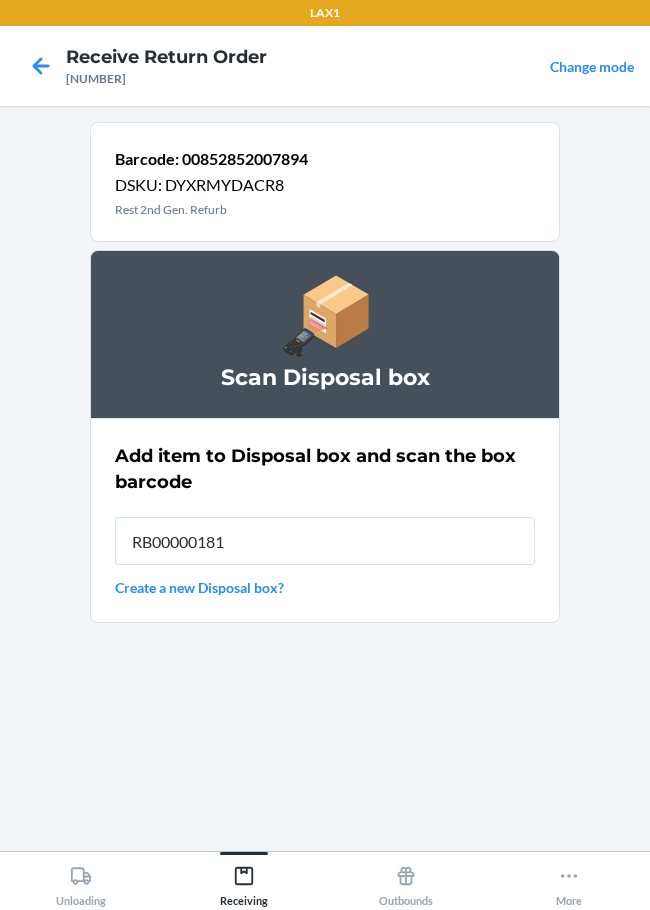 type on "RB000001819" 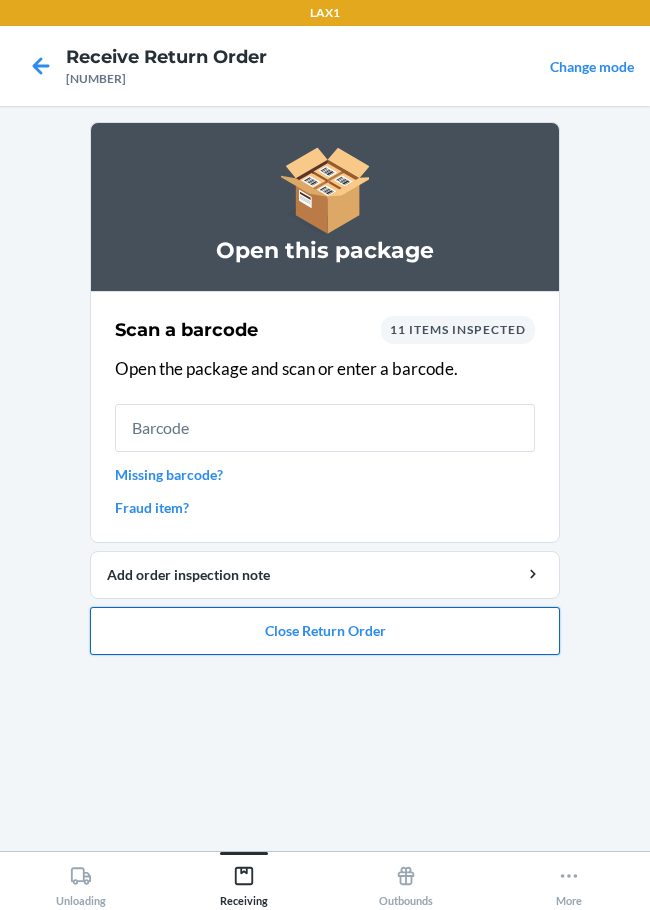 click on "Close Return Order" at bounding box center [325, 631] 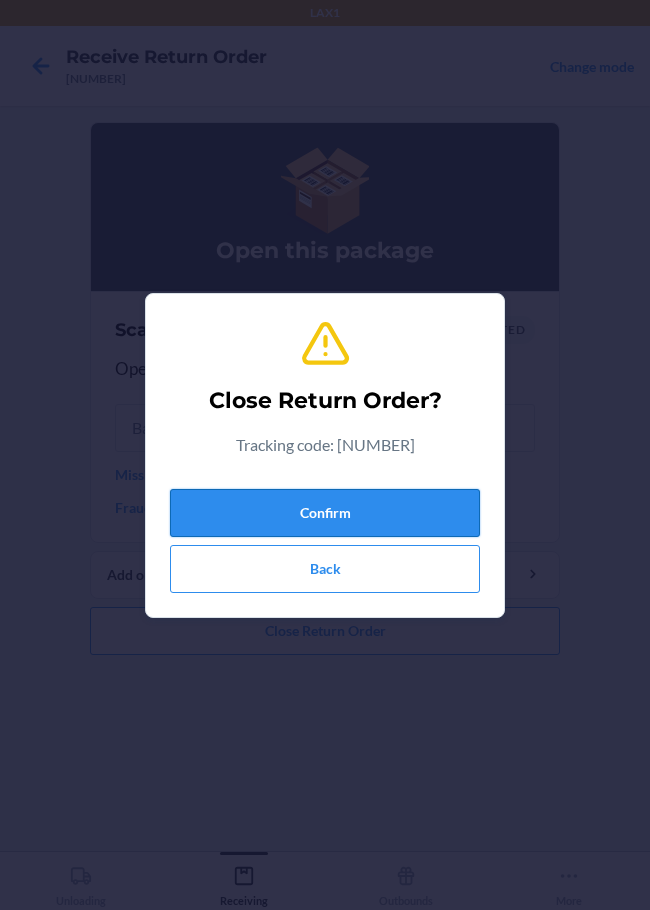 click on "Confirm" at bounding box center [325, 513] 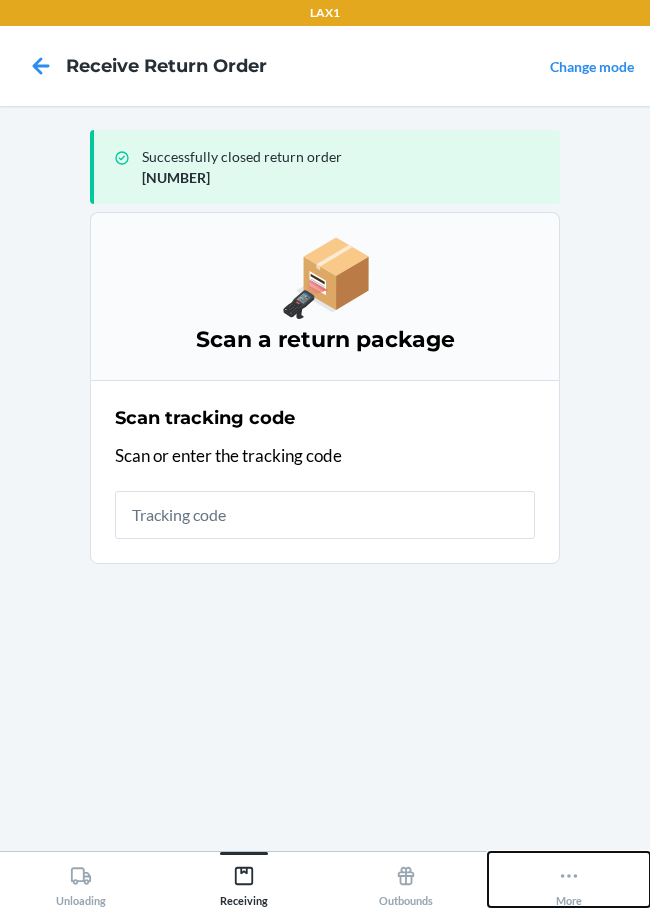 click 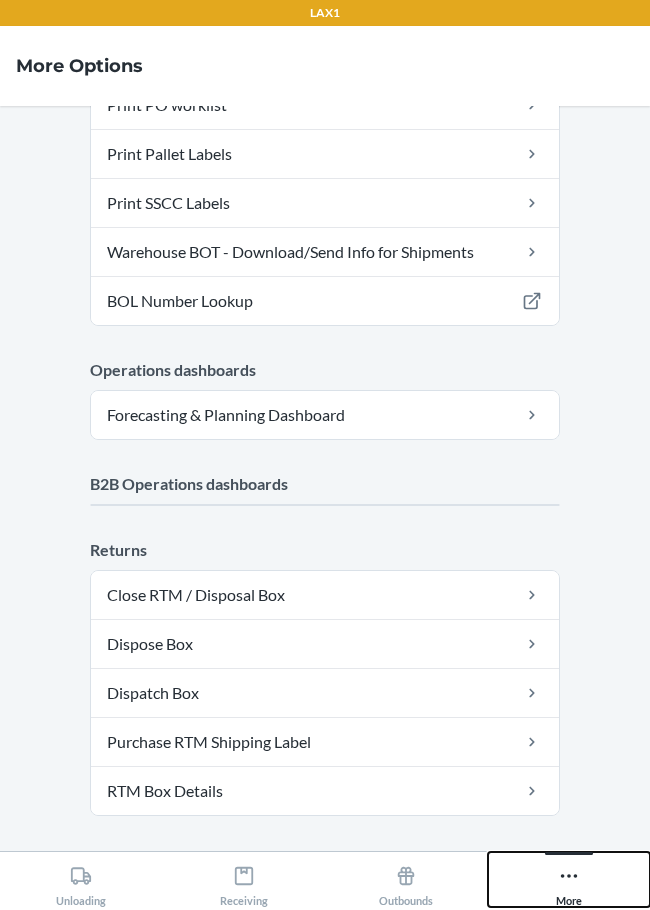 scroll, scrollTop: 819, scrollLeft: 0, axis: vertical 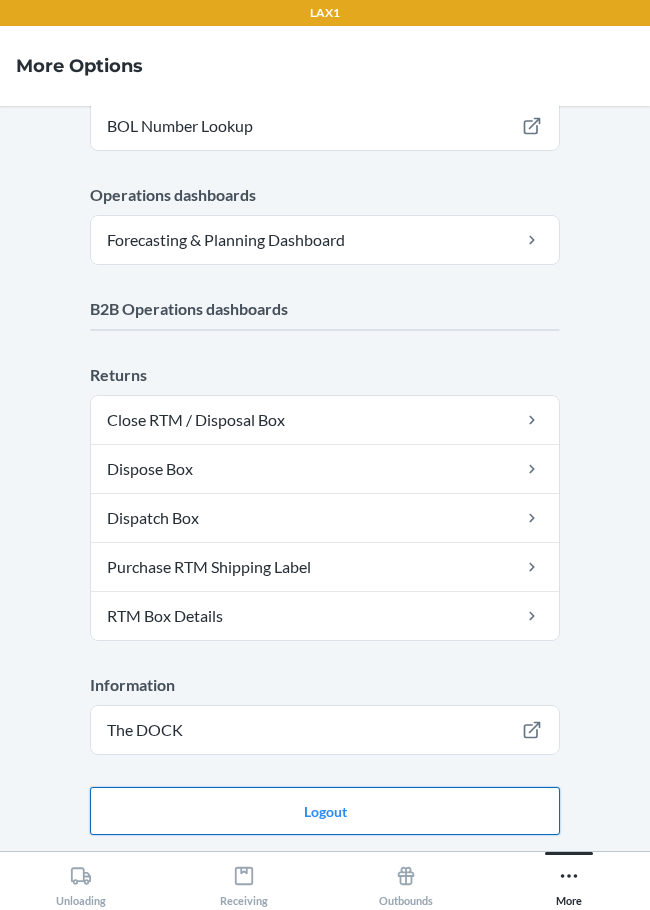click on "Logout" at bounding box center (325, 811) 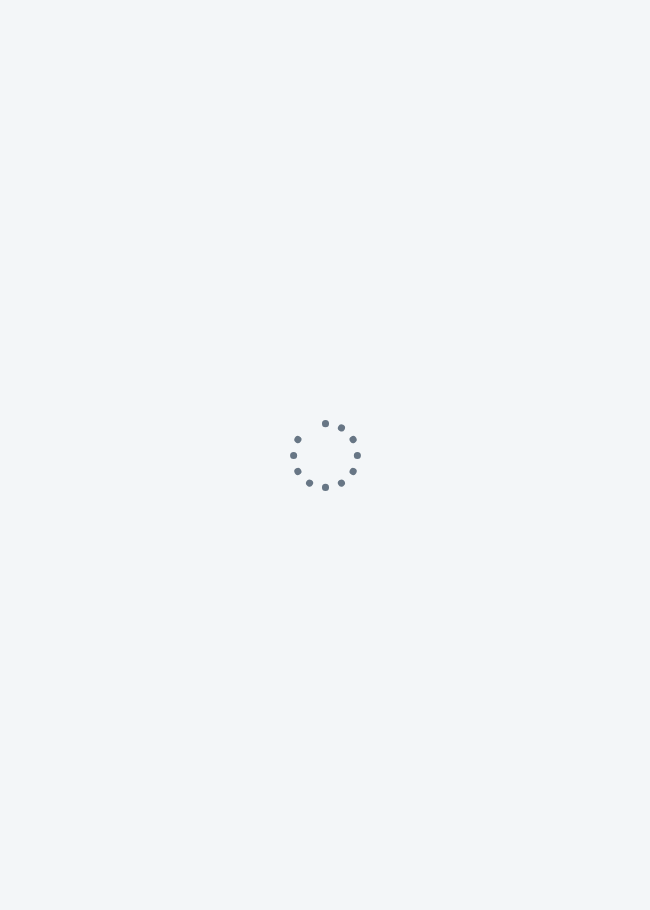 scroll, scrollTop: 0, scrollLeft: 0, axis: both 